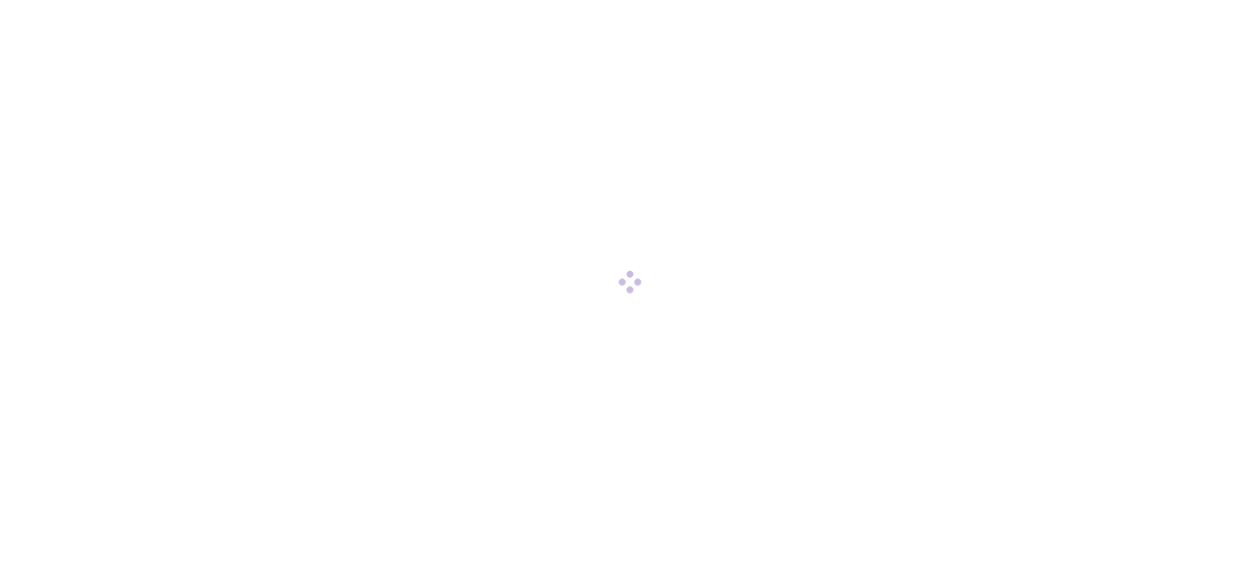 scroll, scrollTop: 0, scrollLeft: 0, axis: both 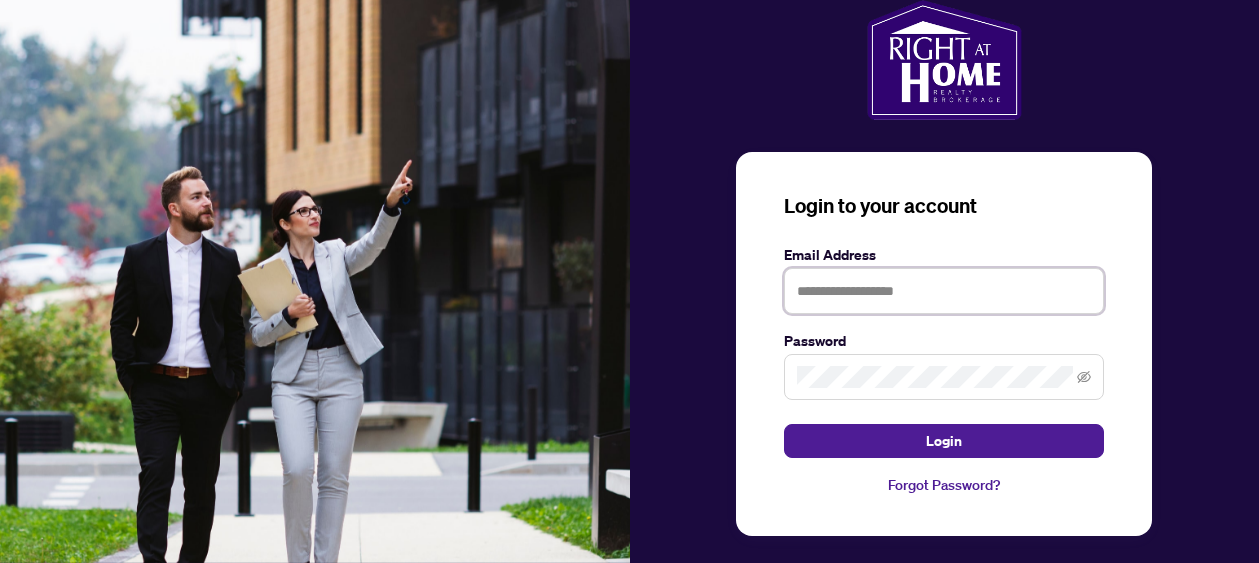 click at bounding box center (944, 291) 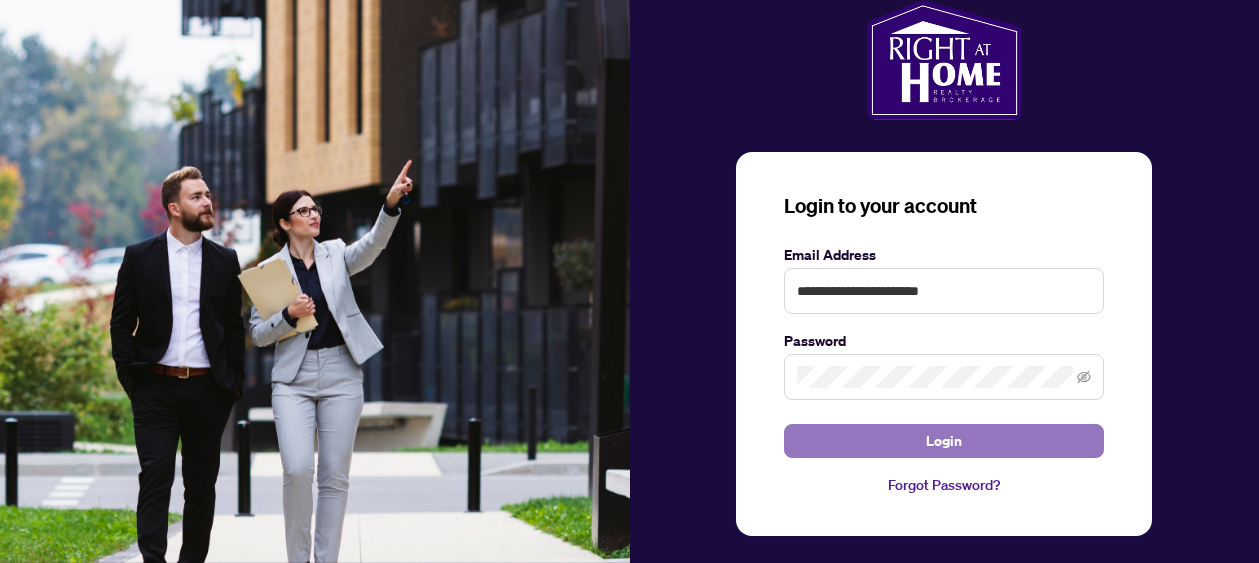 click on "Login" at bounding box center [944, 441] 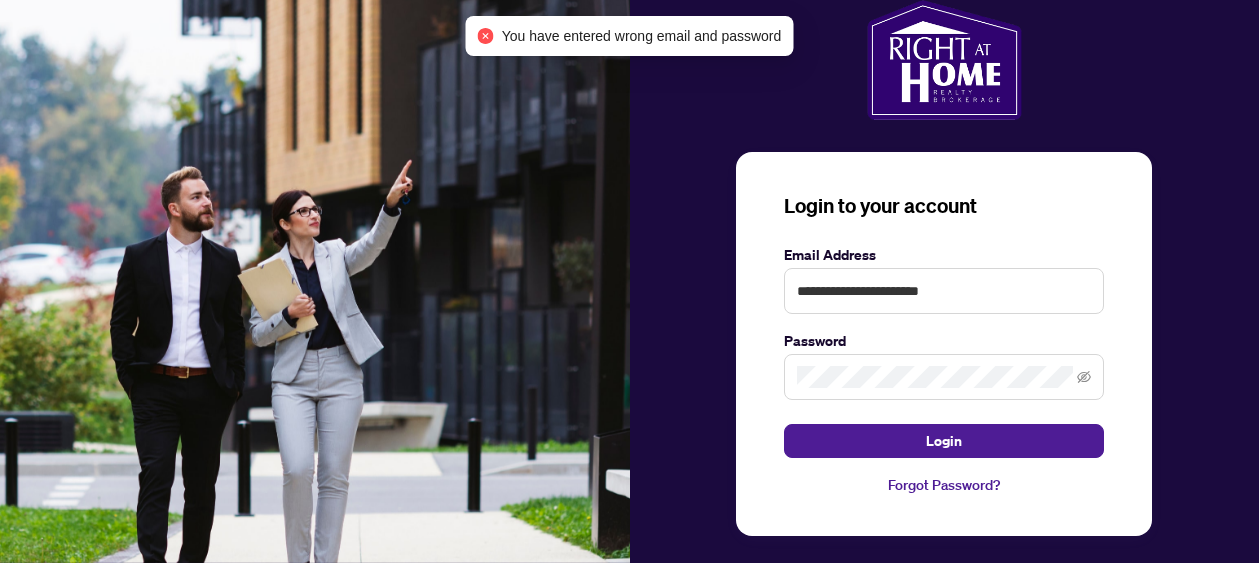 click on "Forgot Password?" at bounding box center (944, 485) 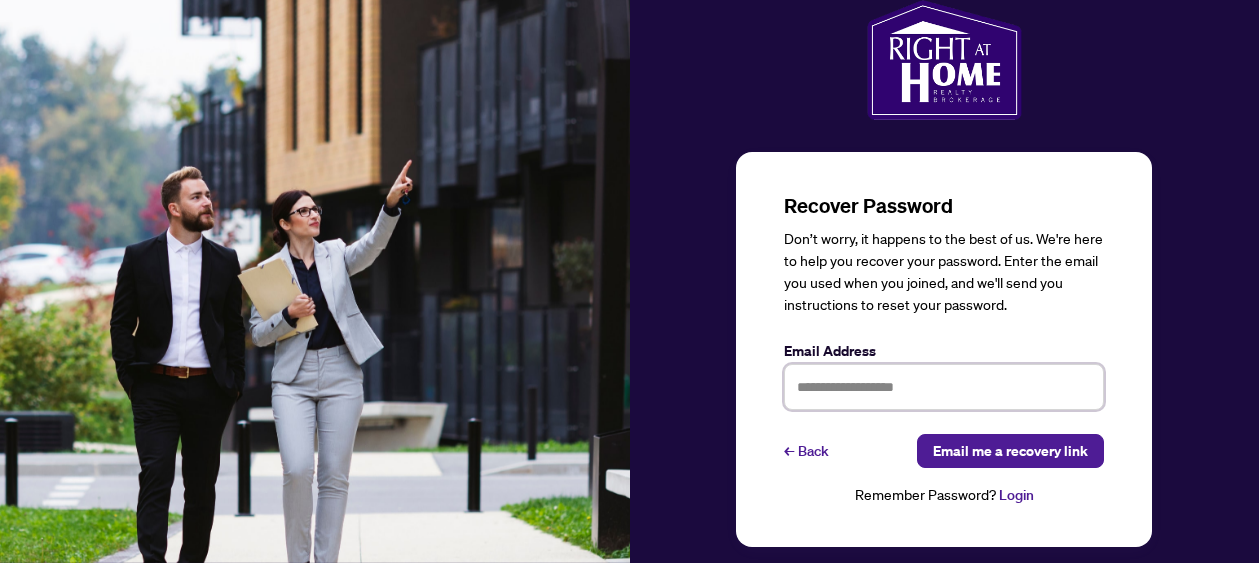 click at bounding box center [944, 387] 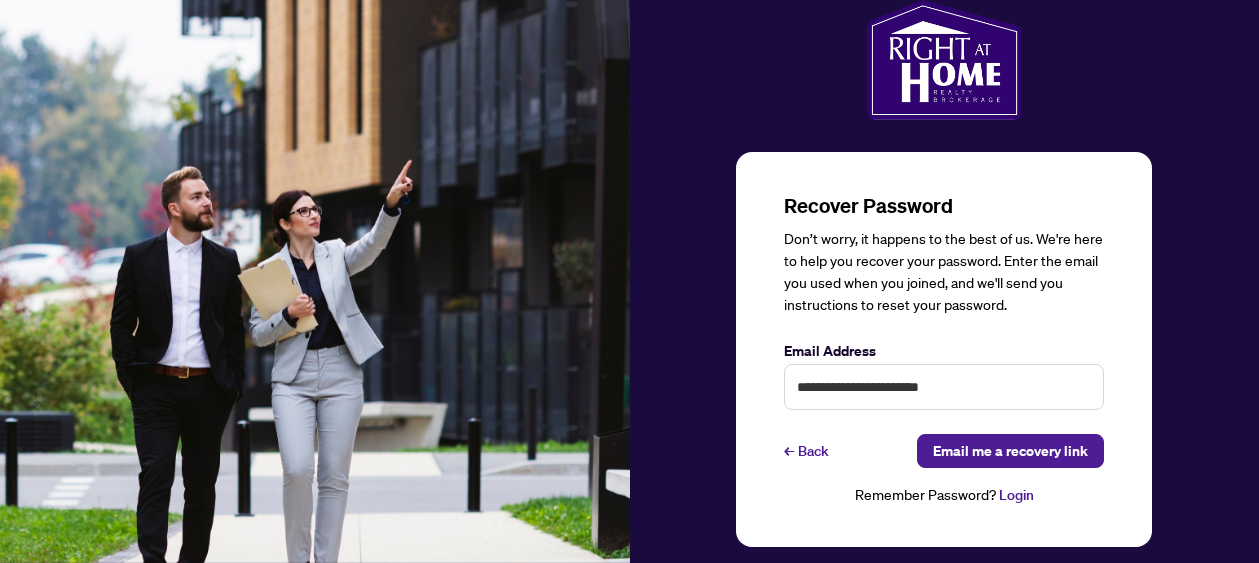 click on "←  Back Email me a recovery link" at bounding box center [944, 451] 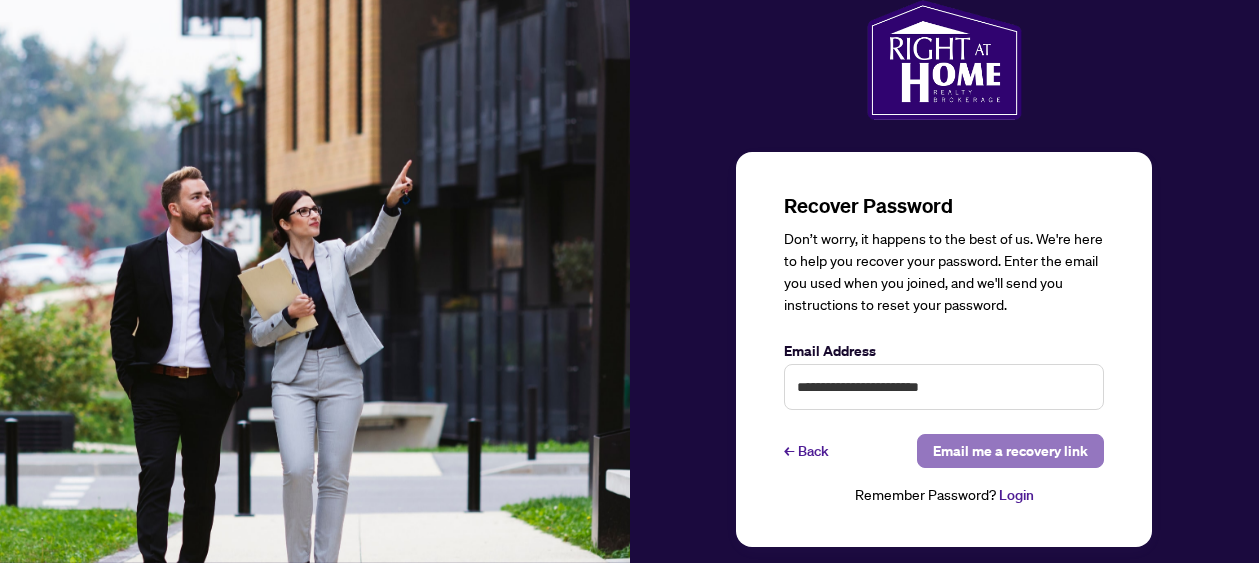 click on "Email me a recovery link" at bounding box center [1010, 451] 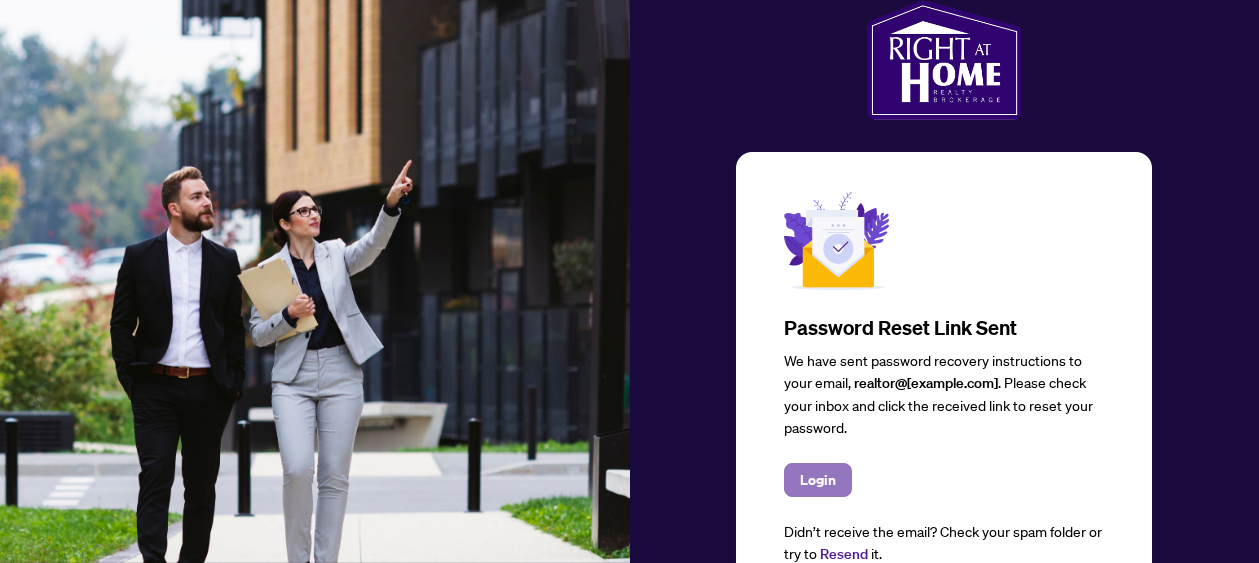 click on "Login" at bounding box center [818, 480] 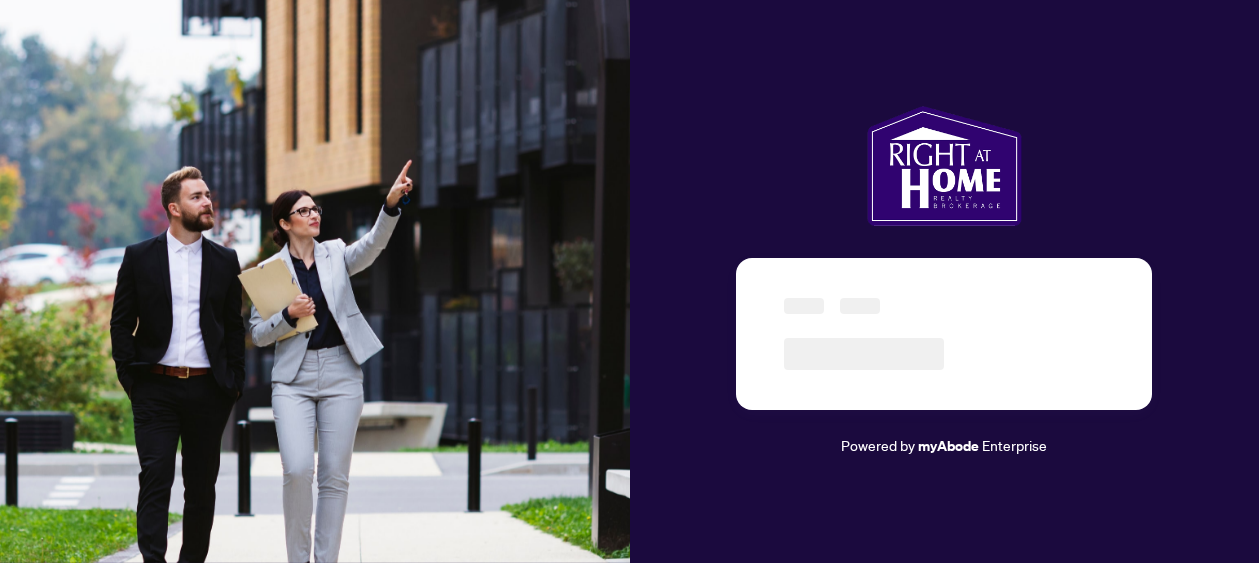 scroll, scrollTop: 0, scrollLeft: 0, axis: both 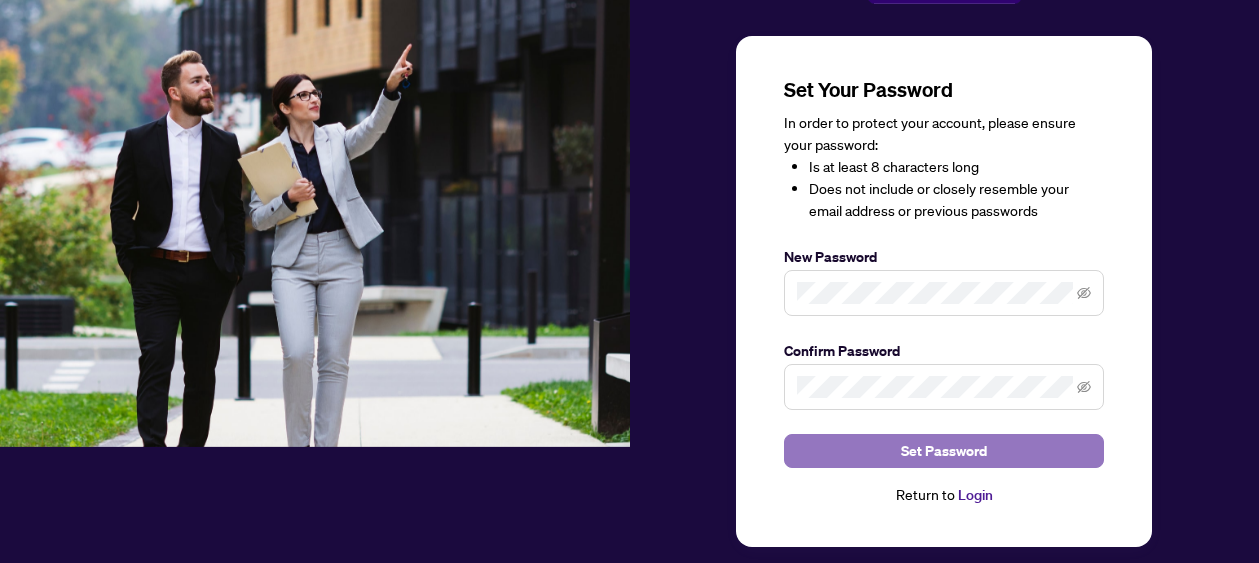 click on "Set Password" at bounding box center [944, 451] 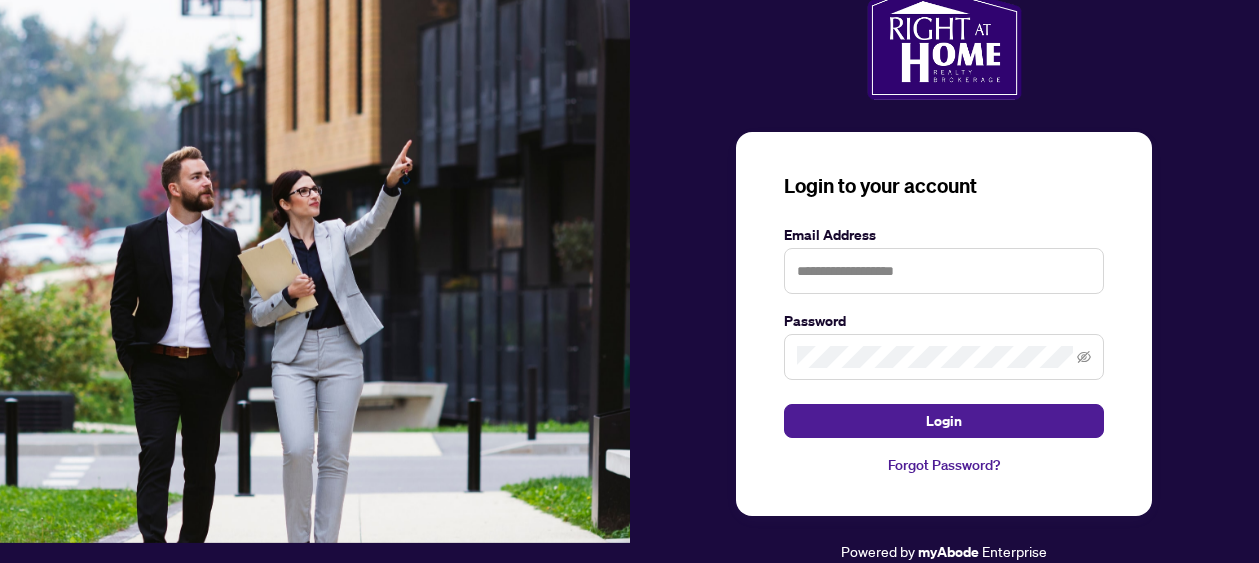 scroll, scrollTop: 19, scrollLeft: 0, axis: vertical 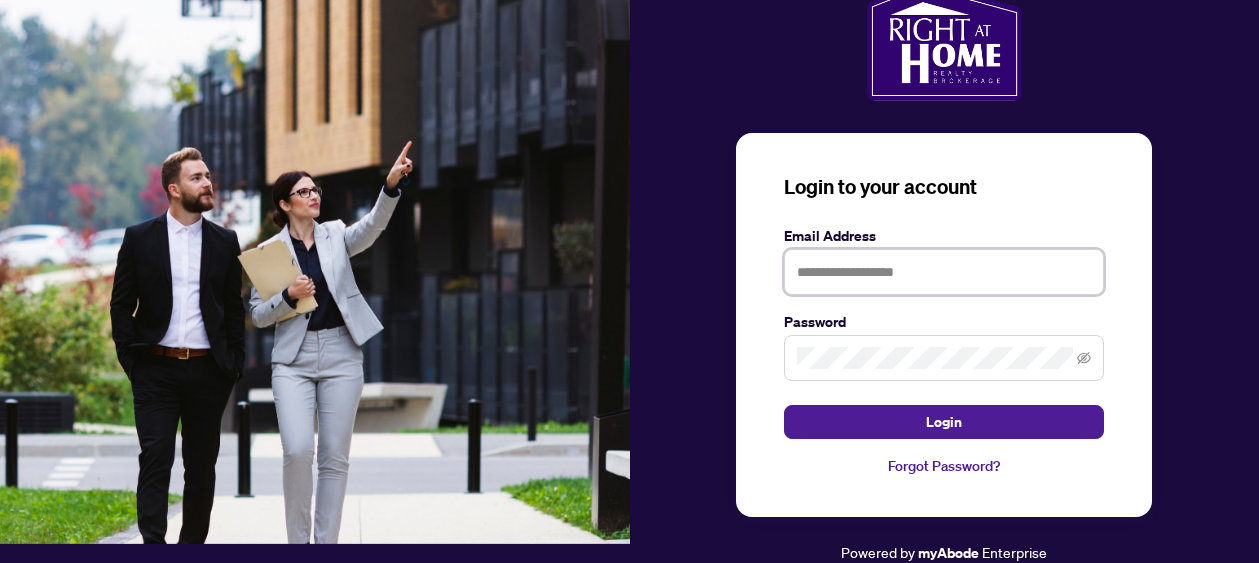 click at bounding box center [944, 272] 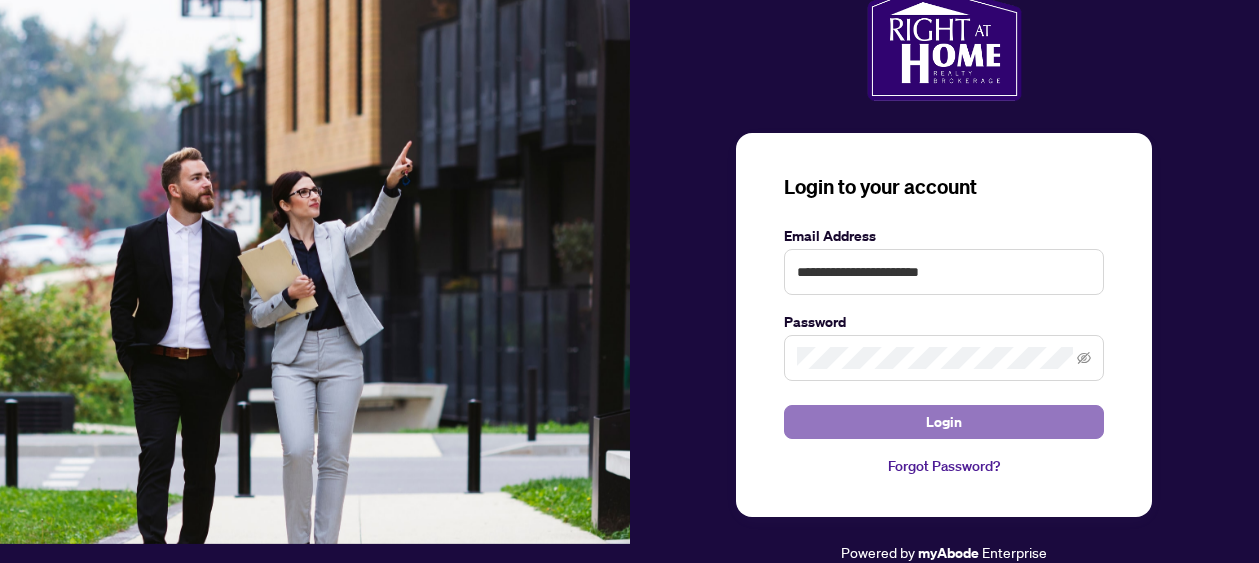 click on "Login" at bounding box center [944, 422] 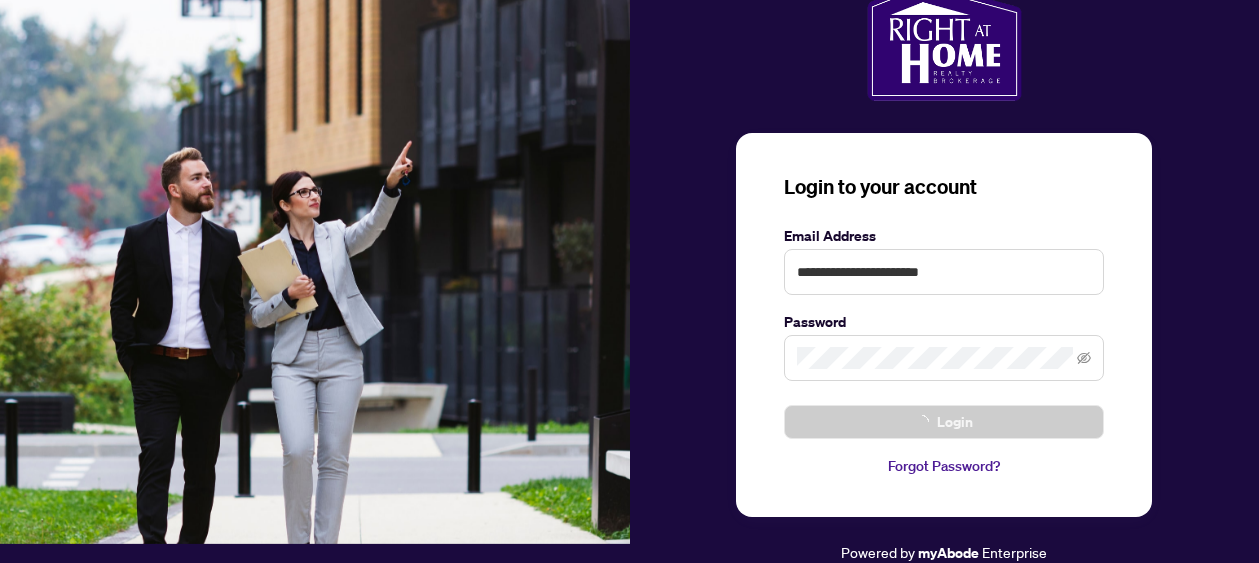 scroll, scrollTop: 0, scrollLeft: 0, axis: both 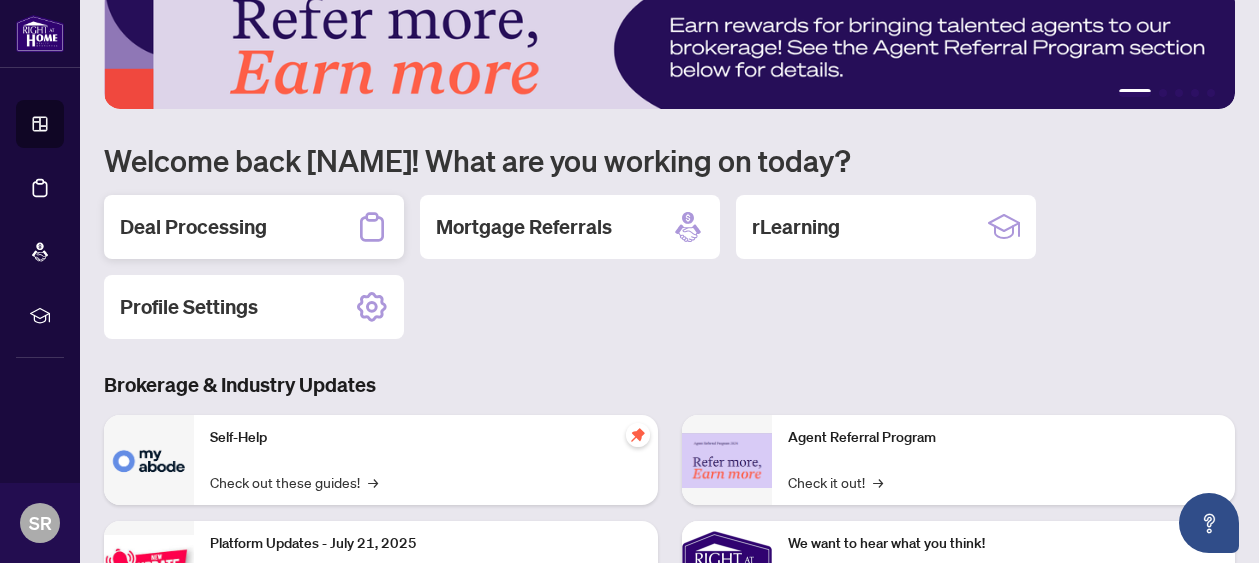 click on "Deal Processing" at bounding box center (193, 227) 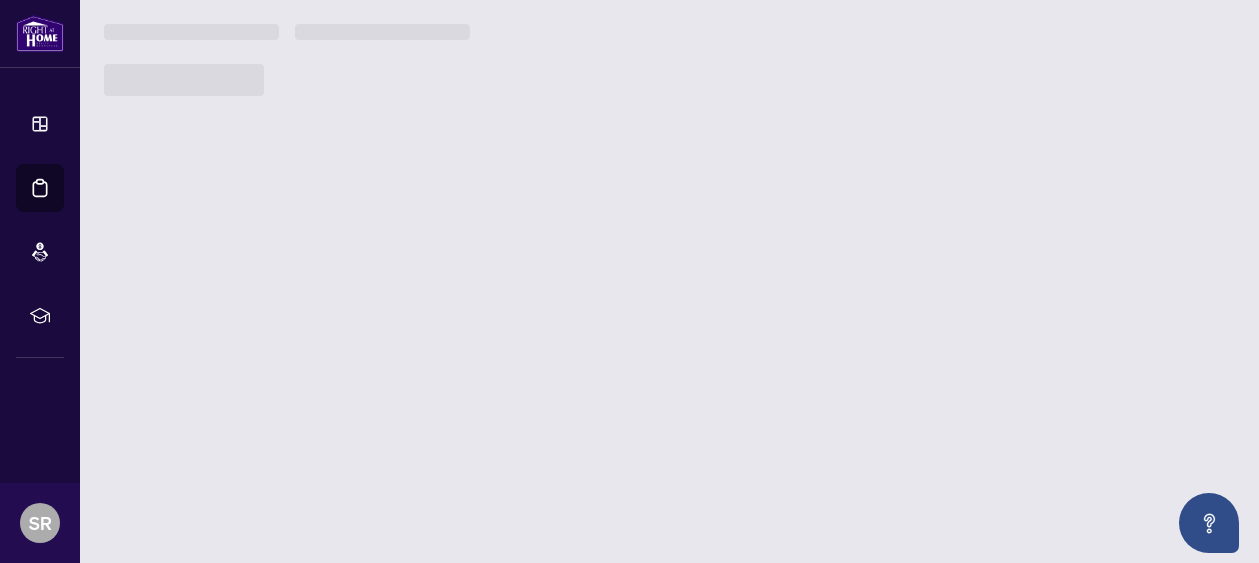 scroll, scrollTop: 0, scrollLeft: 0, axis: both 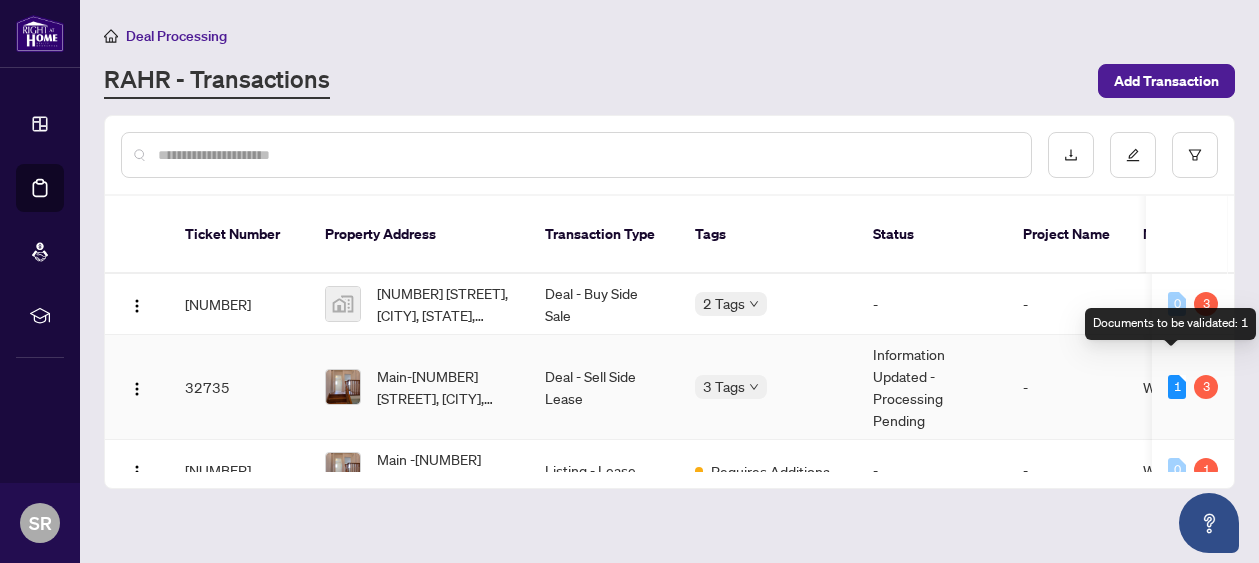 click on "1" at bounding box center (1177, 387) 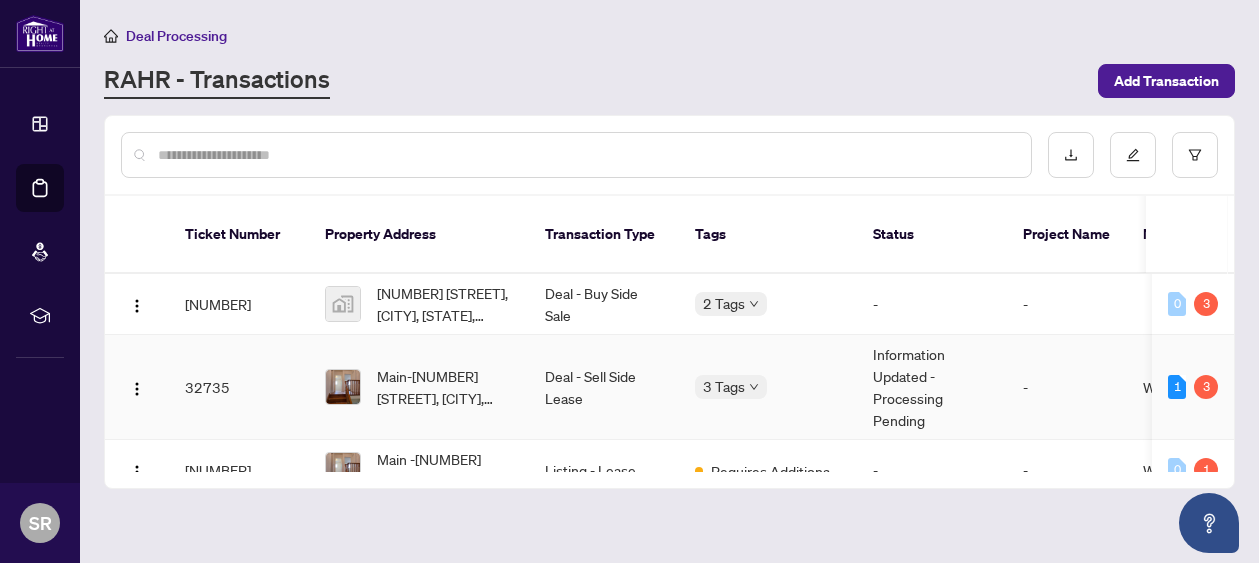 click on "Information Updated - Processing Pending" at bounding box center [932, 387] 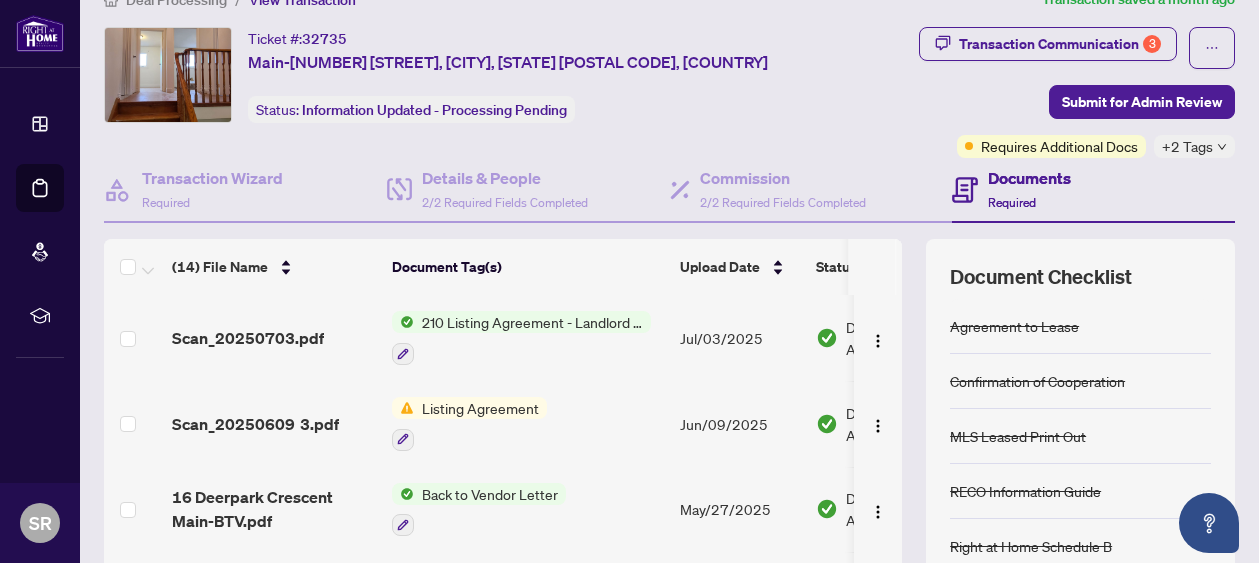scroll, scrollTop: 39, scrollLeft: 0, axis: vertical 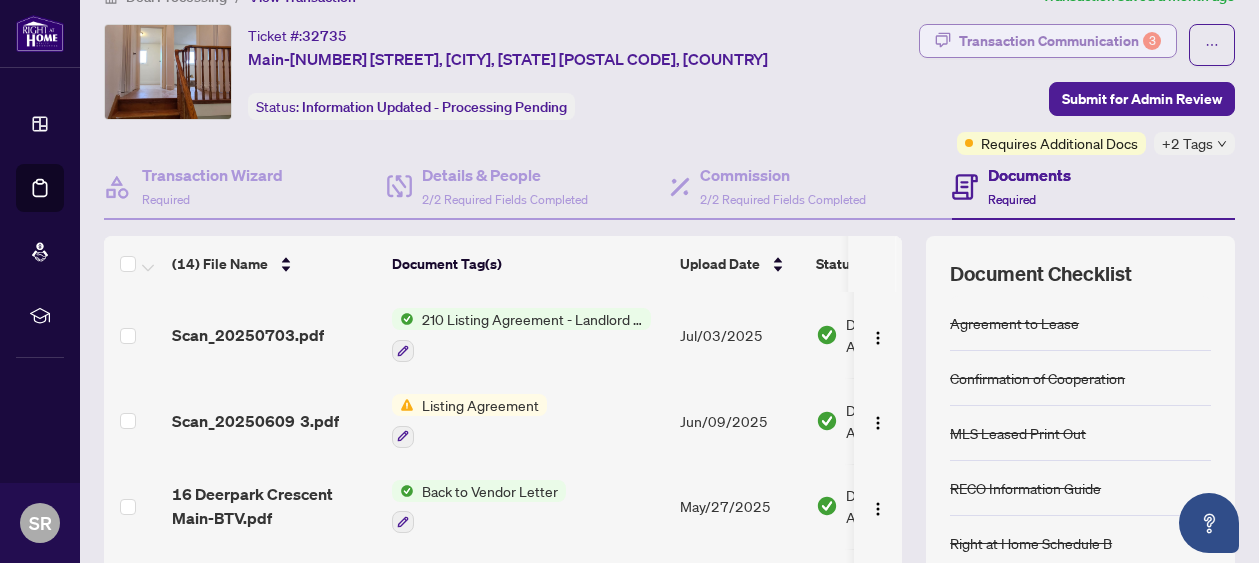 click on "Transaction Communication 3" at bounding box center (1060, 41) 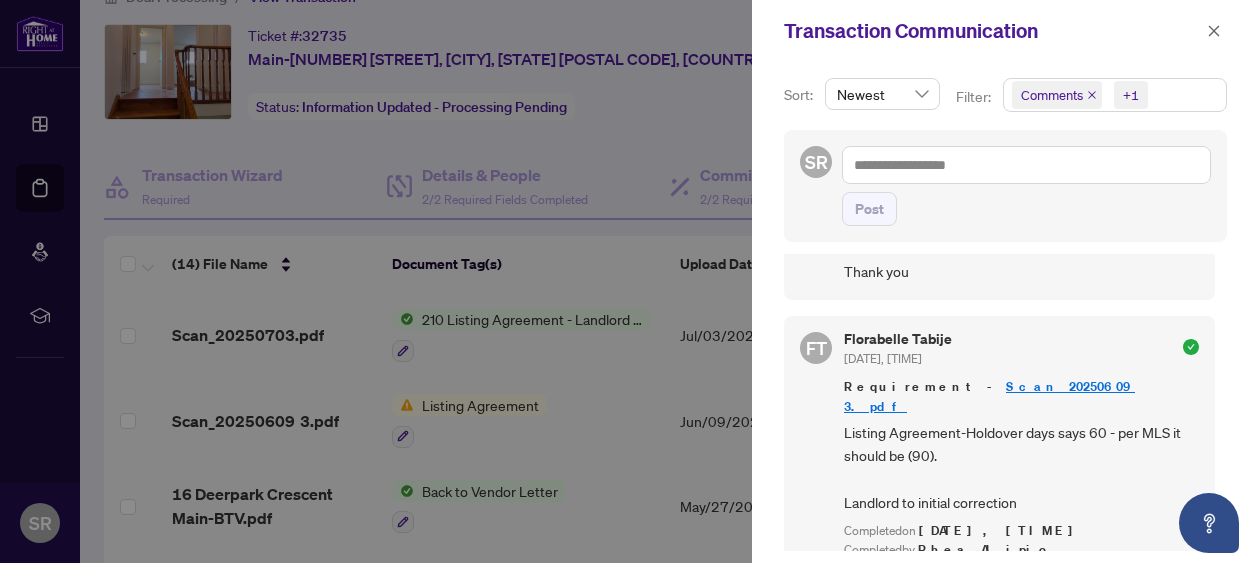 scroll, scrollTop: 271, scrollLeft: 0, axis: vertical 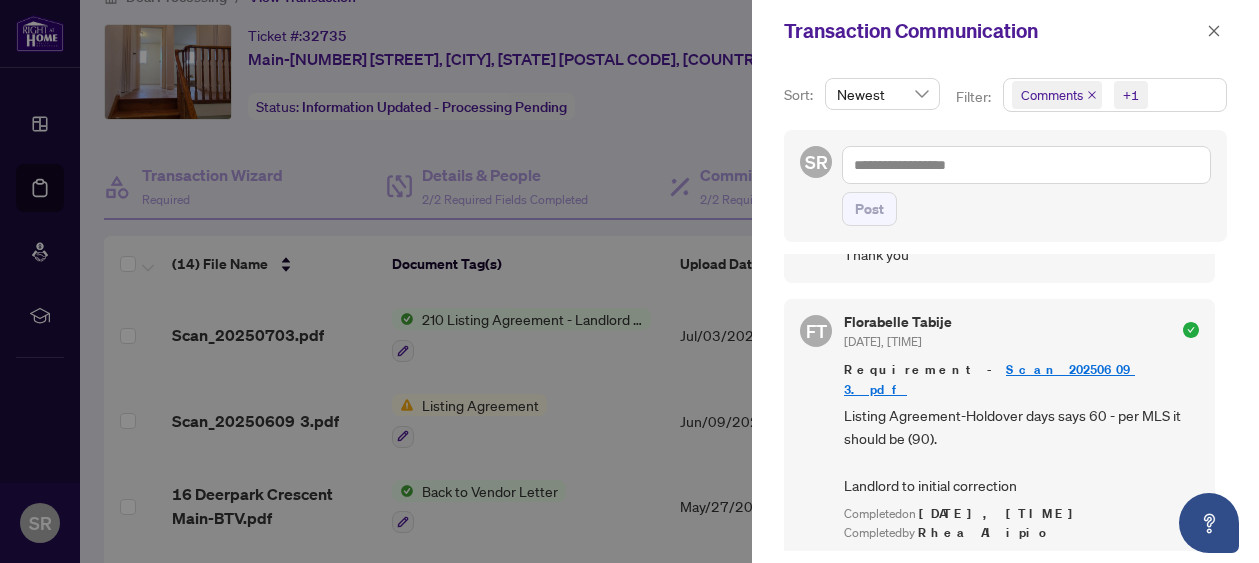 click on "Scan_20250609 3.pdf" at bounding box center [989, 379] 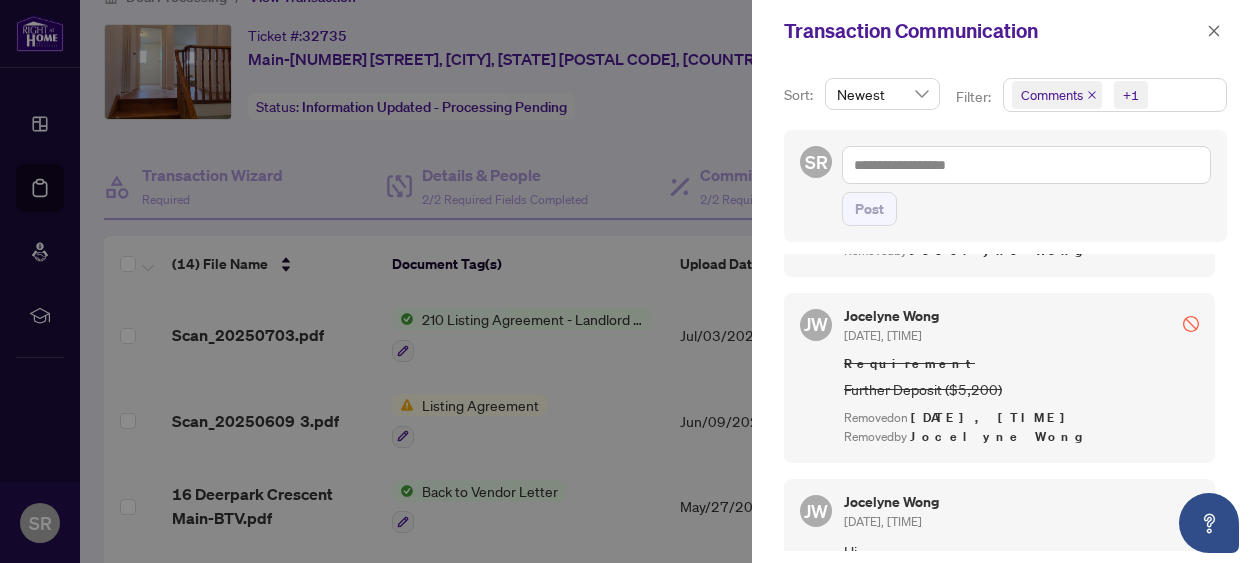 scroll, scrollTop: 4225, scrollLeft: 0, axis: vertical 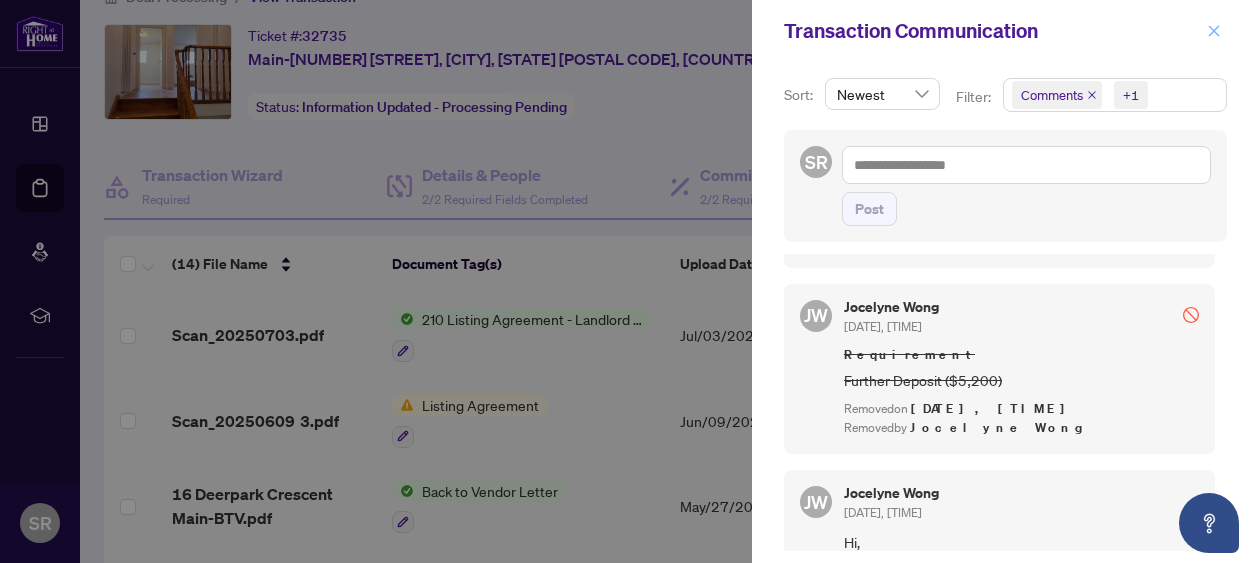 click 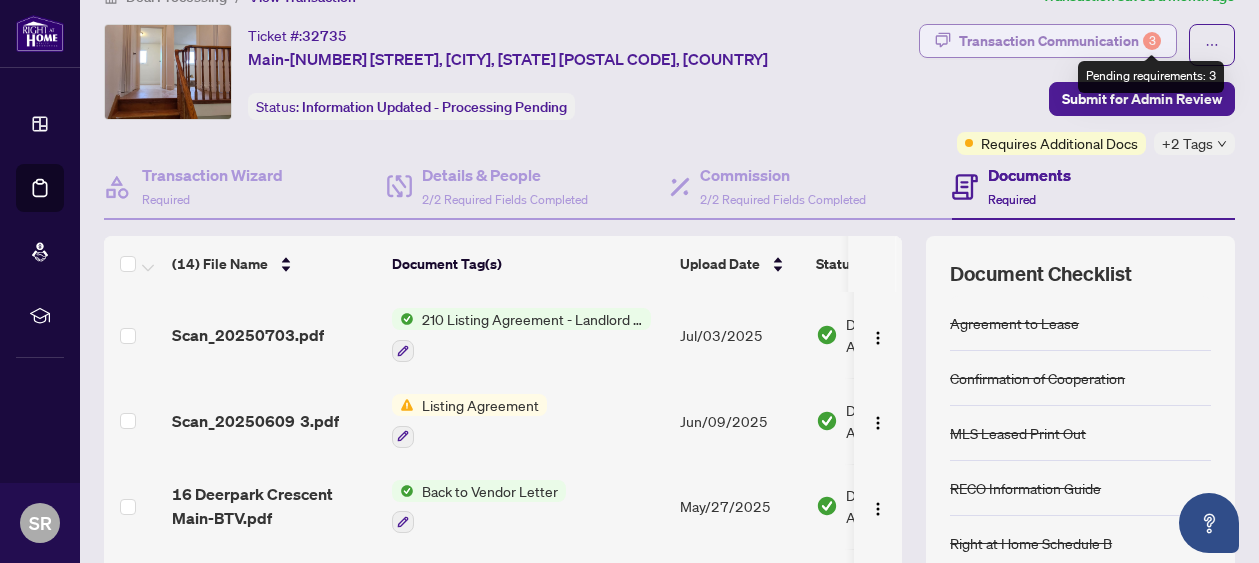 click on "3" at bounding box center [1152, 41] 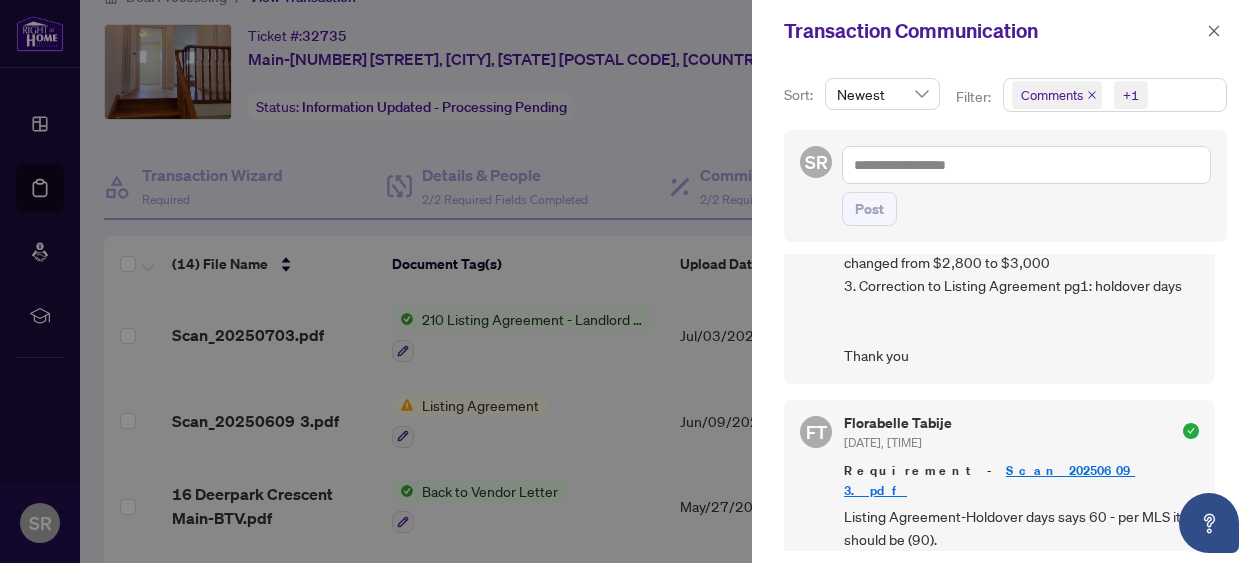 scroll, scrollTop: 0, scrollLeft: 0, axis: both 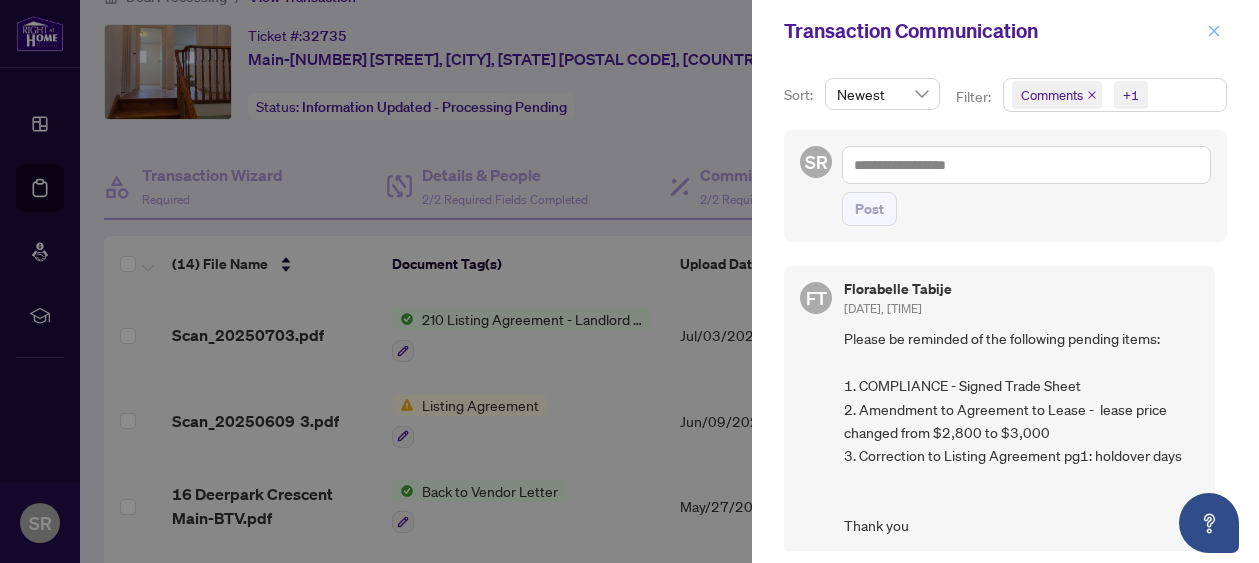 click 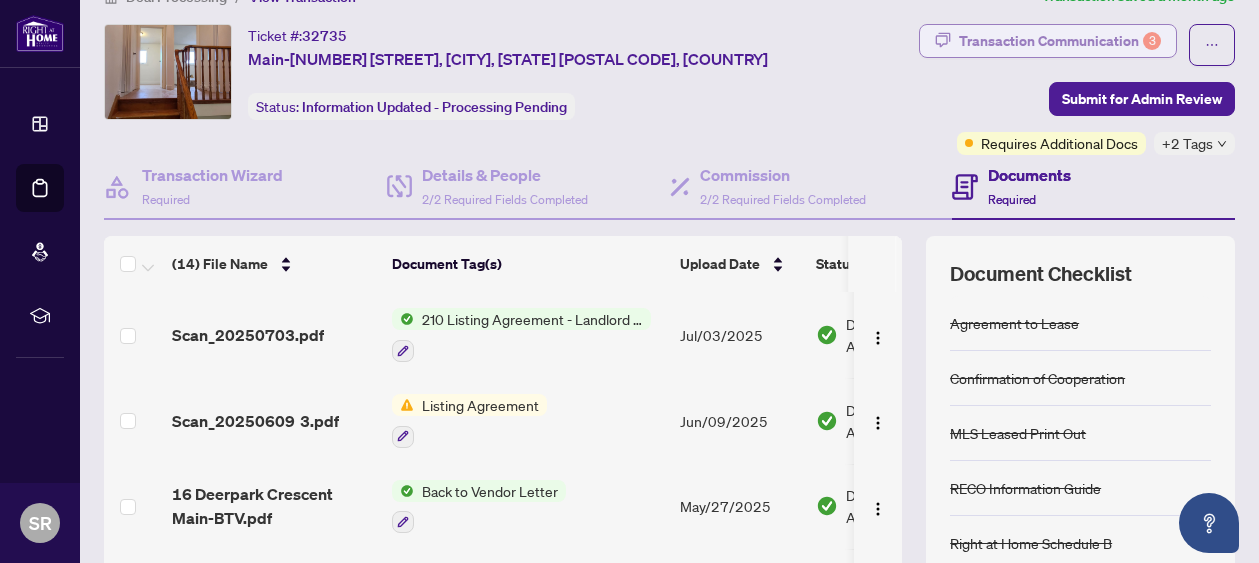 click on "Transaction Communication 3" at bounding box center [1060, 41] 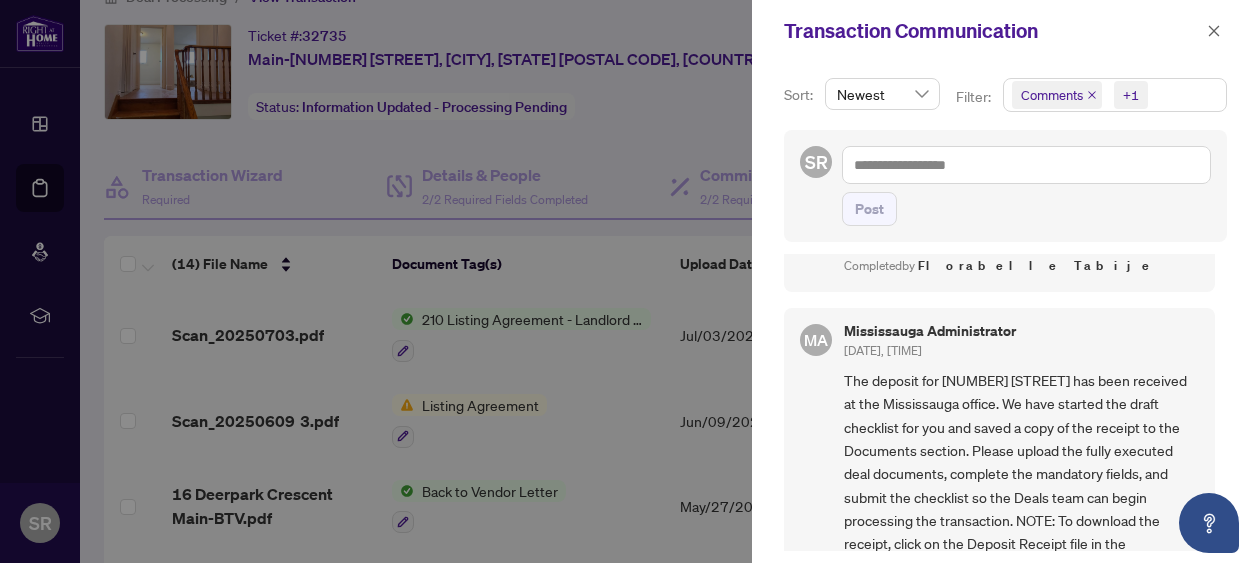 scroll, scrollTop: 5808, scrollLeft: 0, axis: vertical 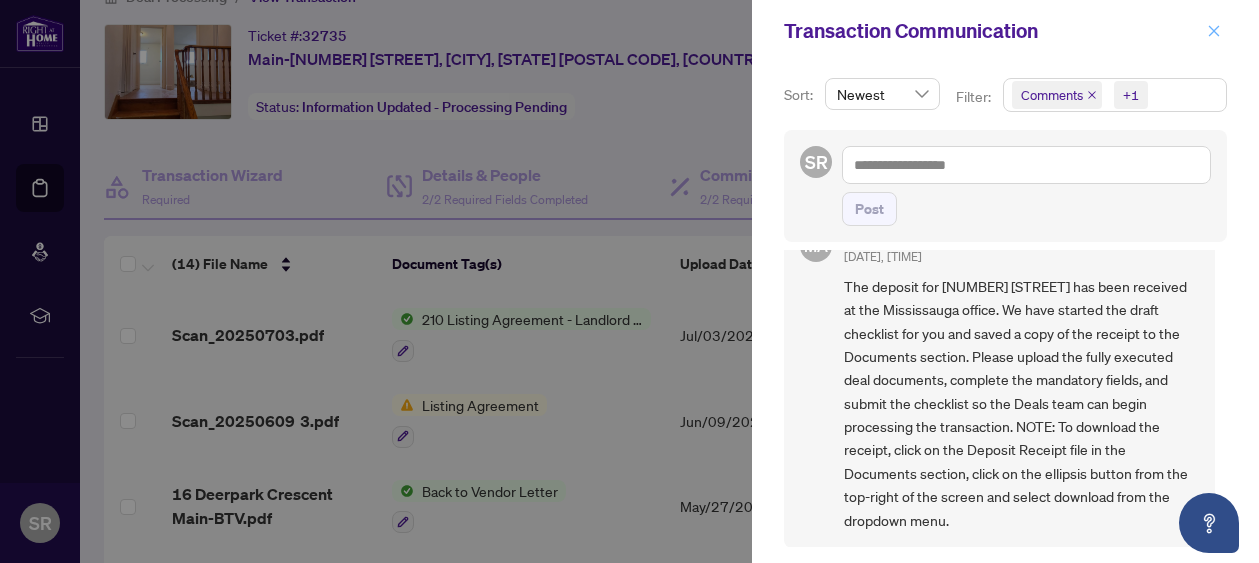 click 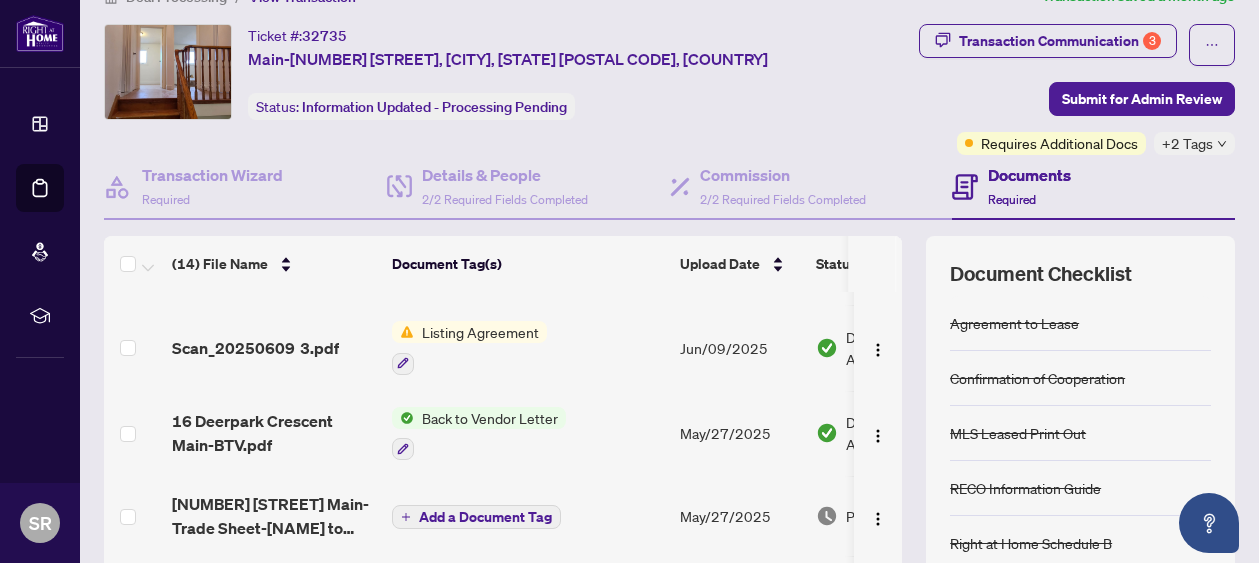 scroll, scrollTop: 0, scrollLeft: 0, axis: both 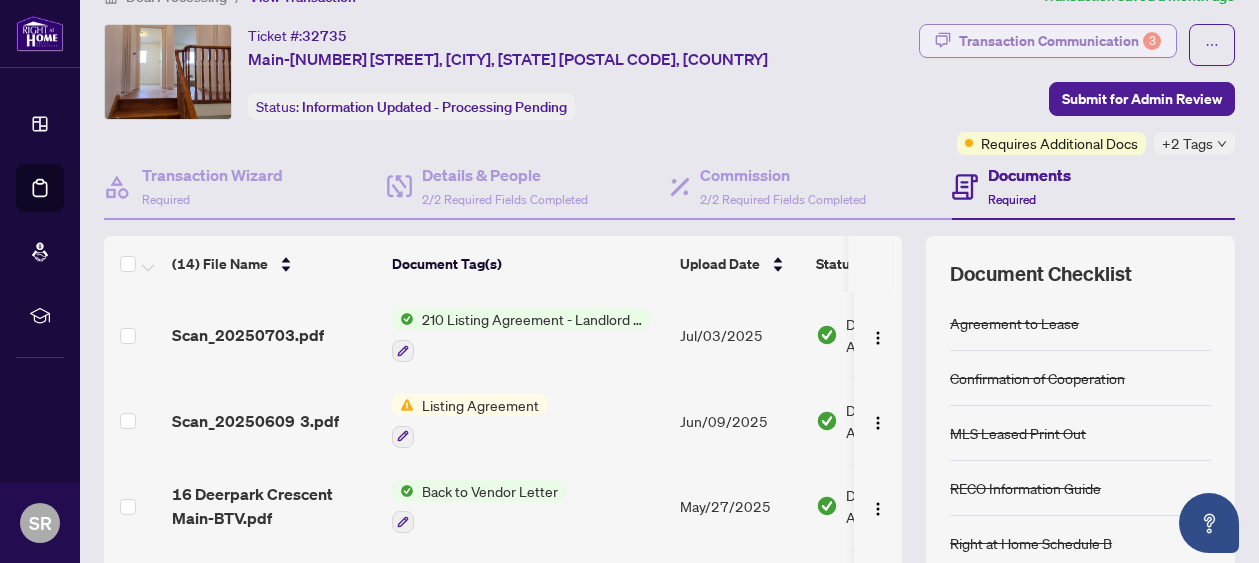 click on "Transaction Communication 3" at bounding box center (1060, 41) 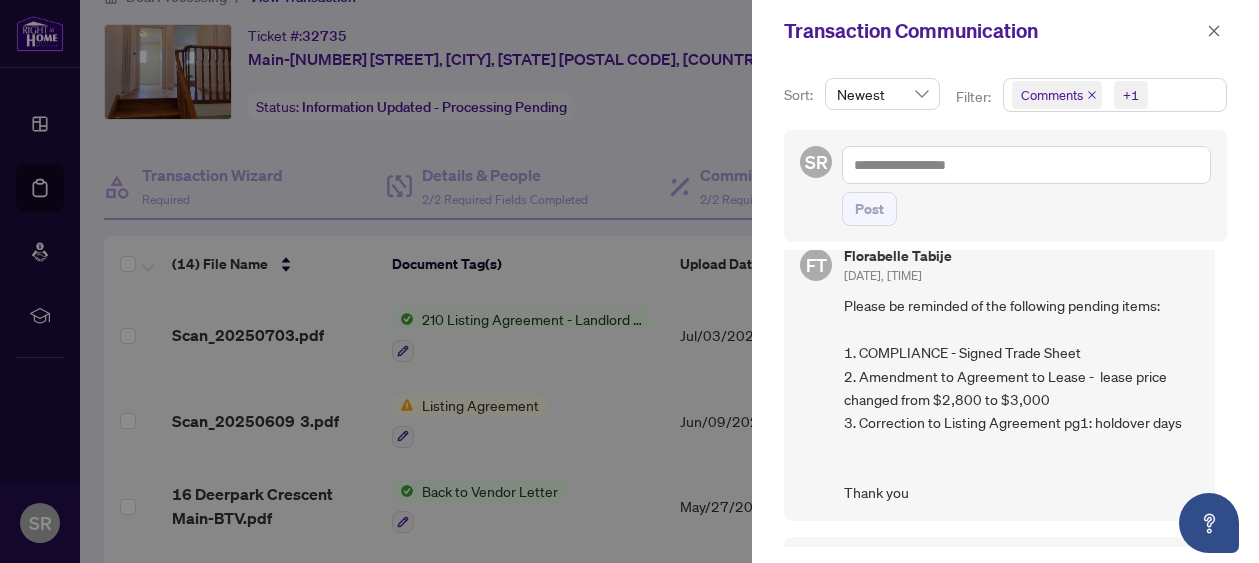 scroll, scrollTop: 26, scrollLeft: 0, axis: vertical 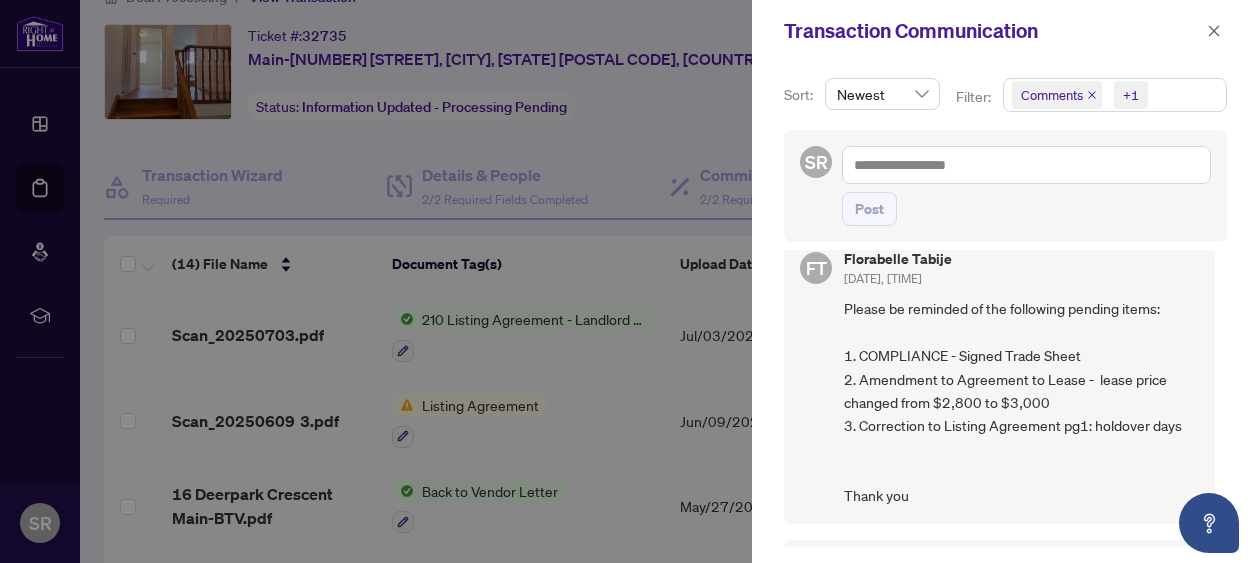 click at bounding box center [629, 281] 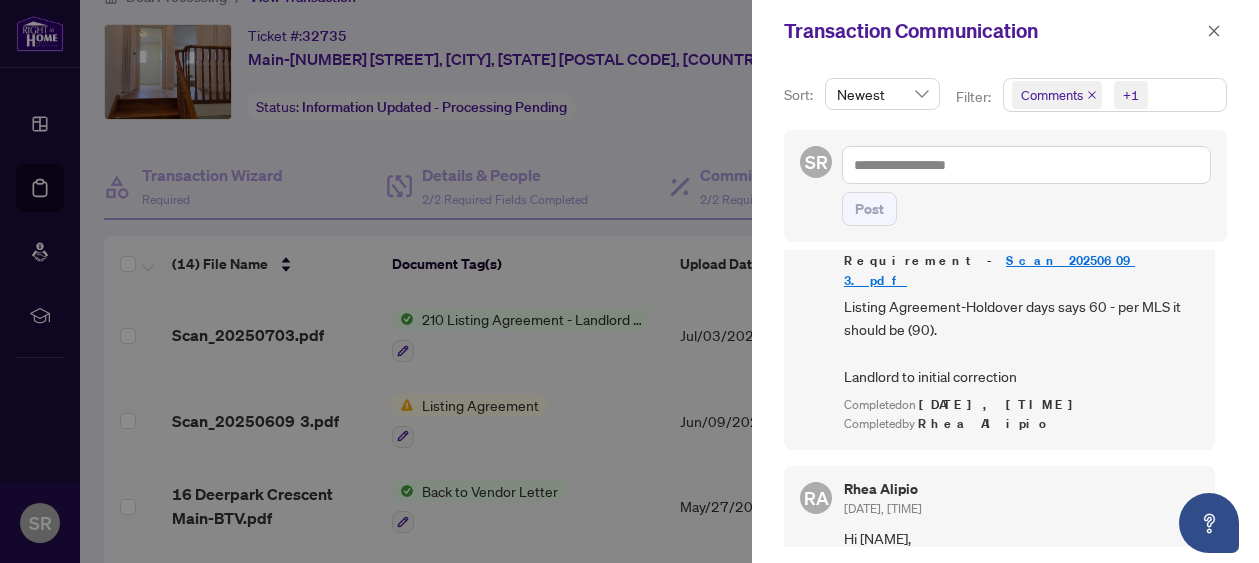 scroll, scrollTop: 0, scrollLeft: 0, axis: both 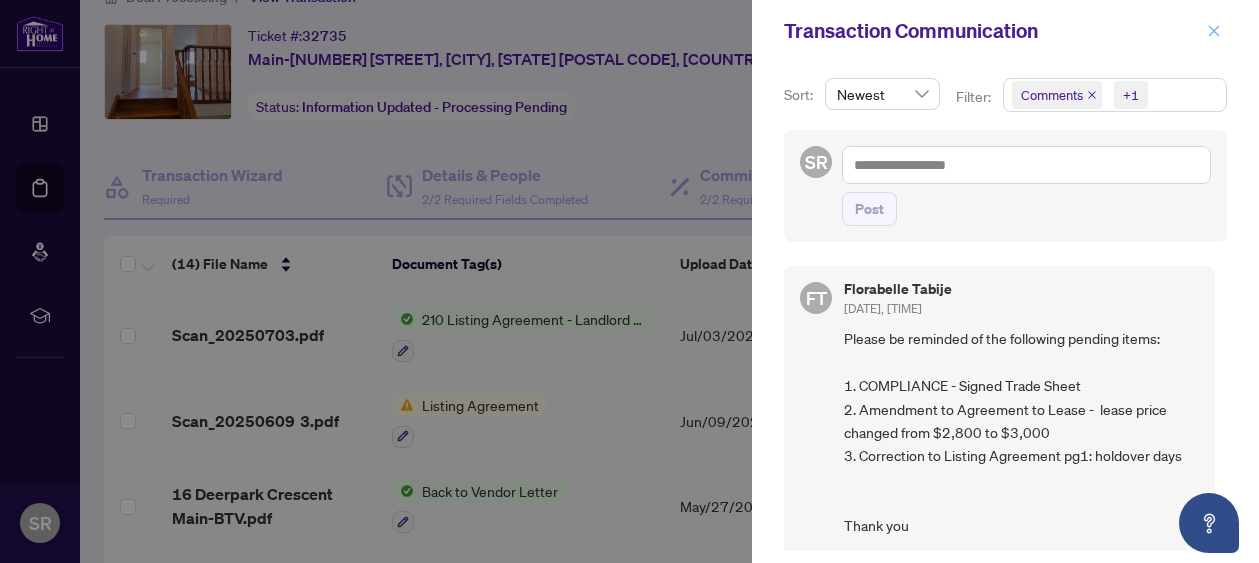 click 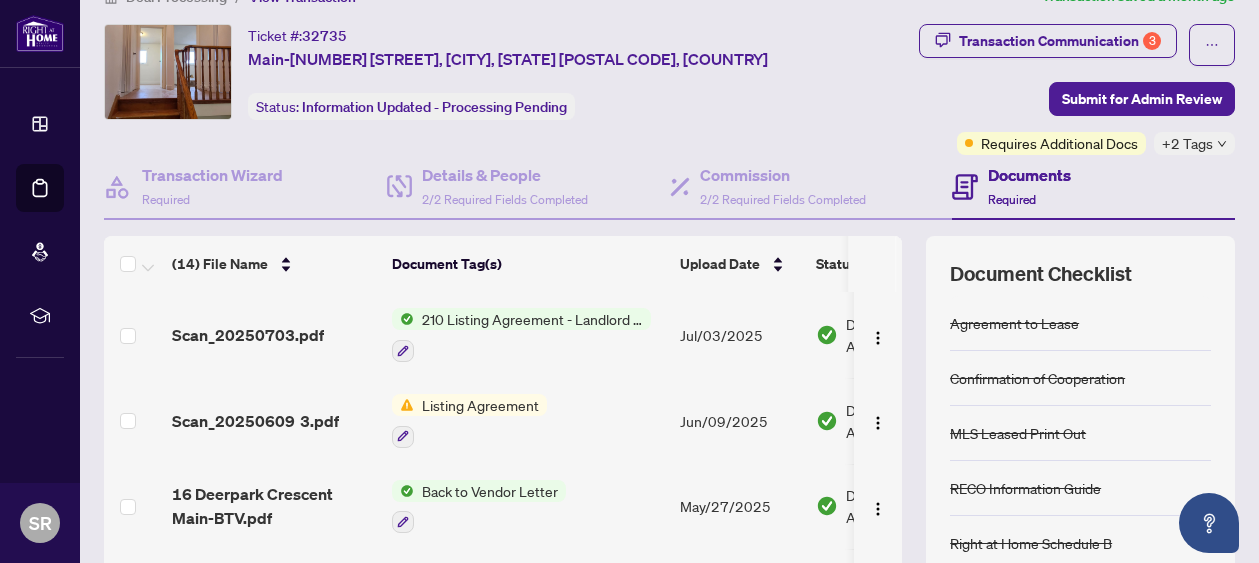click on "210 Listing Agreement - Landlord Representation Agreement Authority to Offer forLease" at bounding box center [532, 319] 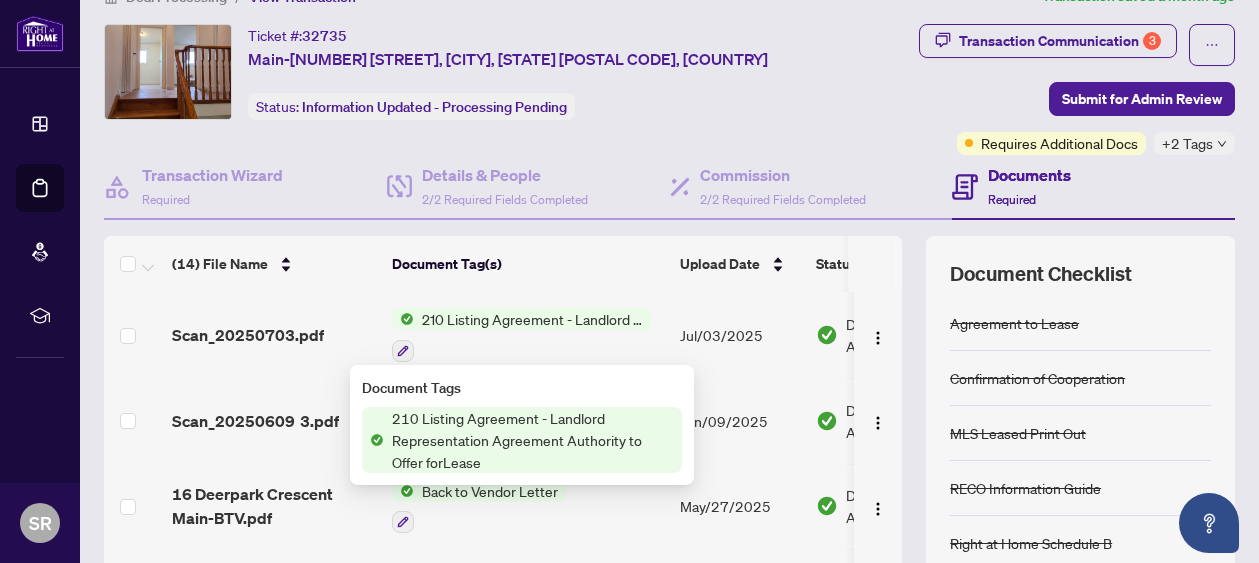 click on "210 Listing Agreement - Landlord Representation Agreement Authority to Offer forLease" at bounding box center [533, 440] 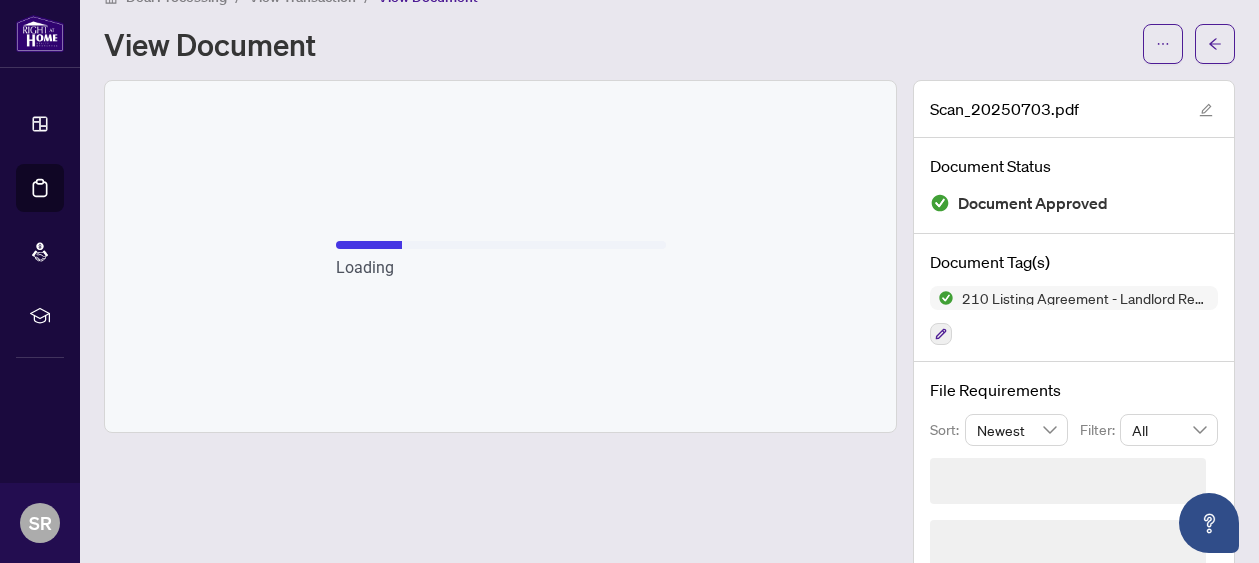 scroll, scrollTop: 20, scrollLeft: 0, axis: vertical 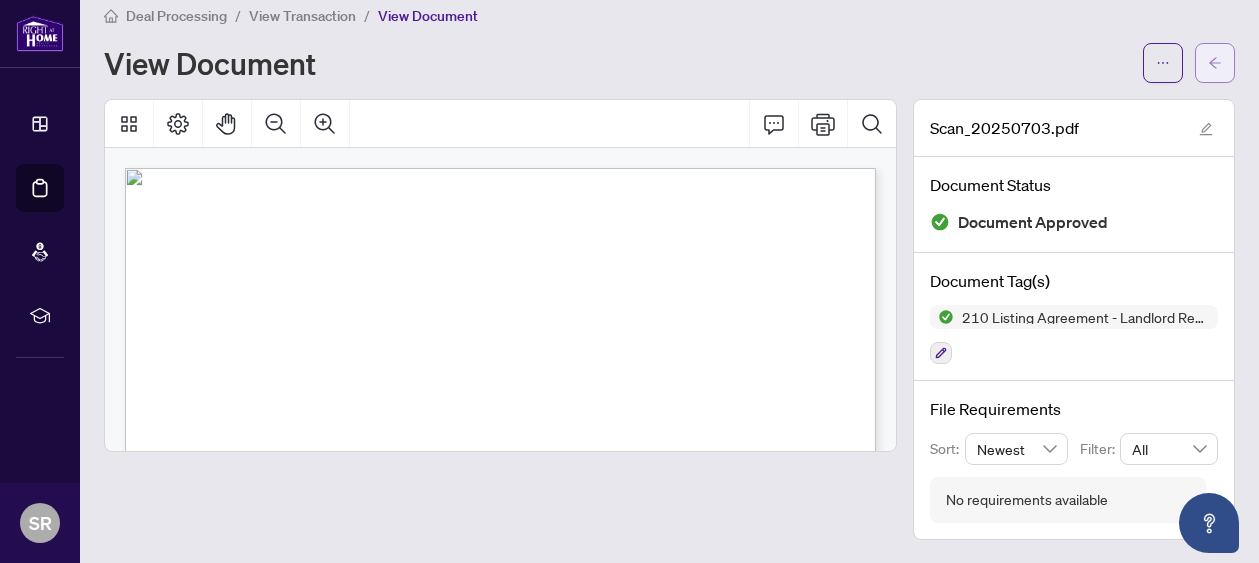 click 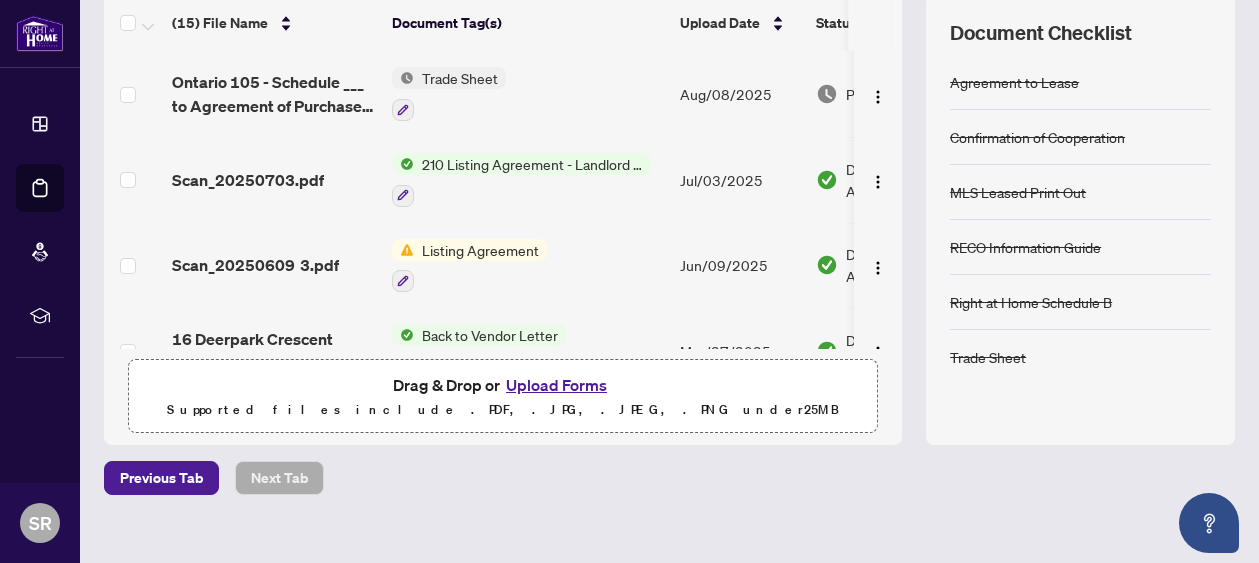 scroll, scrollTop: 299, scrollLeft: 0, axis: vertical 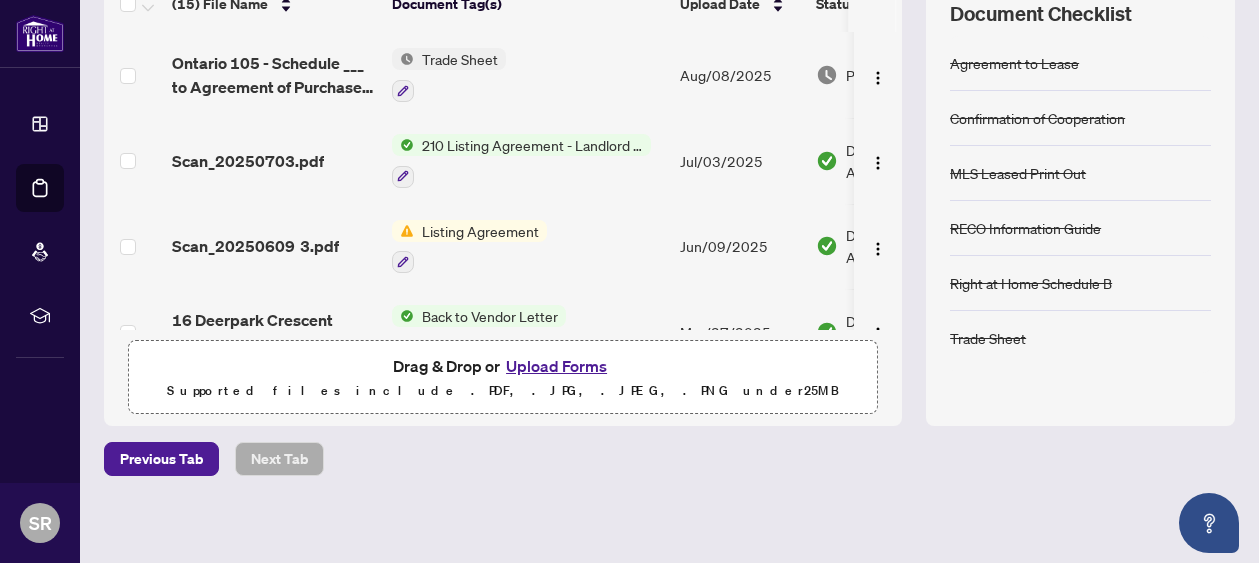 click on "Trade Sheet" at bounding box center (988, 338) 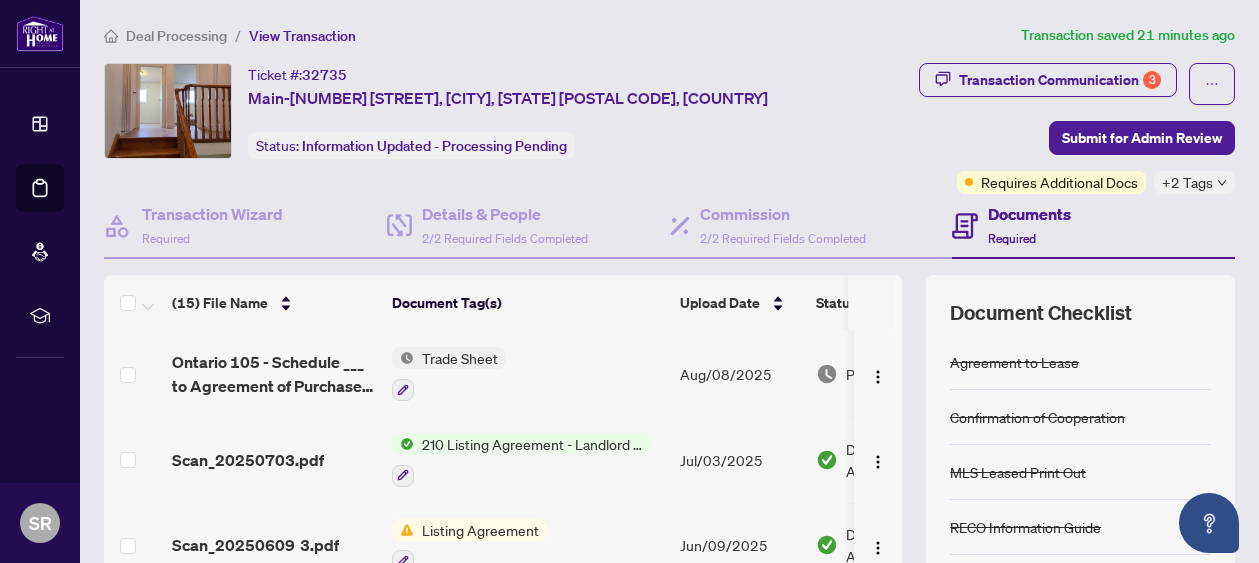 scroll, scrollTop: 305, scrollLeft: 0, axis: vertical 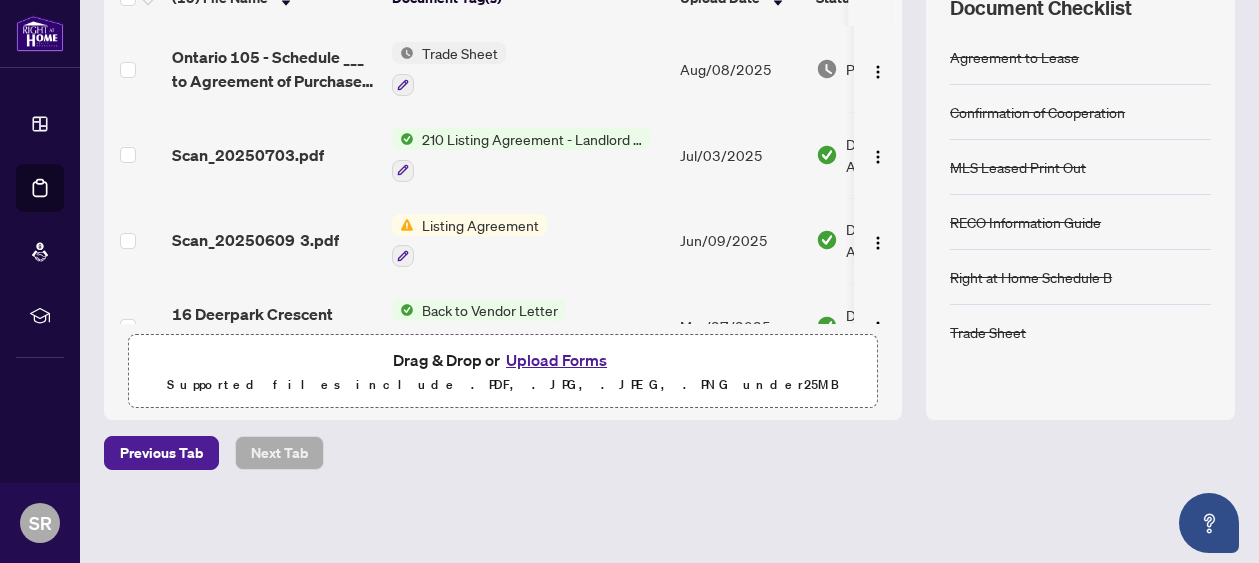 click on "Trade Sheet" at bounding box center [460, 53] 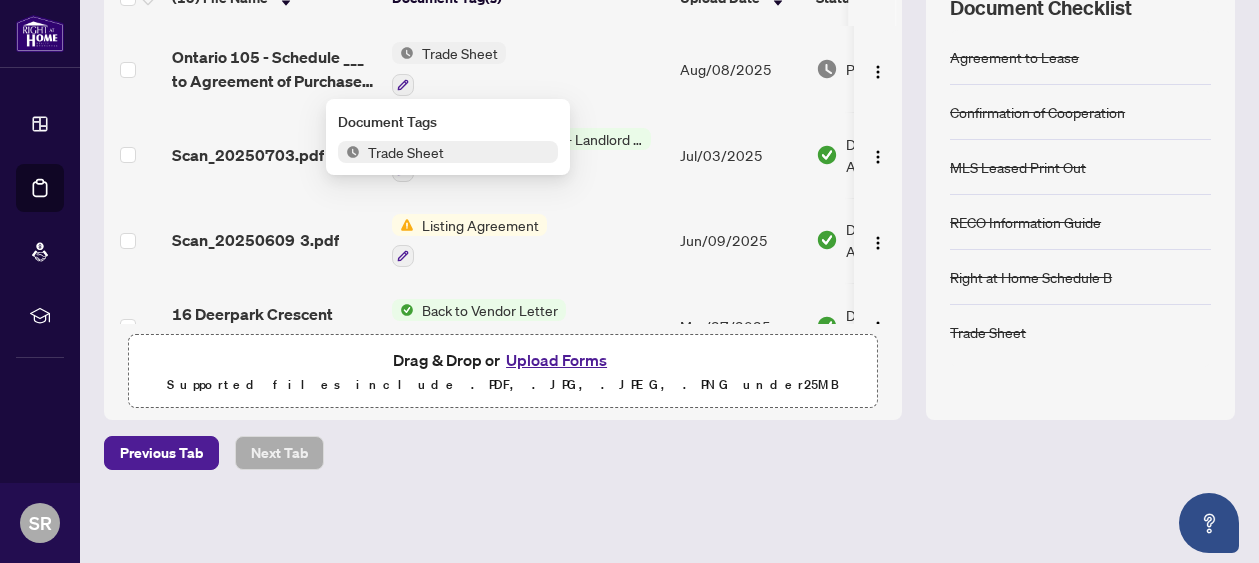 click on "Trade Sheet" at bounding box center [406, 152] 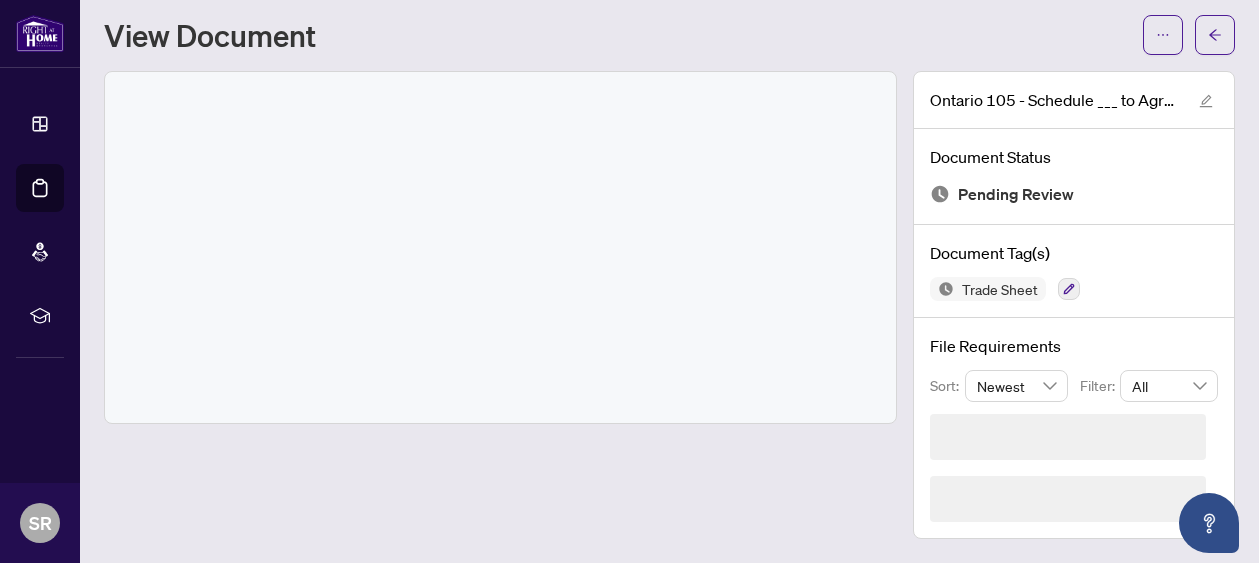 scroll, scrollTop: 0, scrollLeft: 0, axis: both 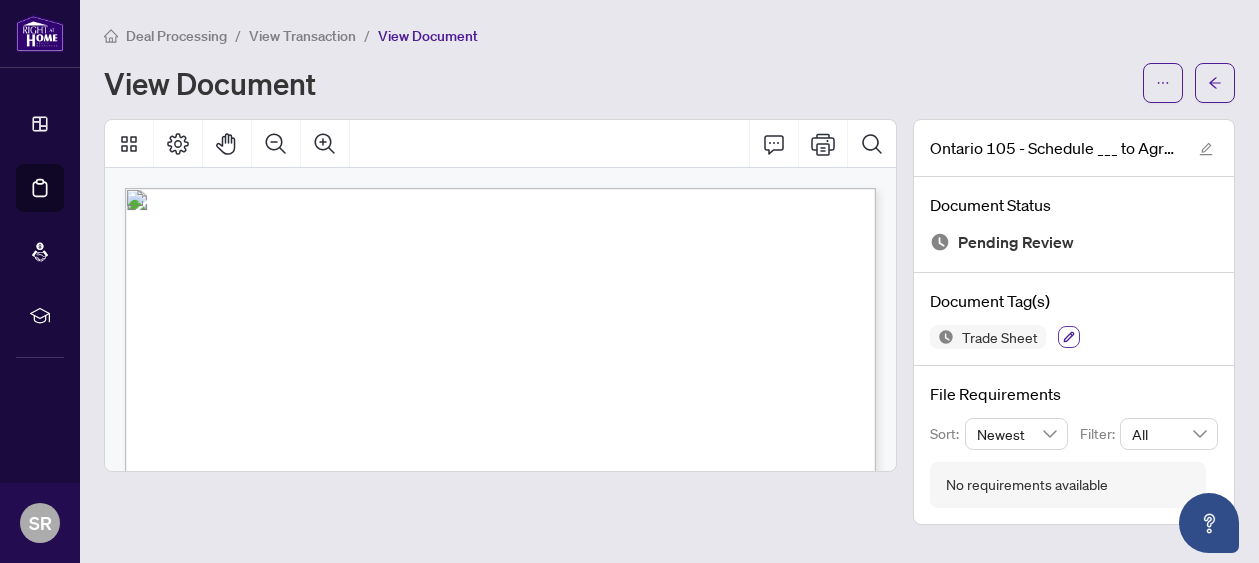 click 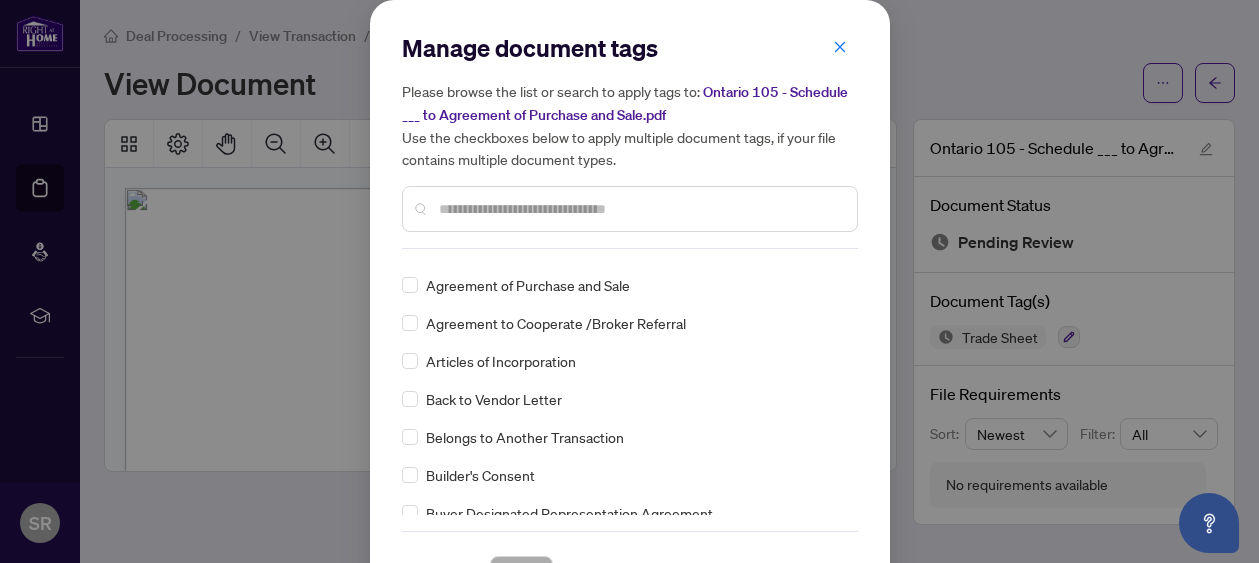 scroll, scrollTop: 0, scrollLeft: 0, axis: both 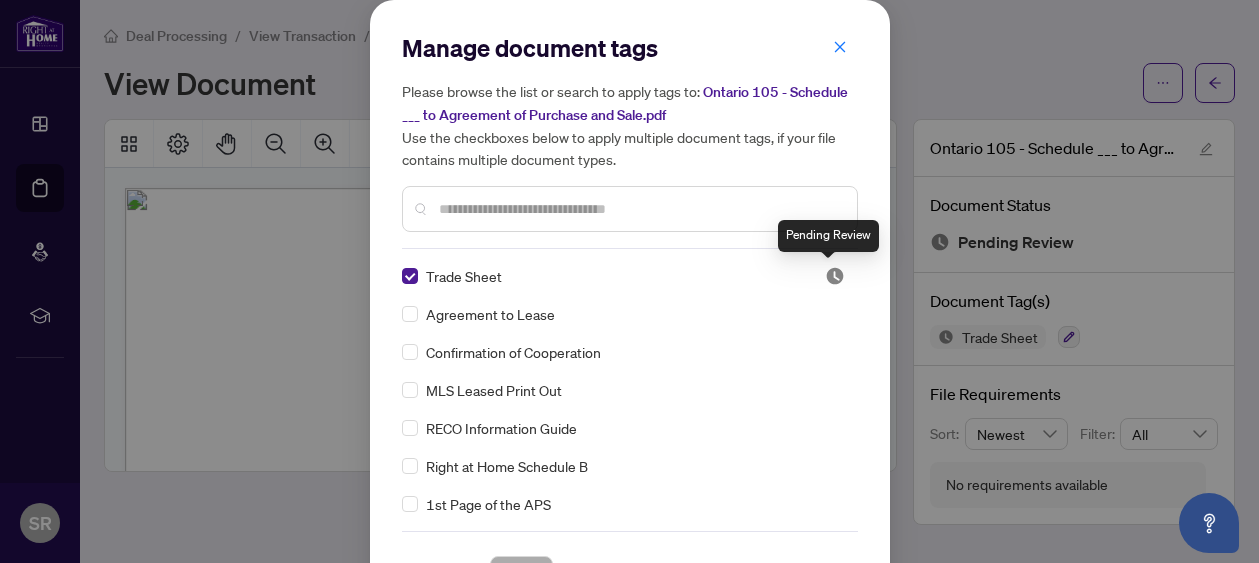 click at bounding box center (835, 276) 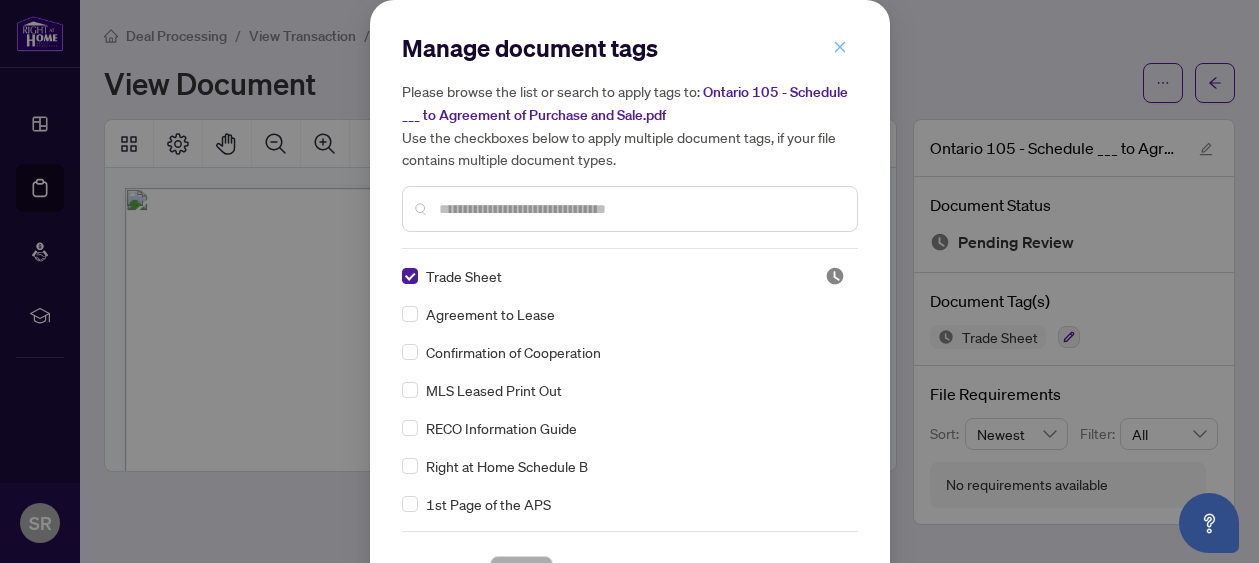 click 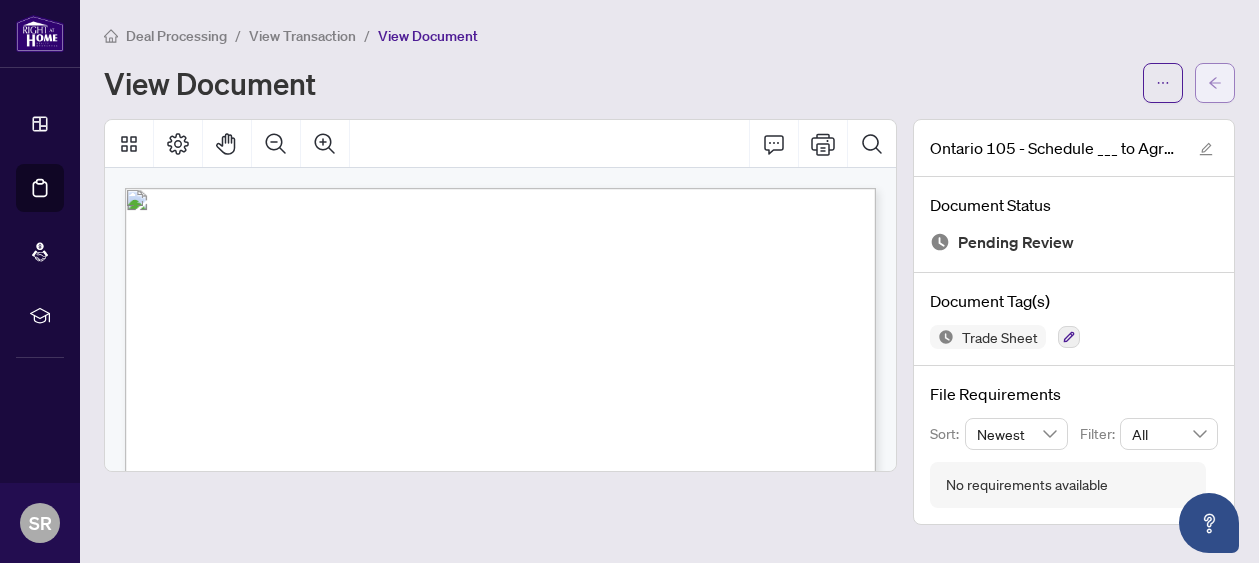 click at bounding box center (1215, 83) 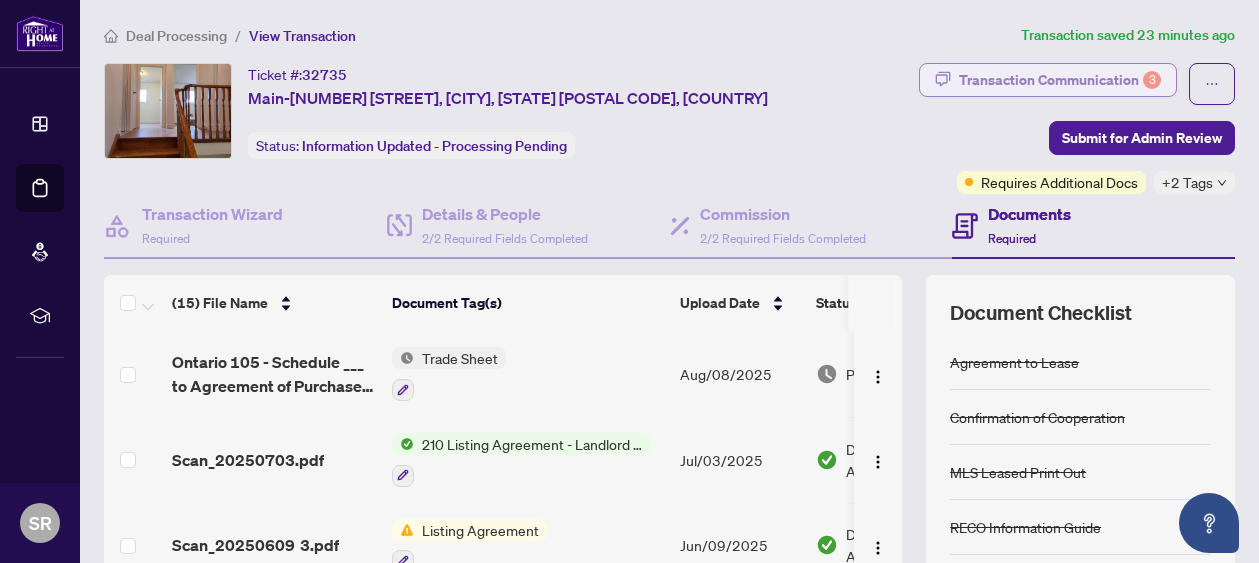 click on "Transaction Communication 3" at bounding box center (1060, 80) 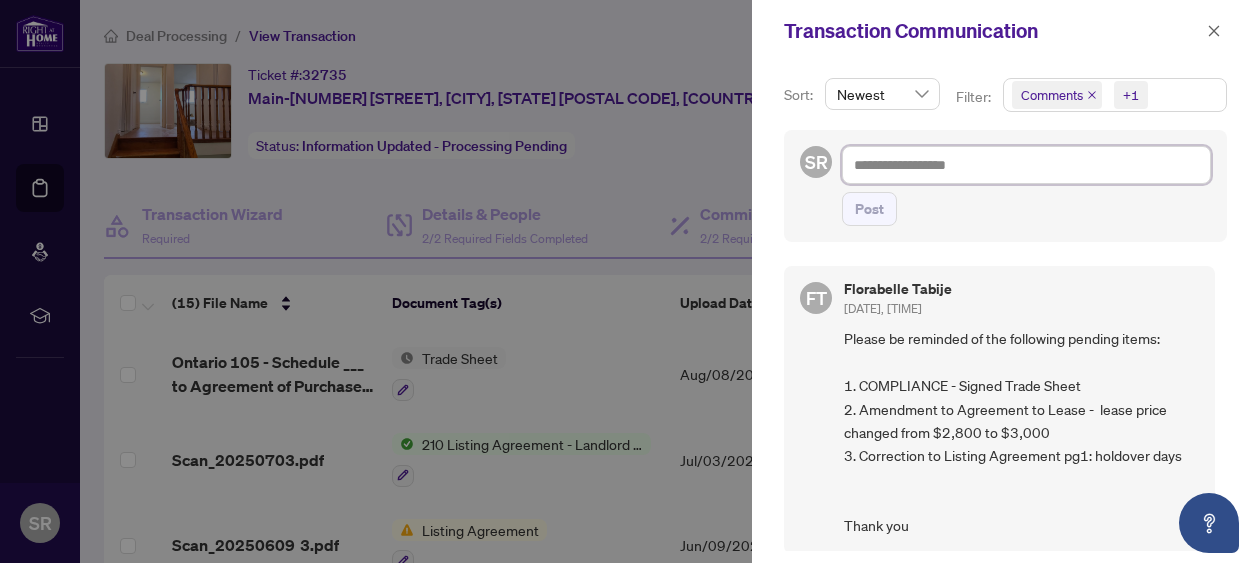click at bounding box center [1026, 165] 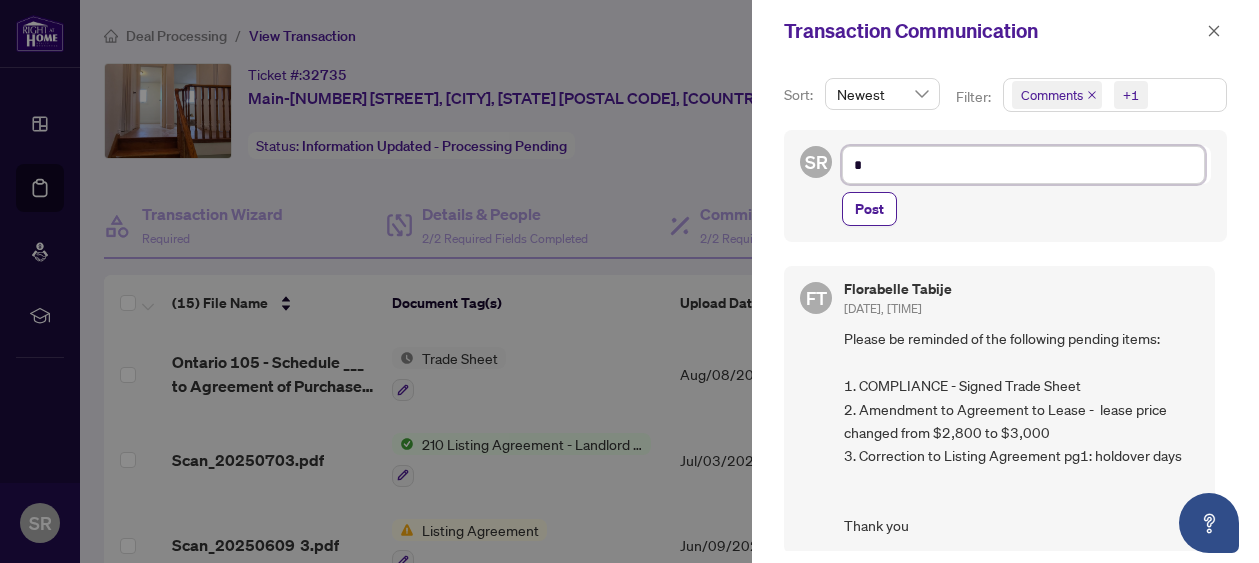 type on "**" 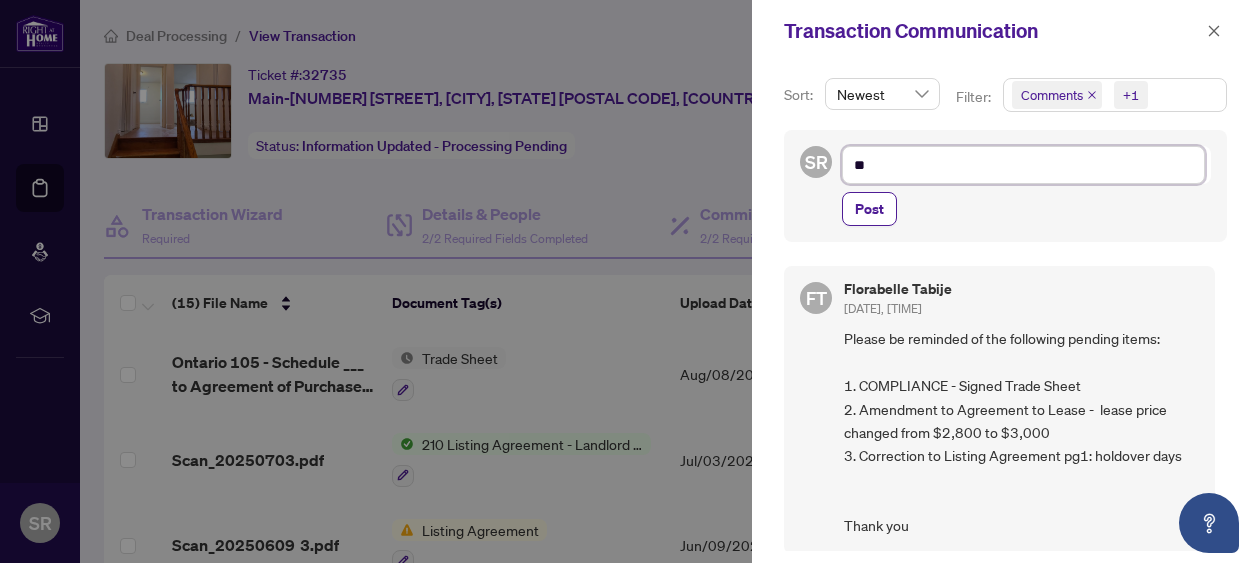 type on "***" 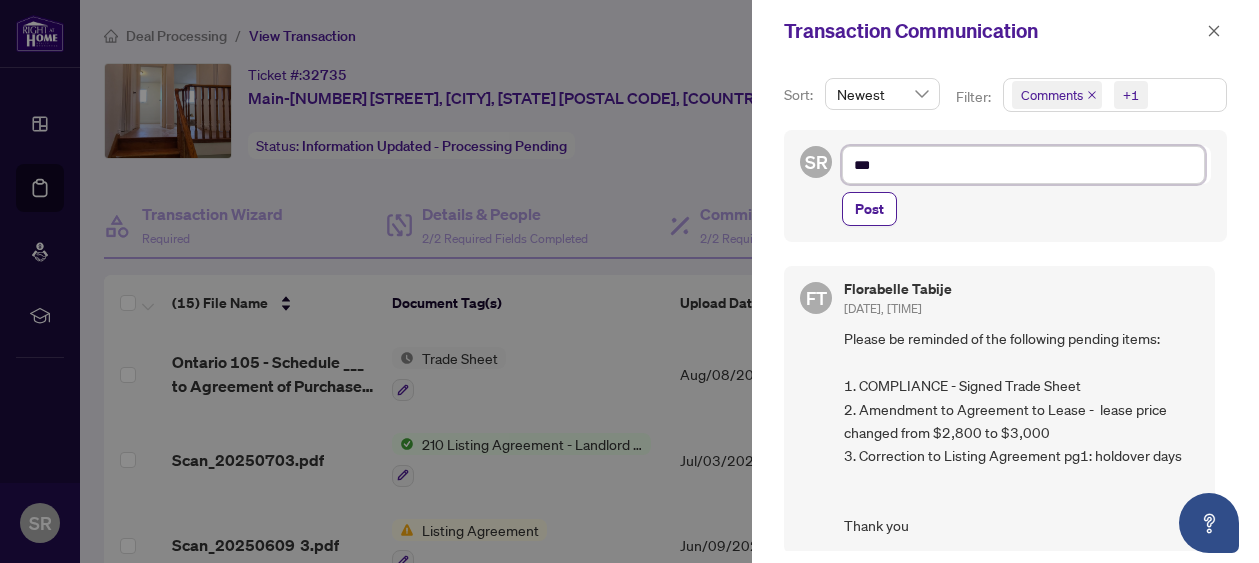 type on "****" 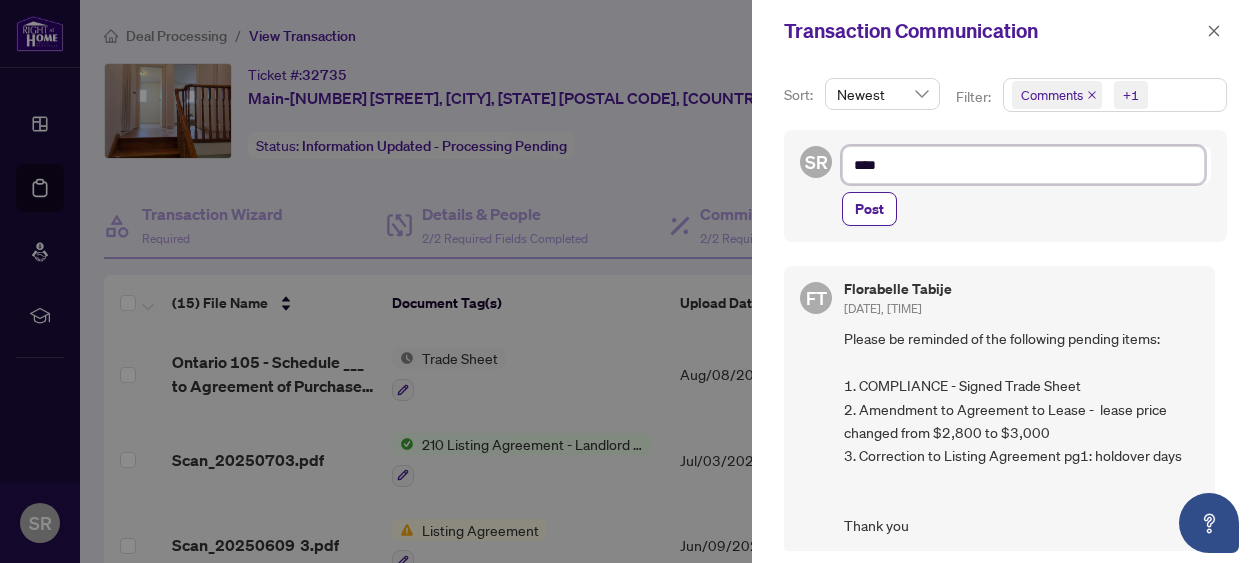 type on "*****" 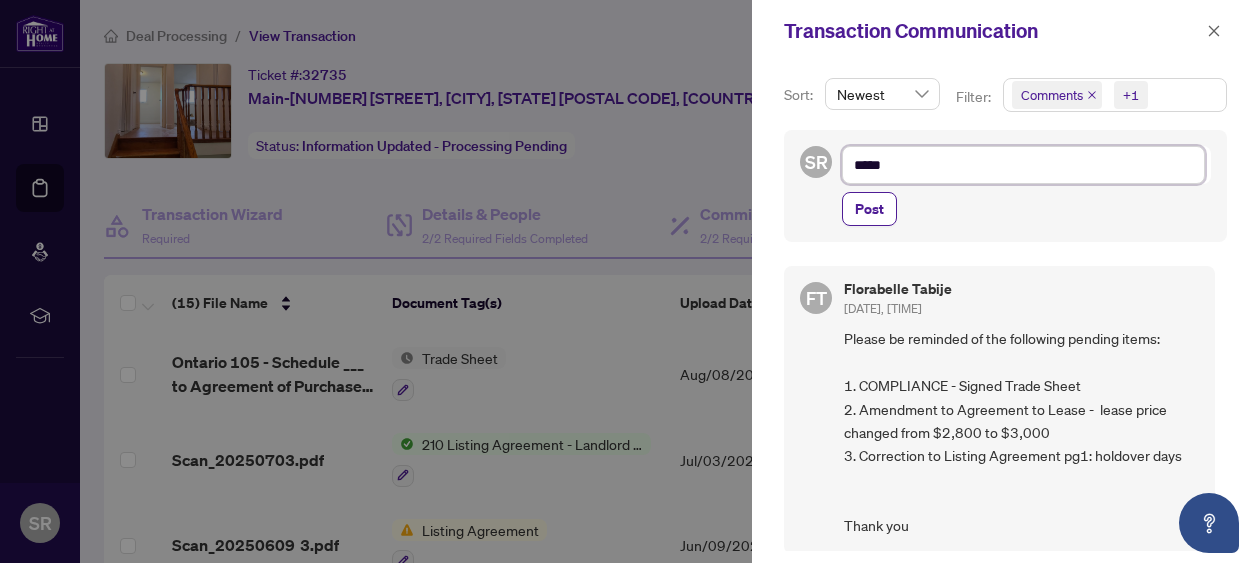 type on "*****" 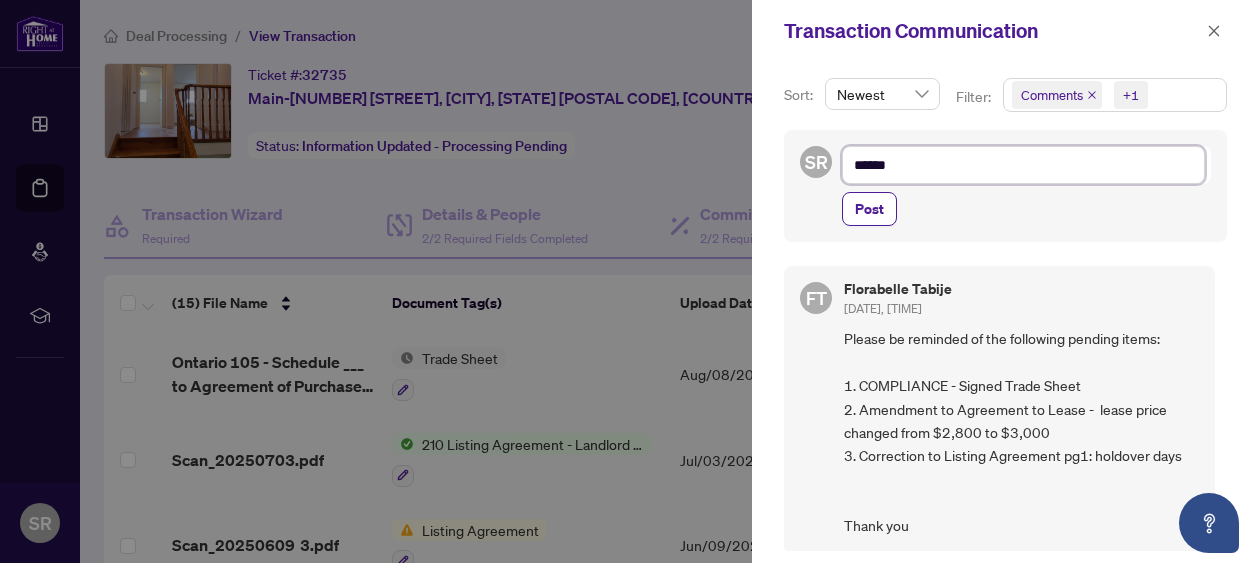 type on "*******" 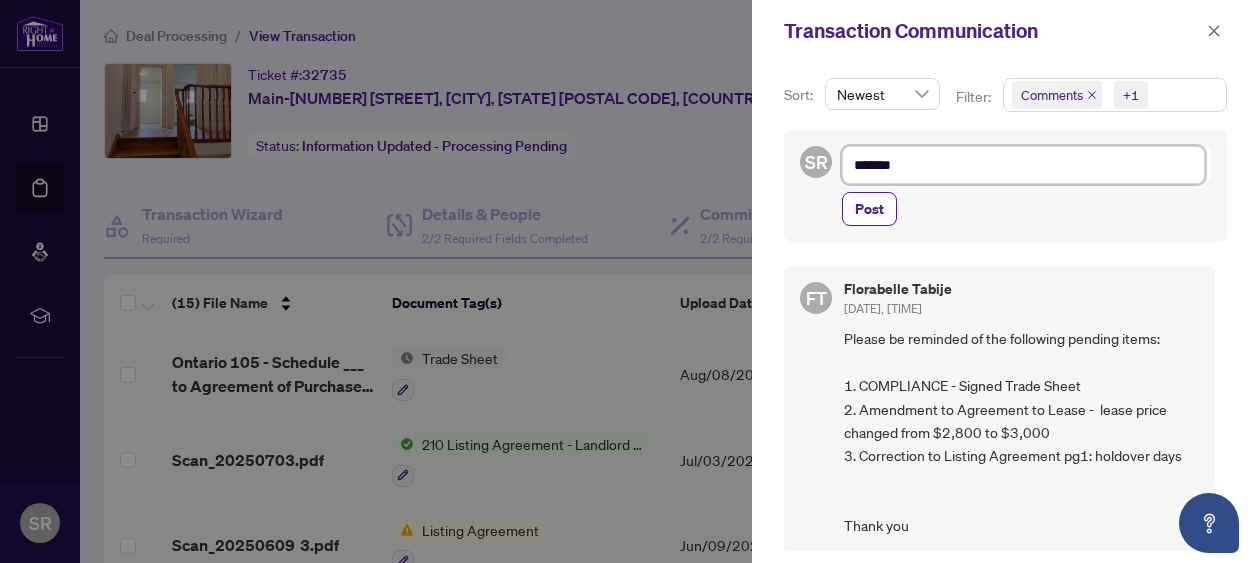 type on "*******" 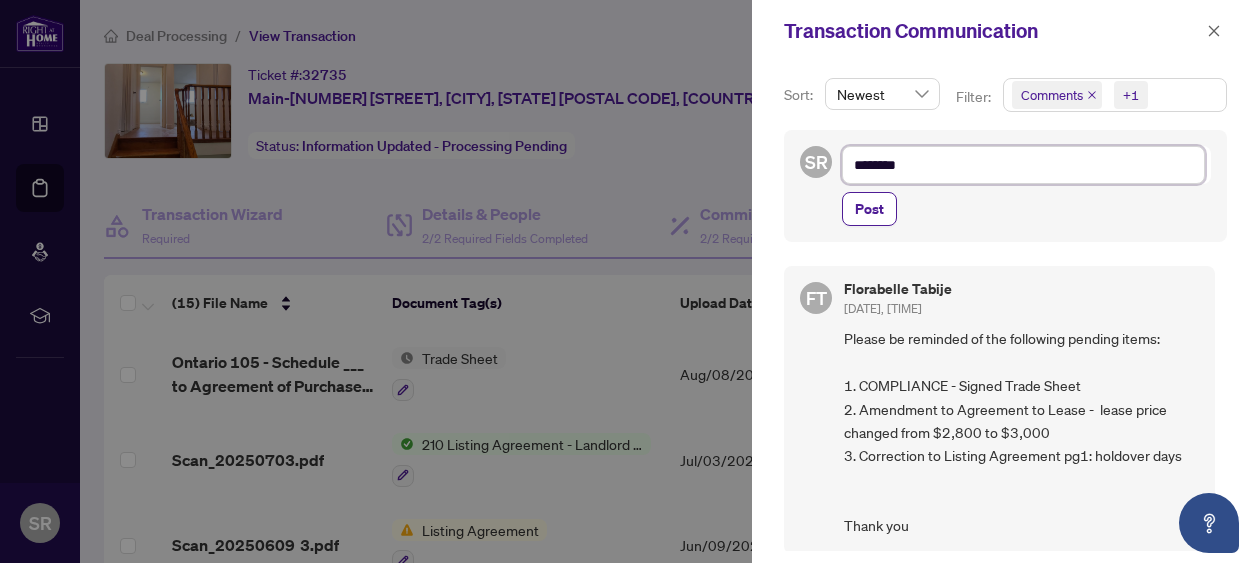 type on "*********" 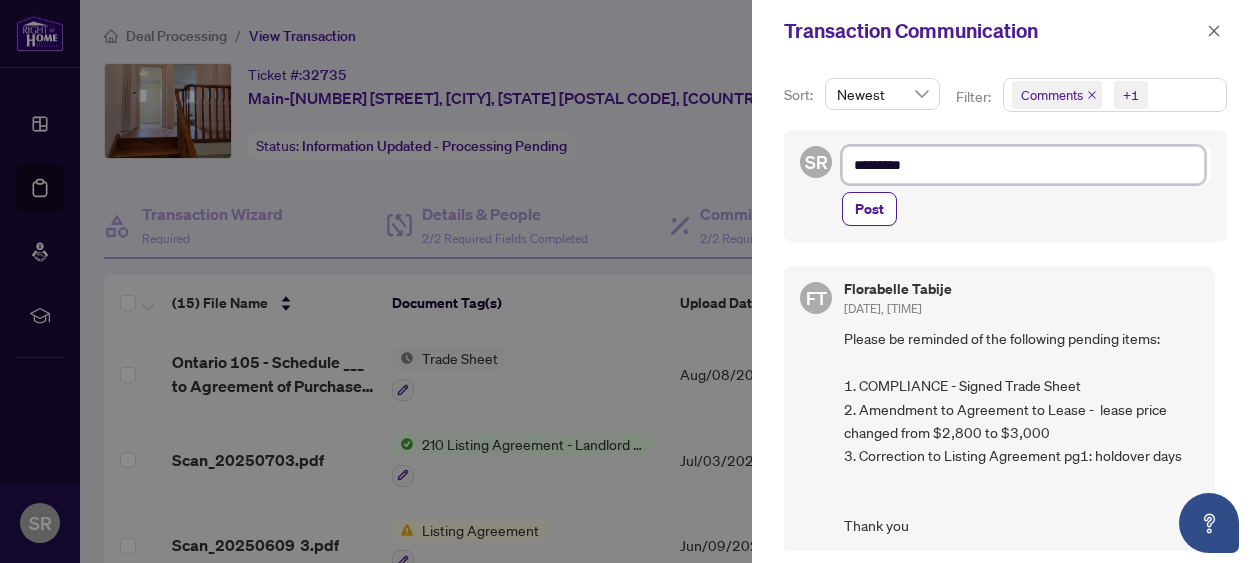 type on "**********" 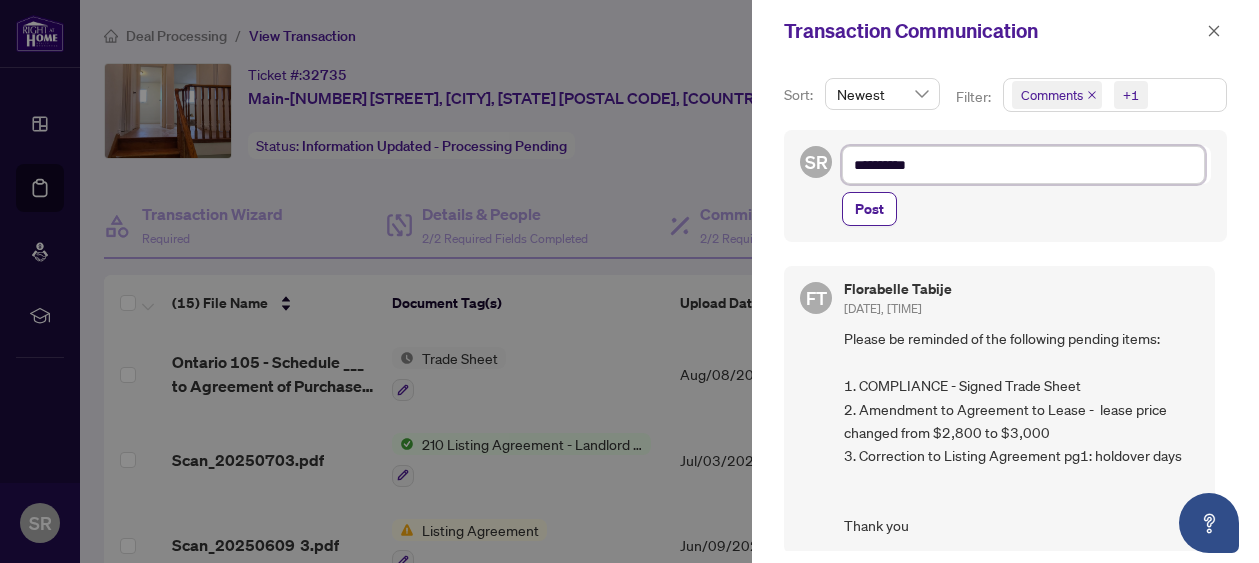type on "**********" 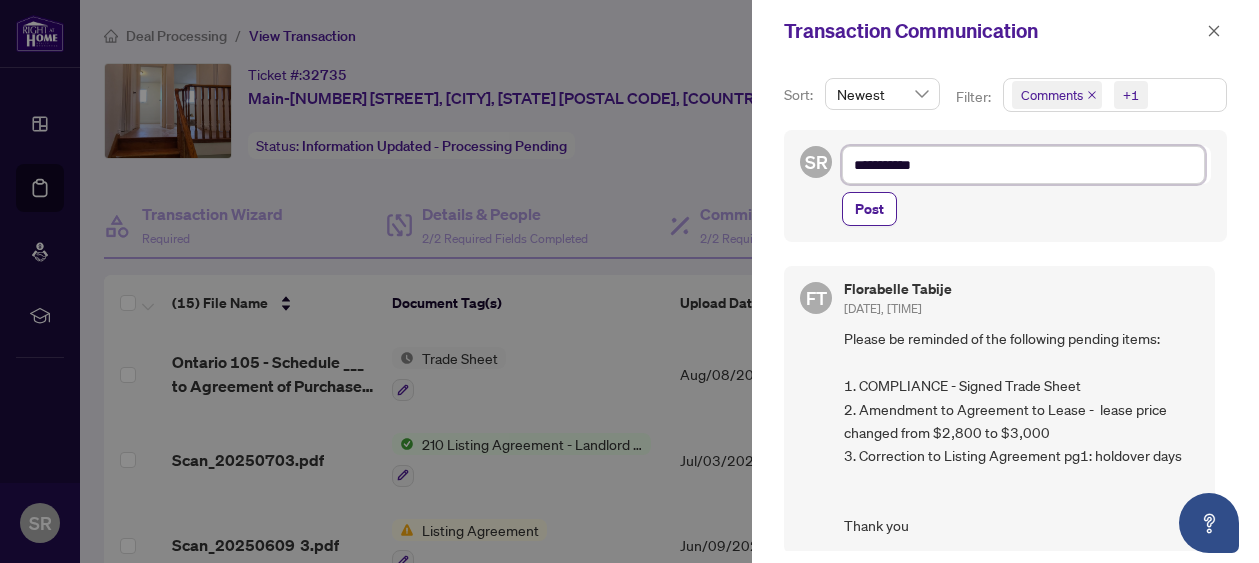 type on "**********" 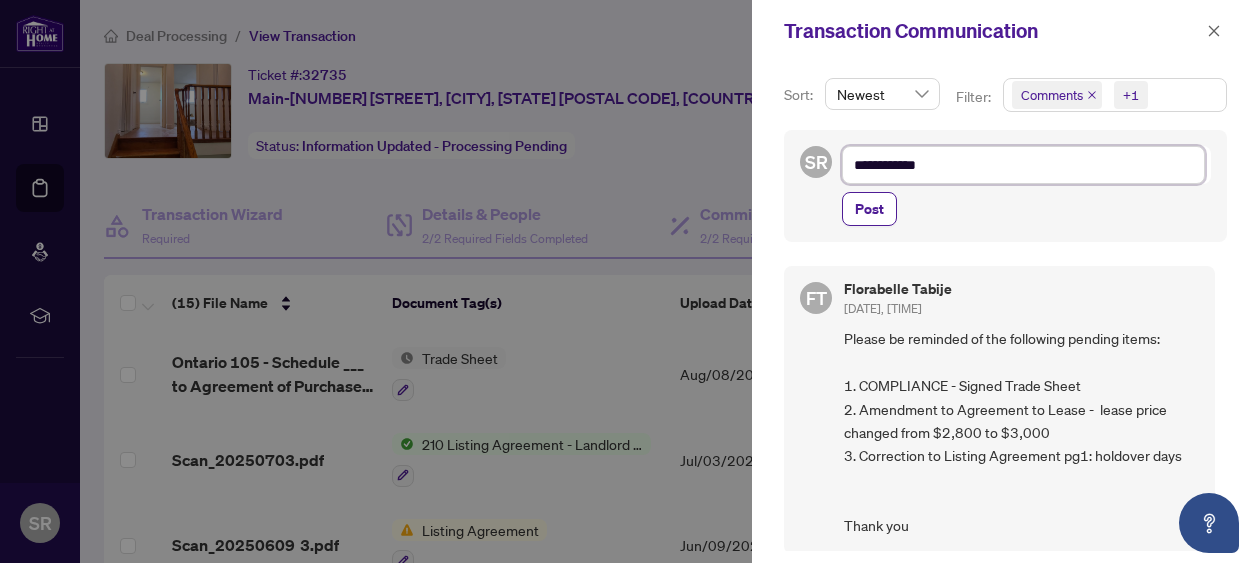 type on "**********" 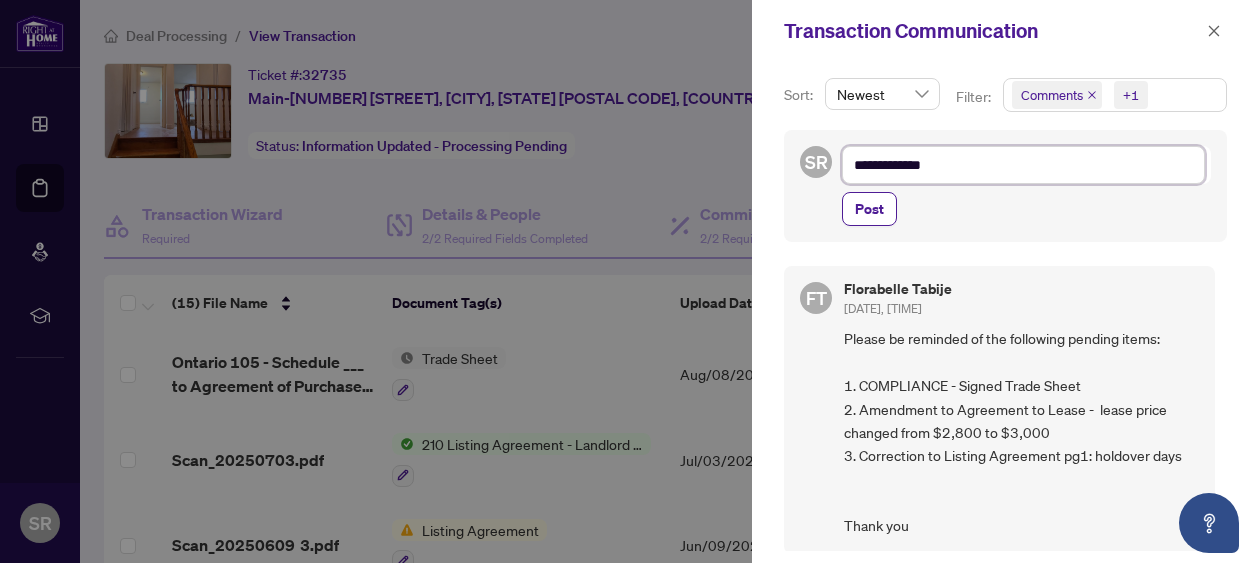 type on "**********" 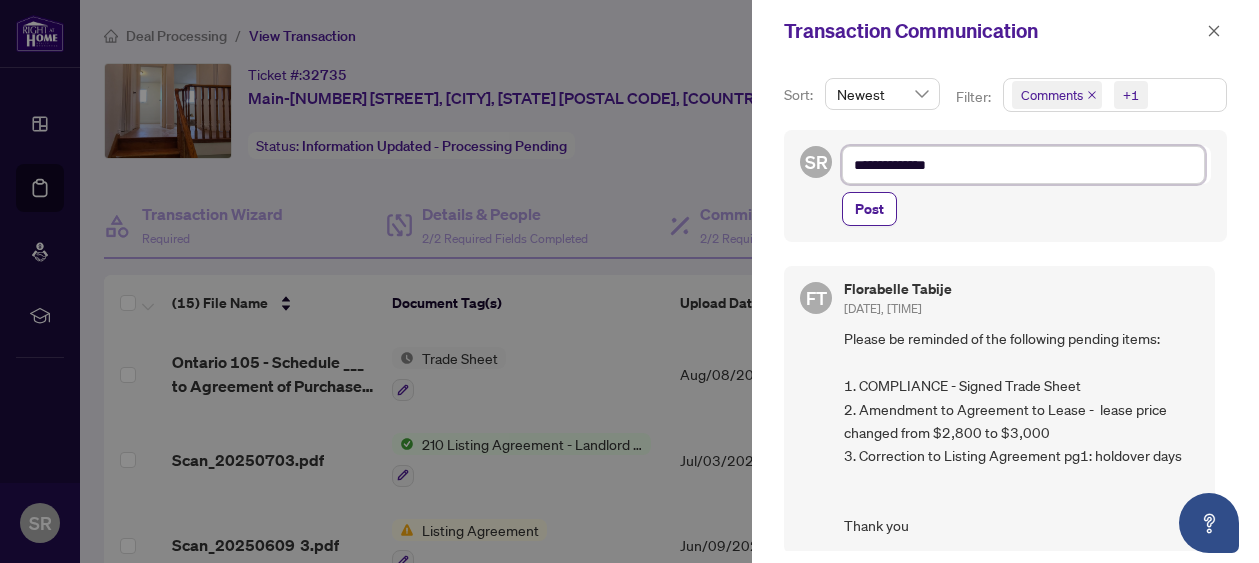type on "**********" 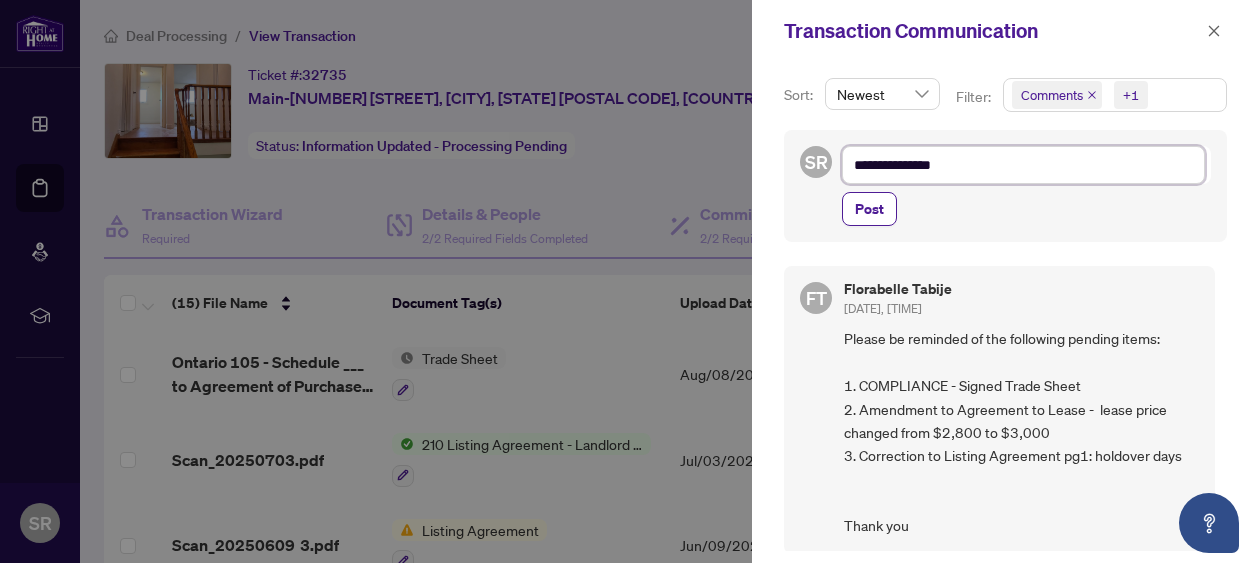 type on "**********" 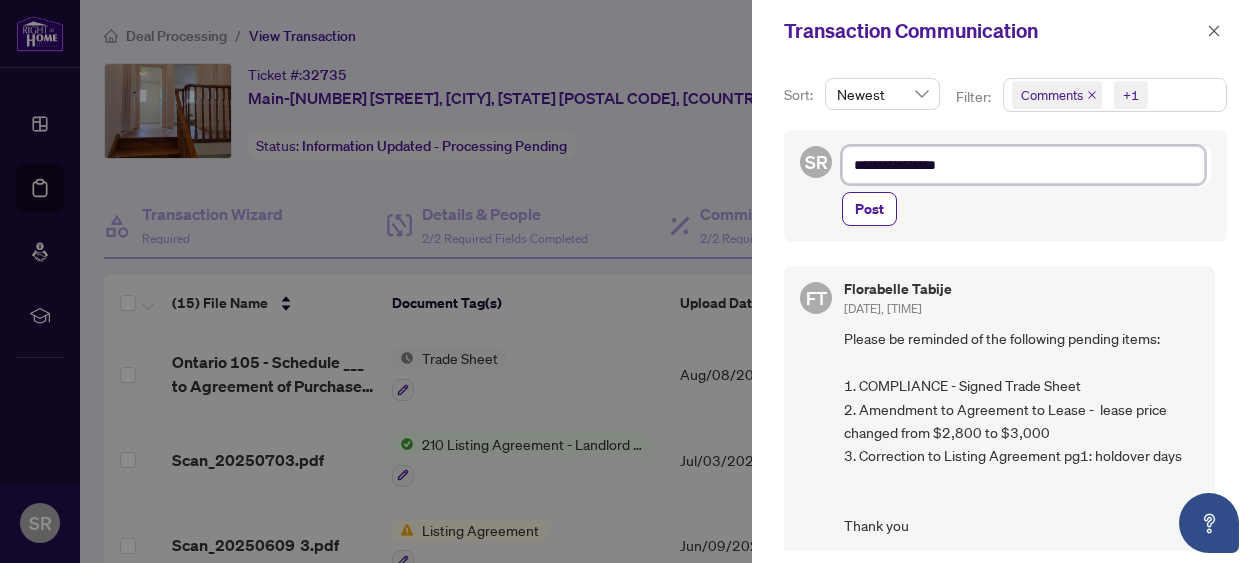 type on "**********" 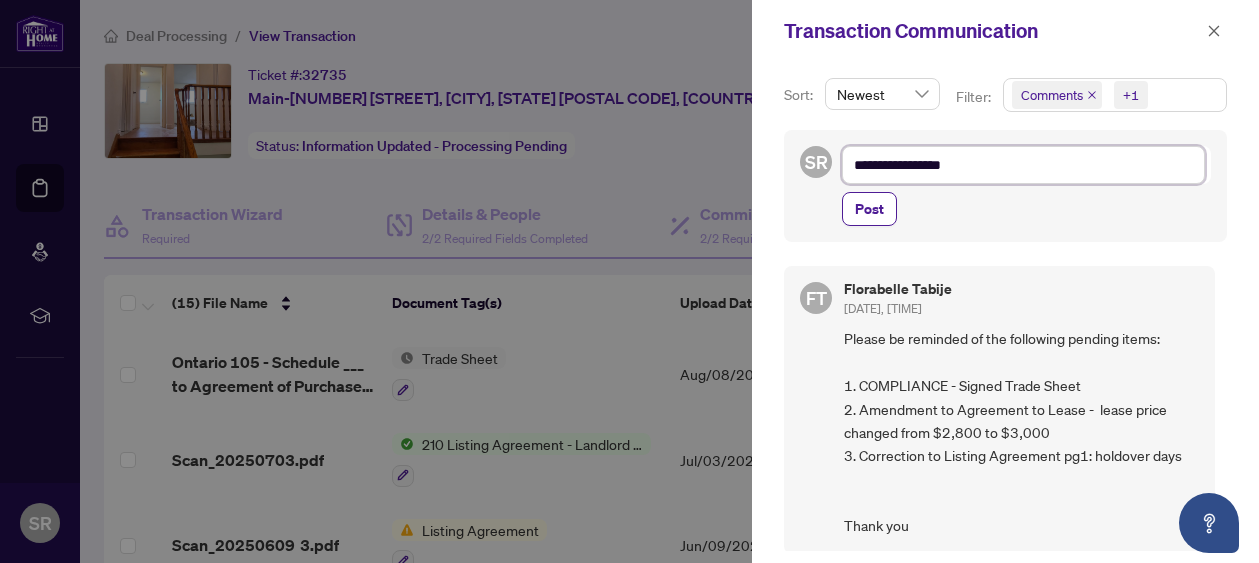 type on "**********" 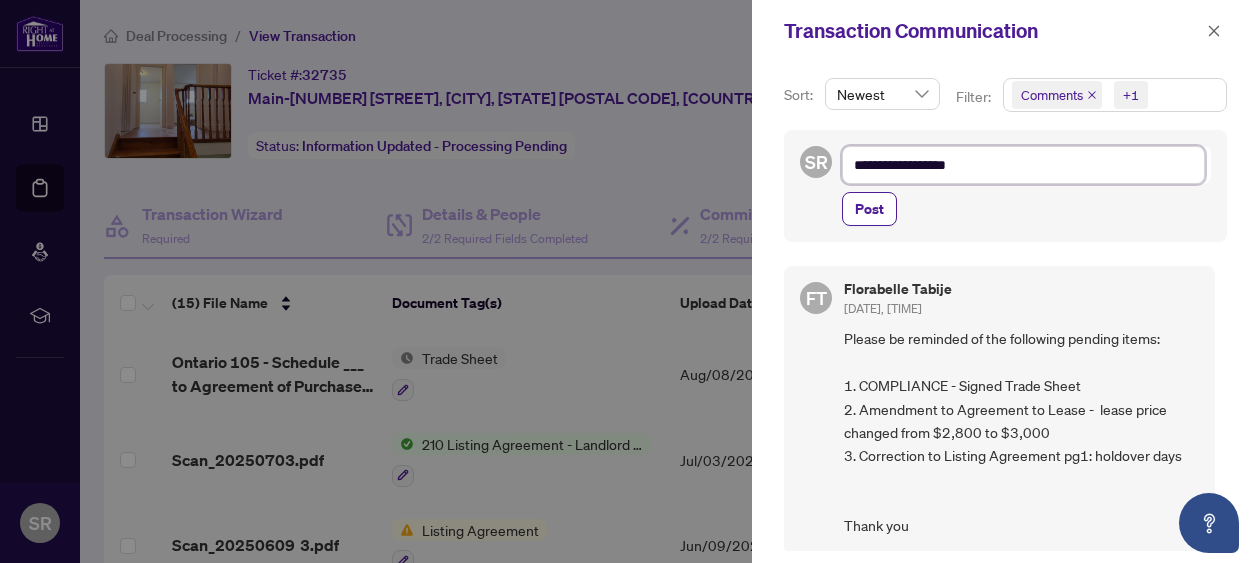 type on "**********" 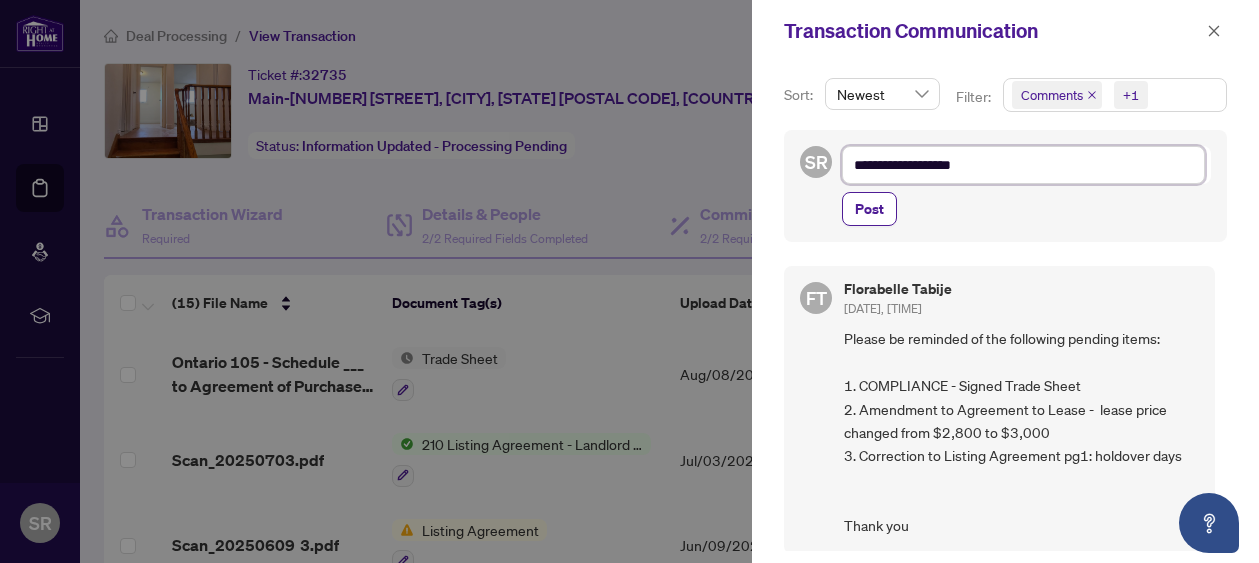 type on "**********" 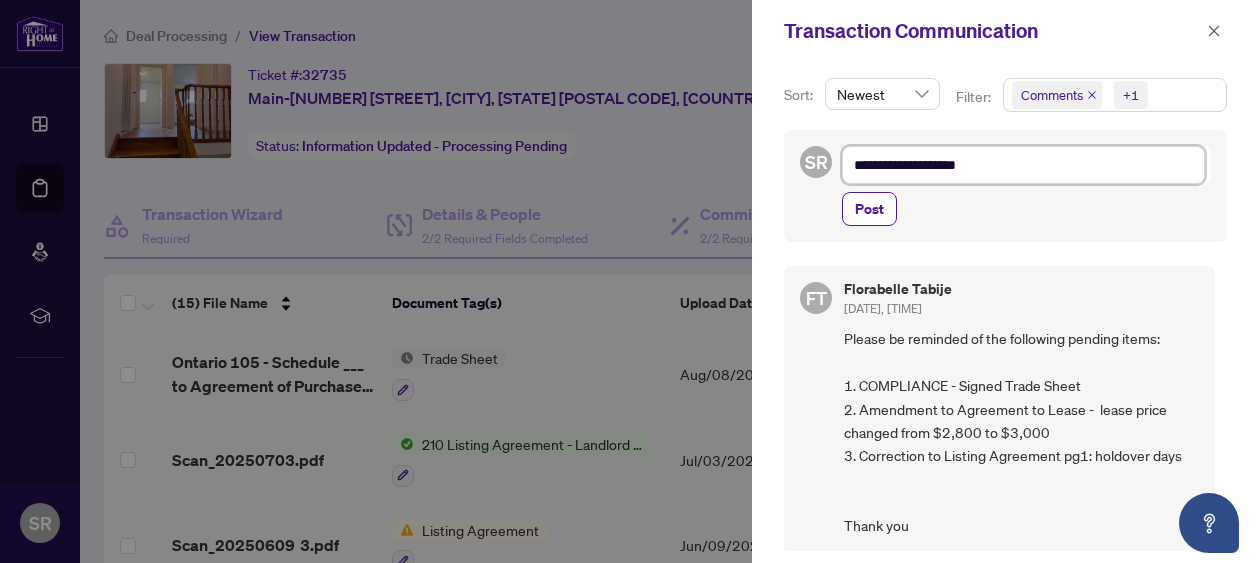 type on "**********" 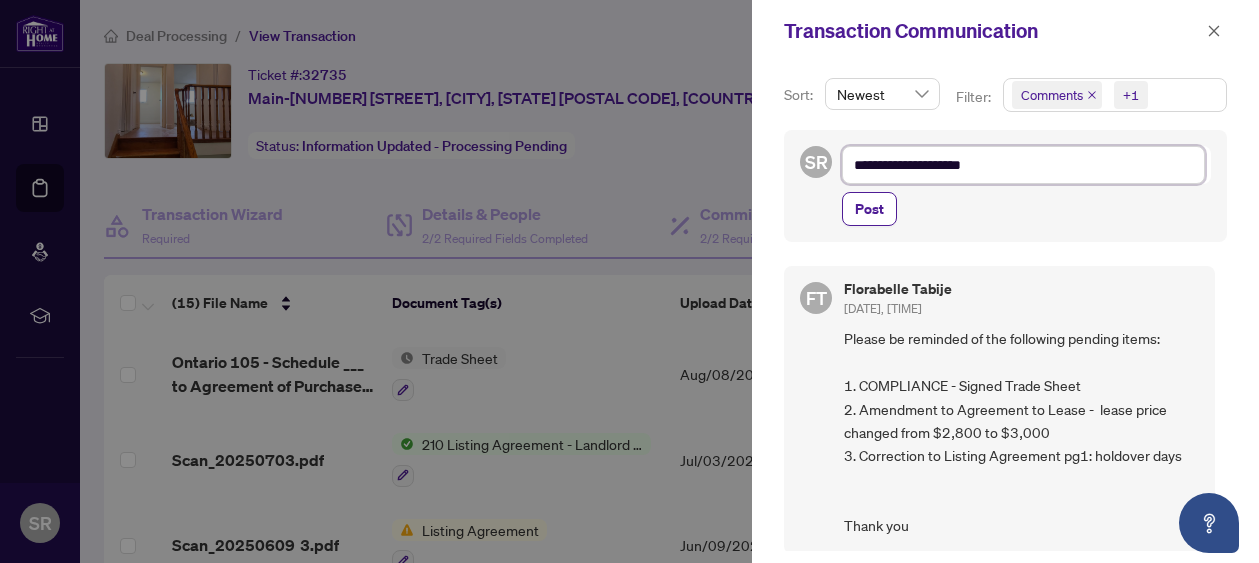 type on "**********" 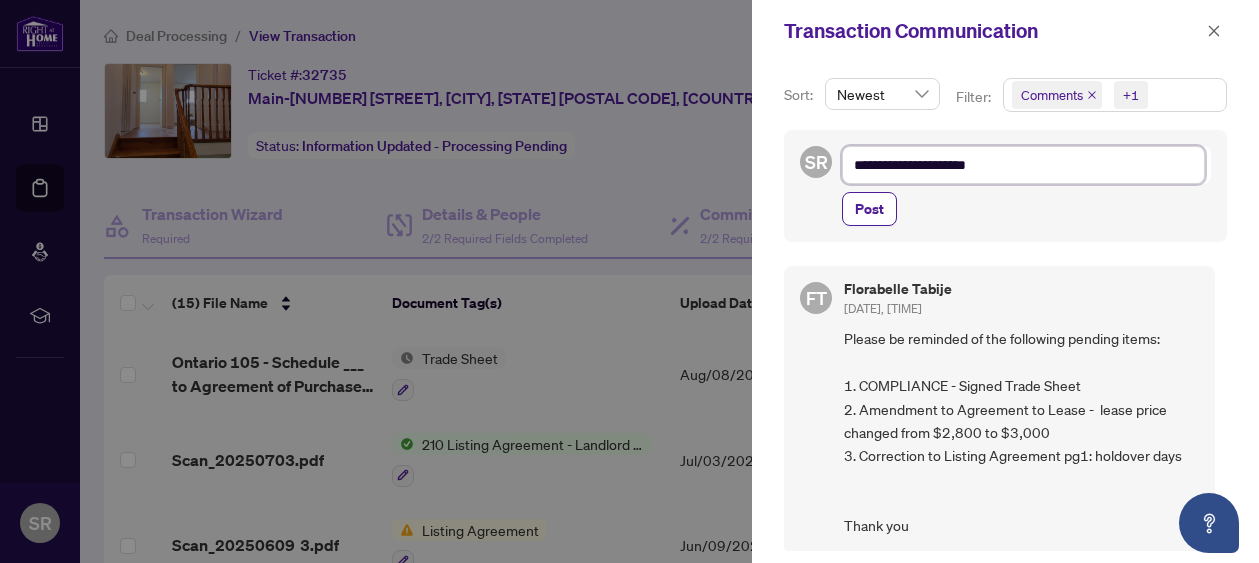 type on "**********" 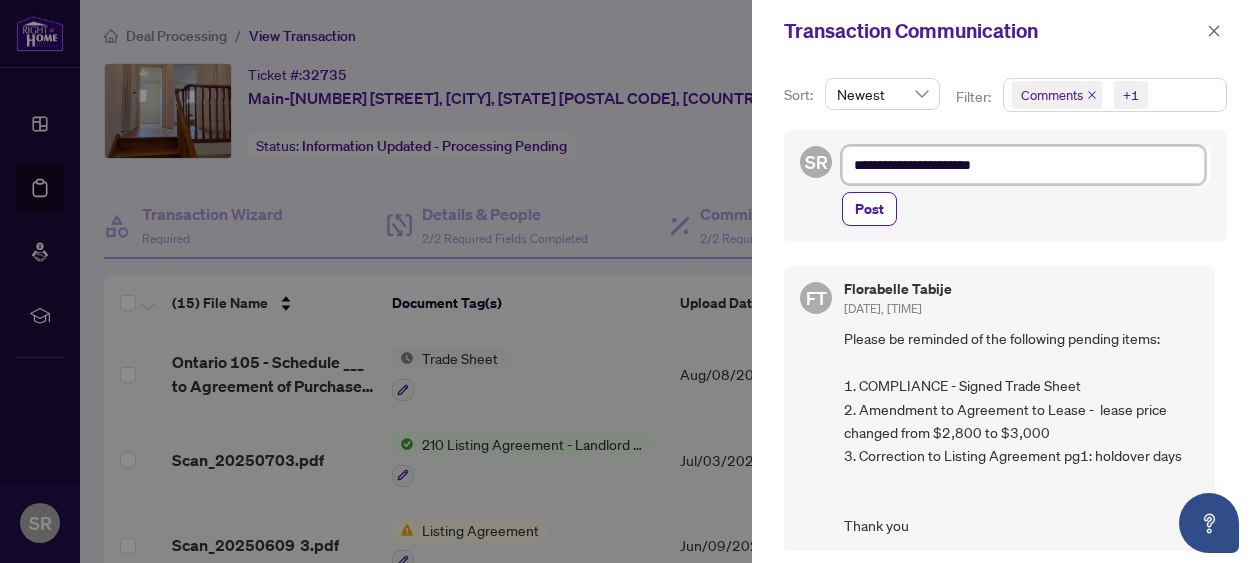 type on "**********" 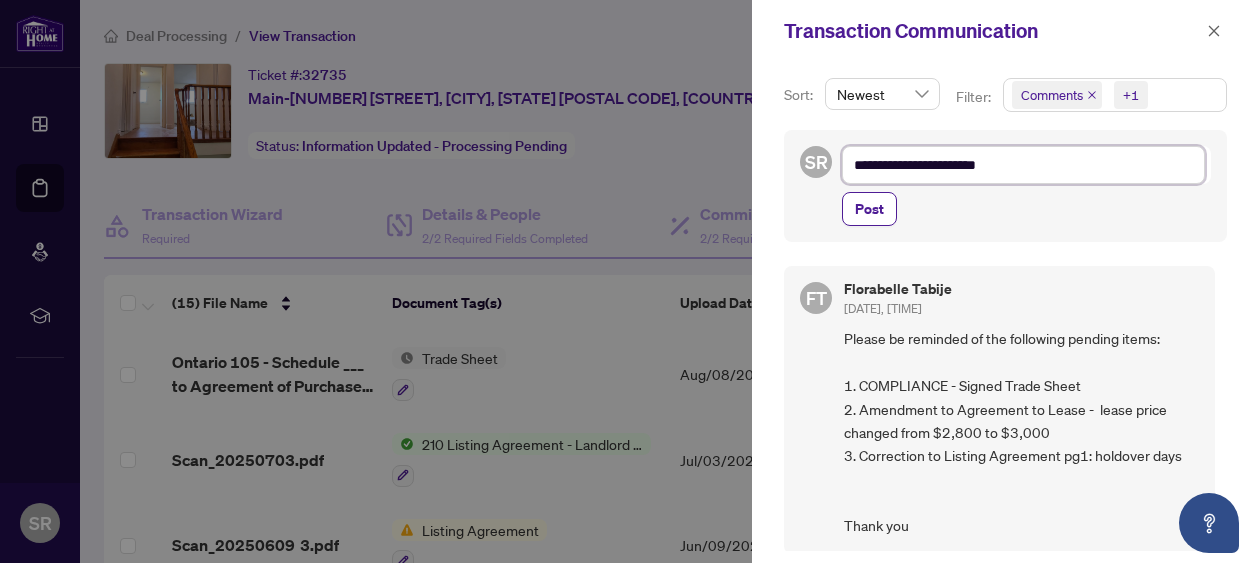 type on "**********" 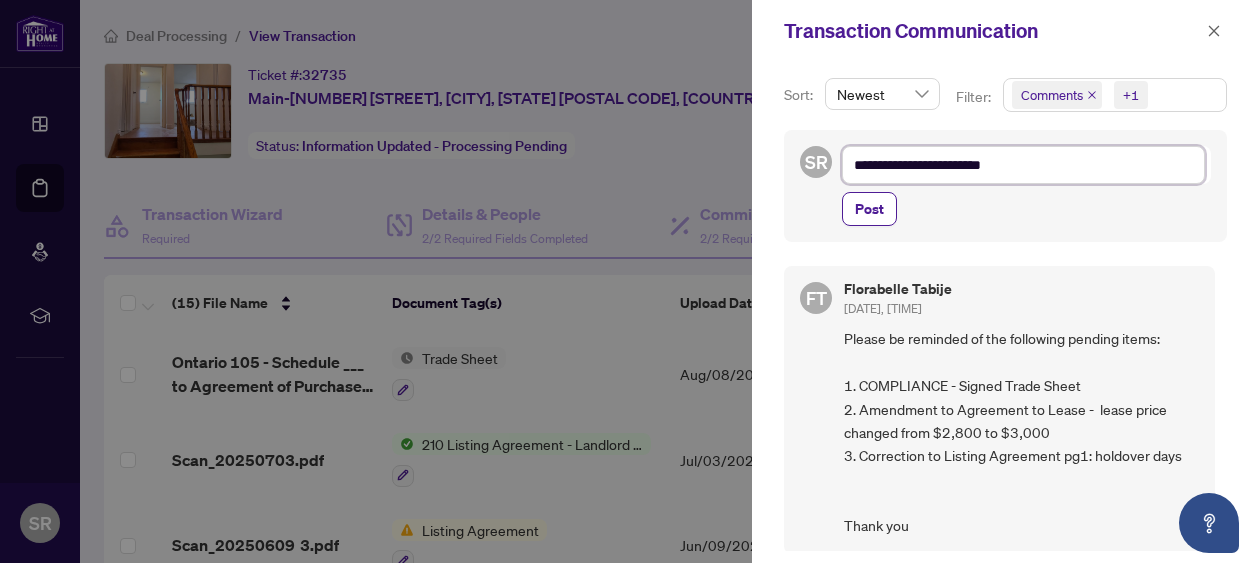 type on "**********" 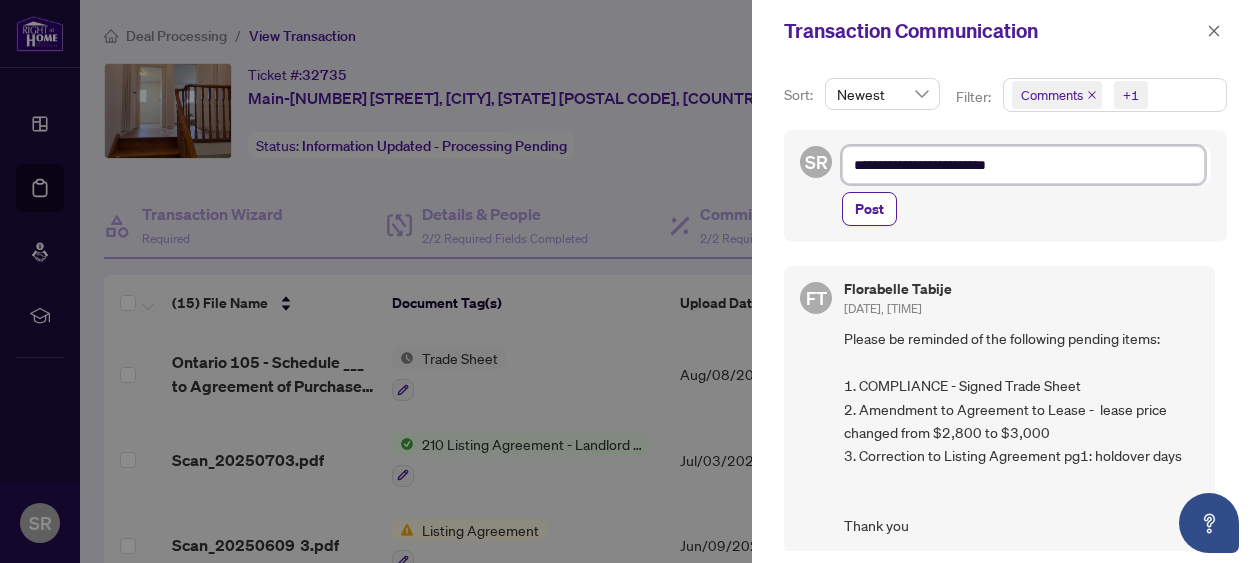 type on "**********" 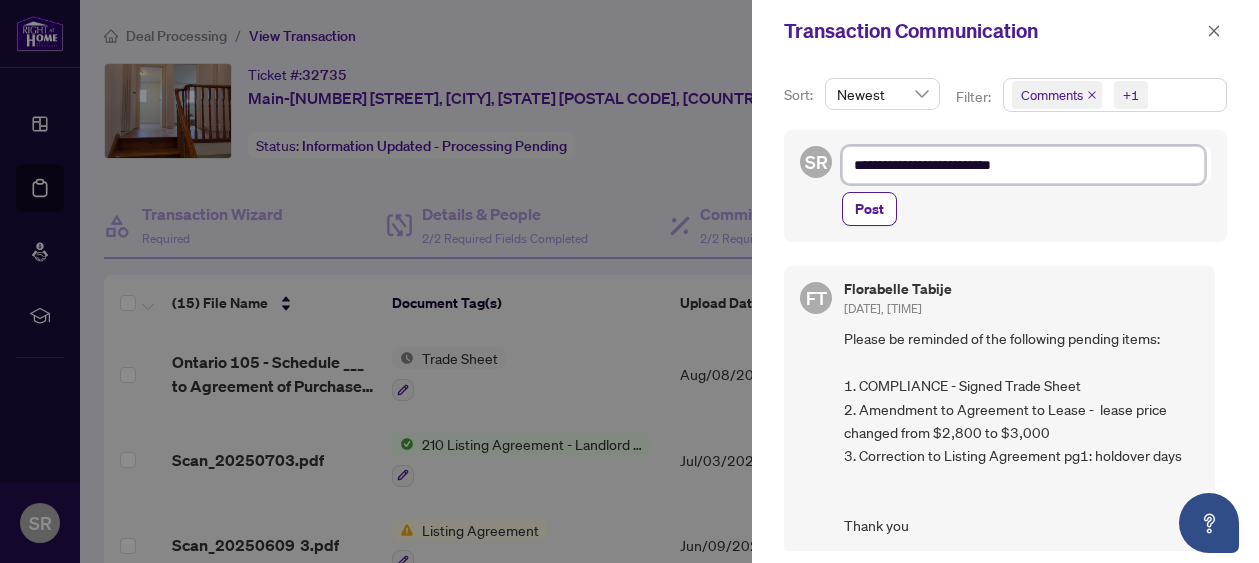 type on "**********" 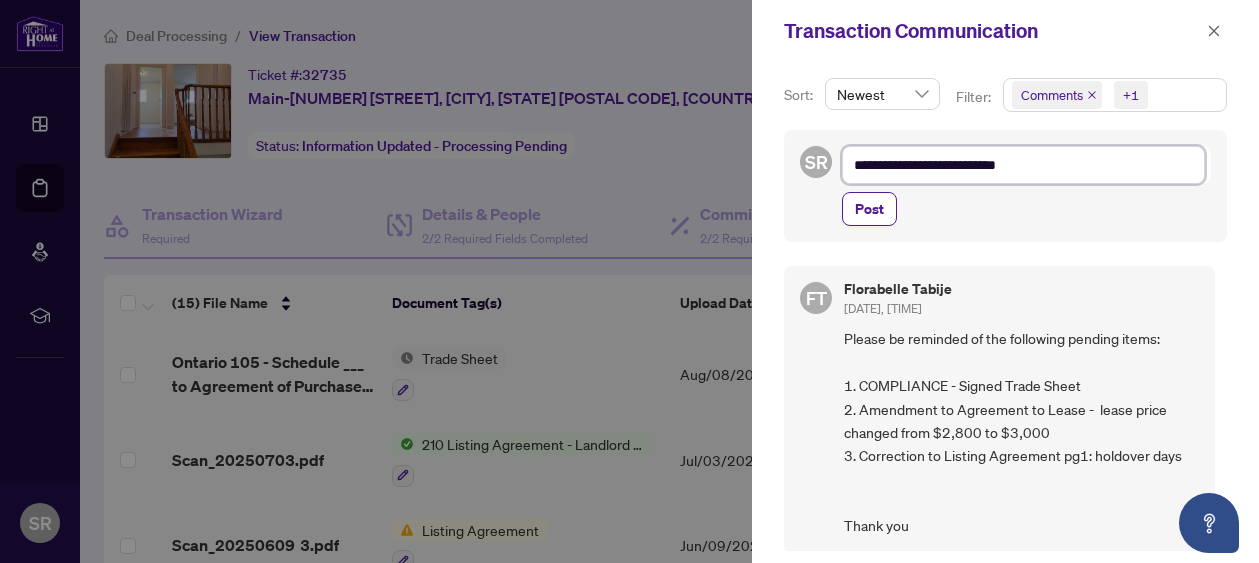 type on "**********" 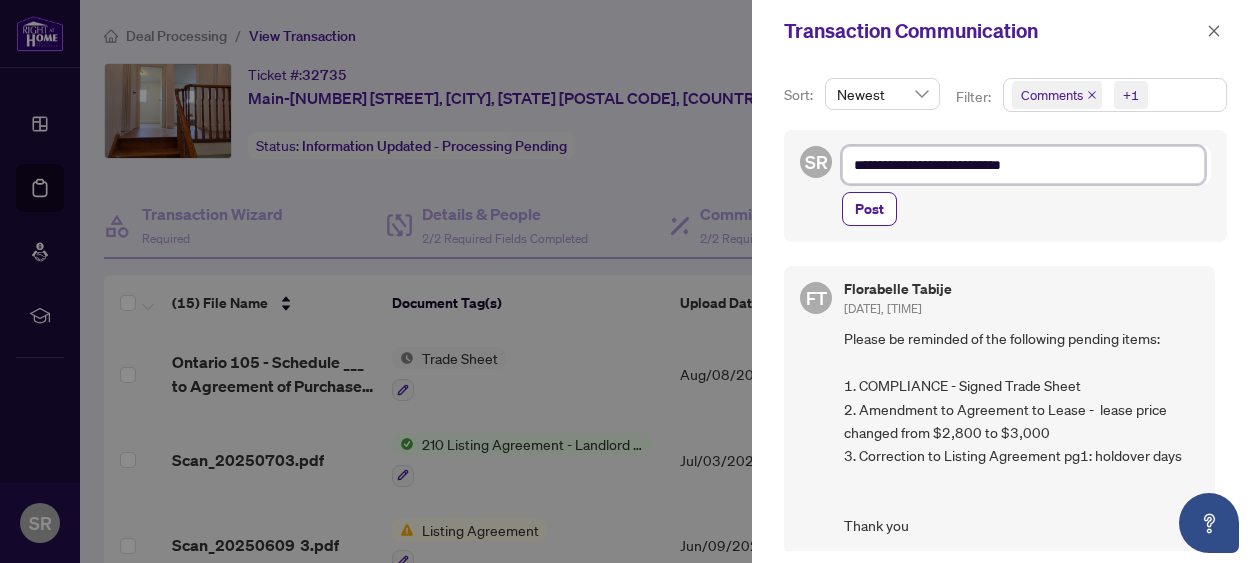 type on "**********" 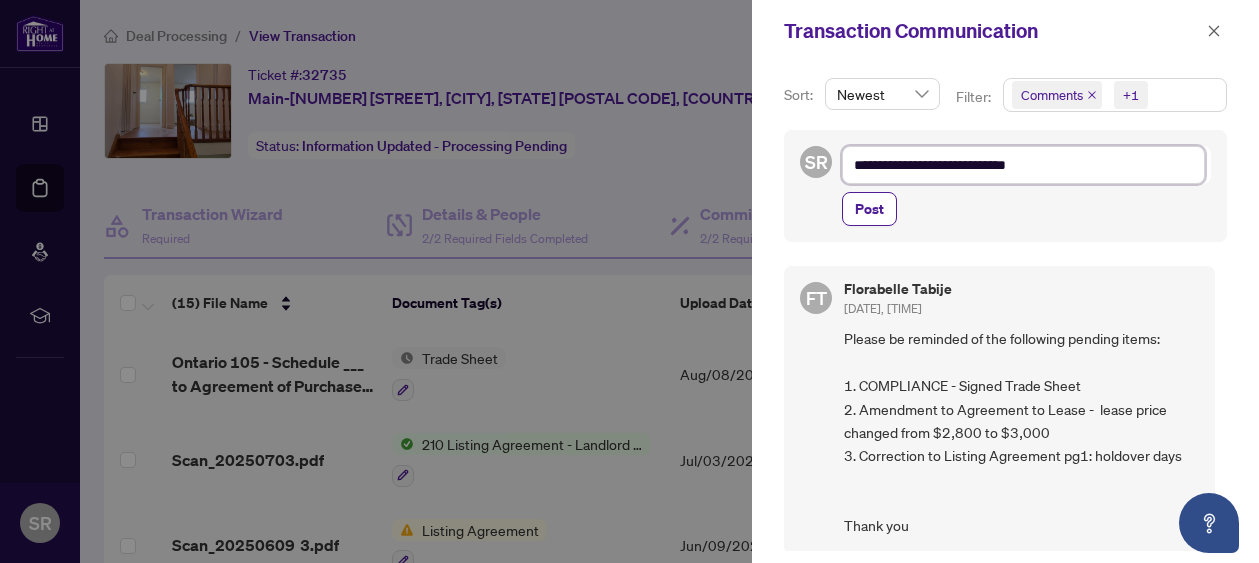 type on "**********" 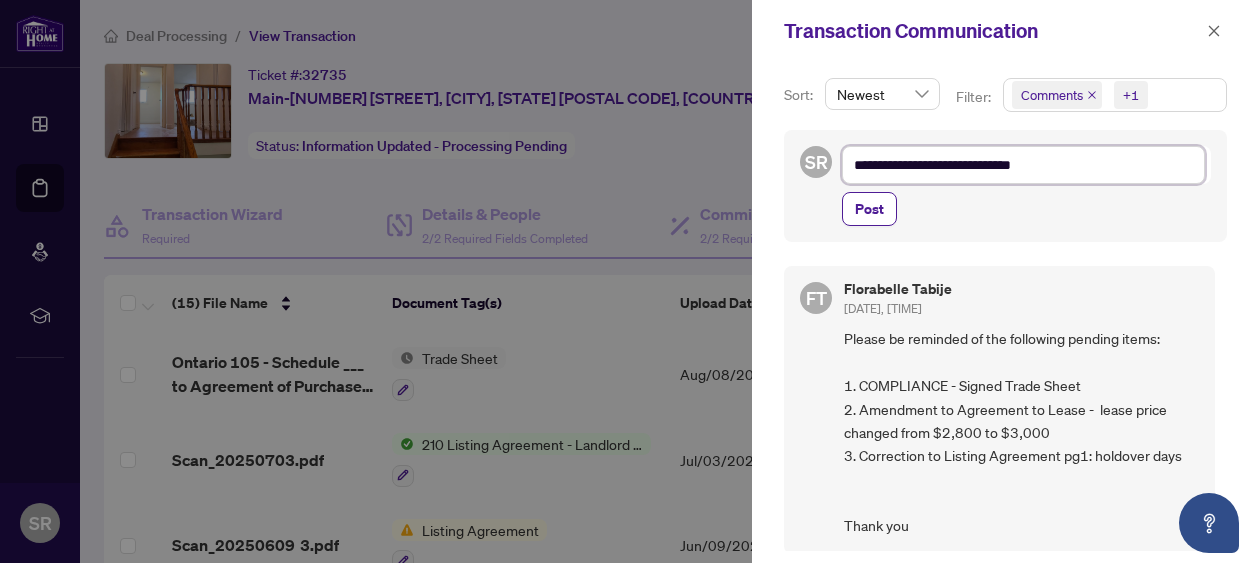 type on "**********" 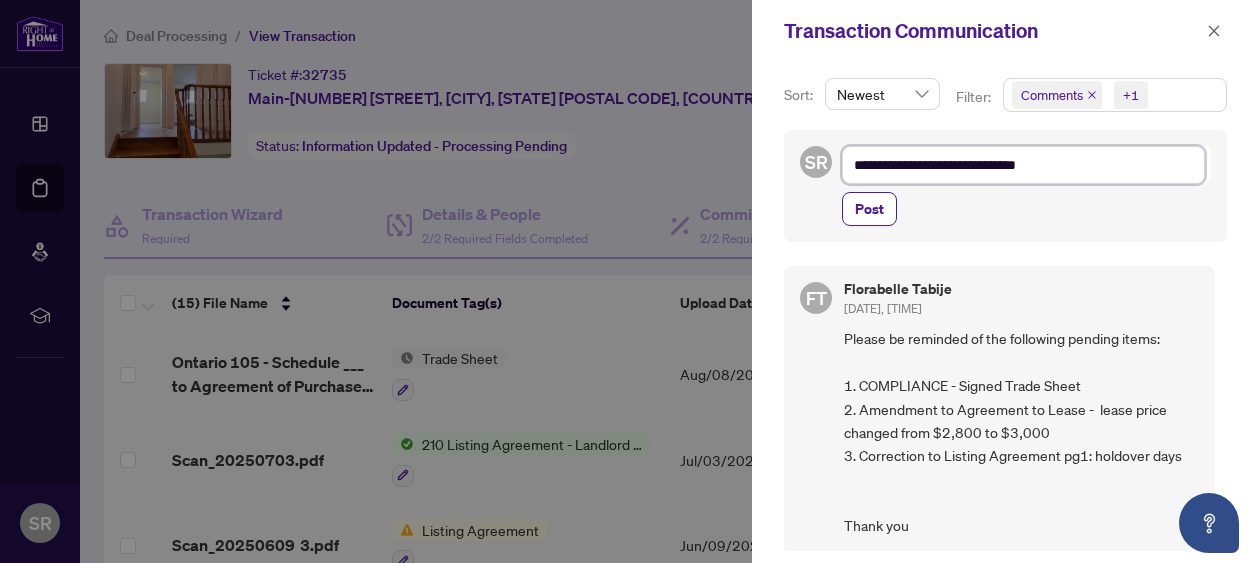 type on "**********" 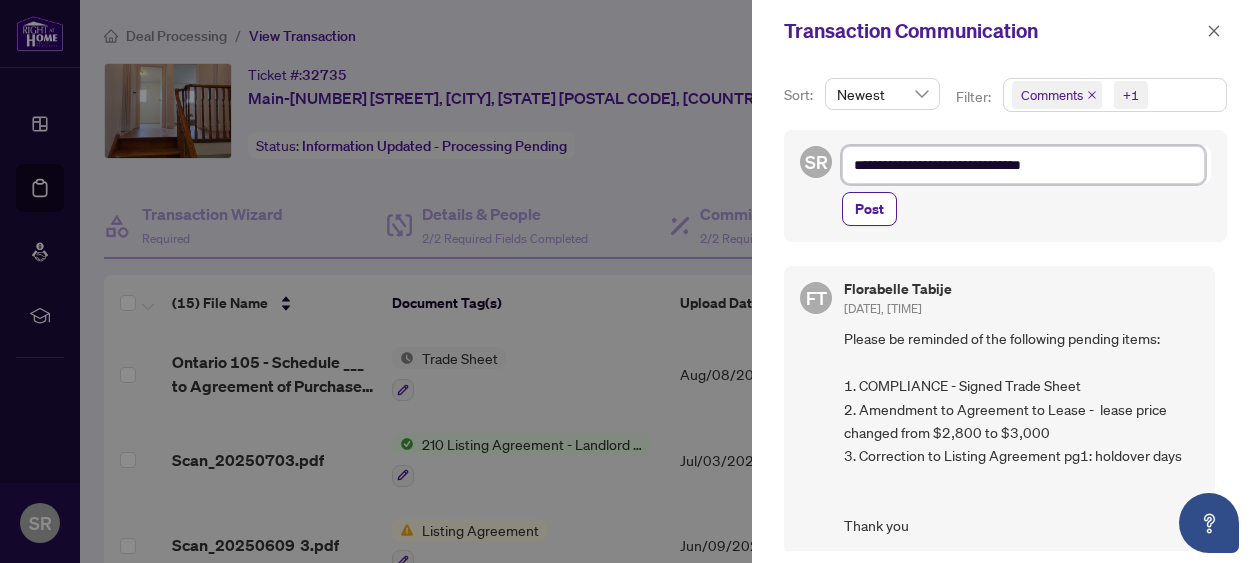 type on "**********" 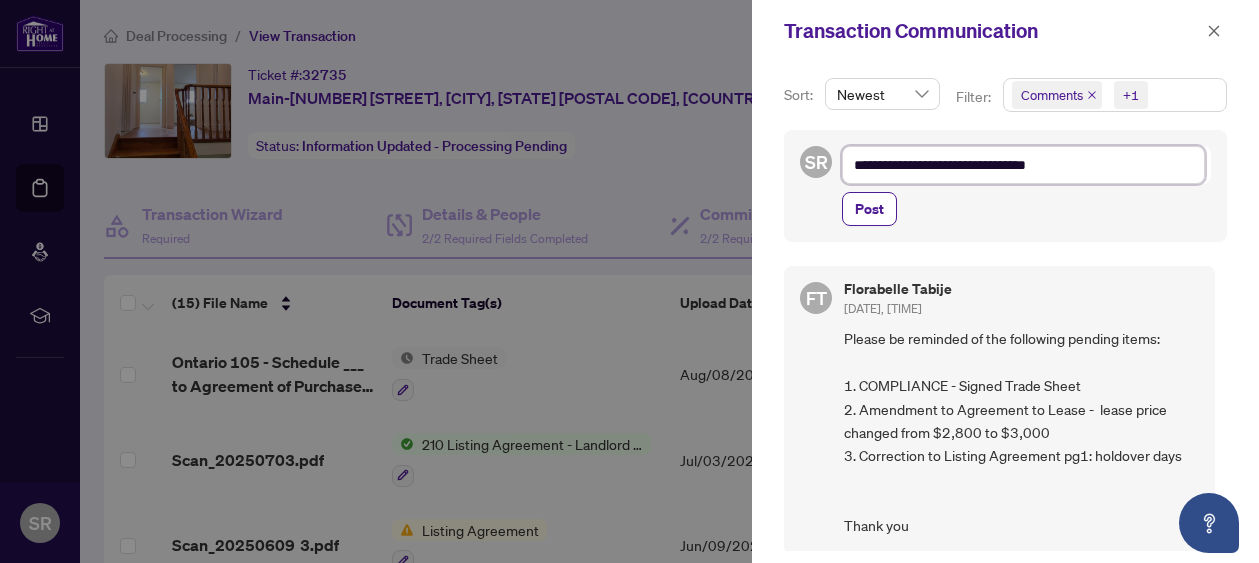 type on "**********" 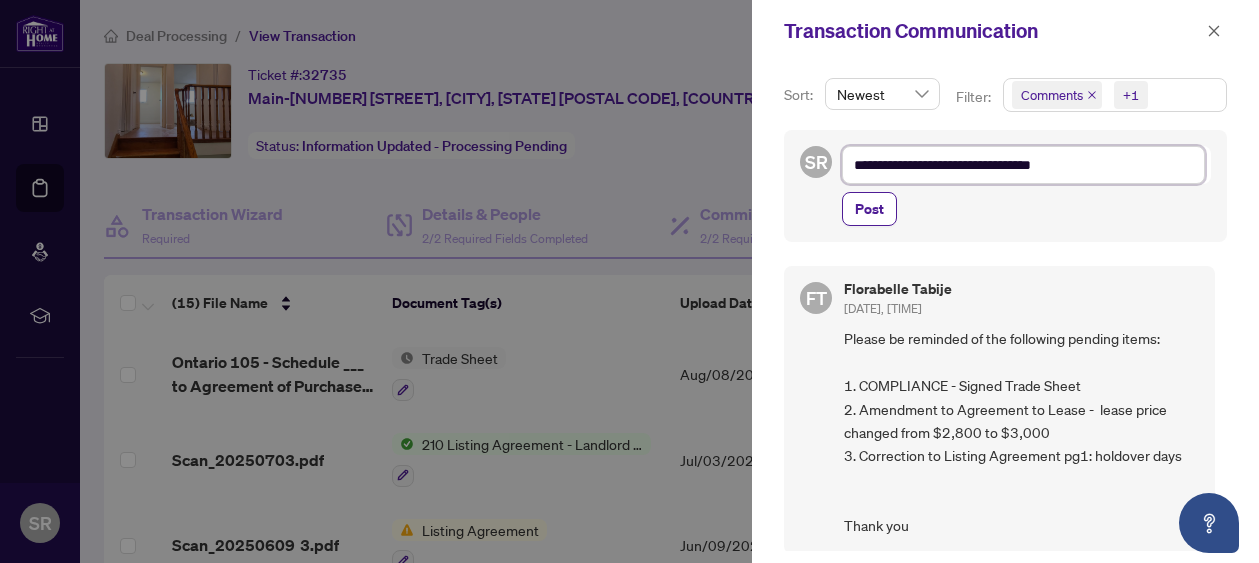 type on "**********" 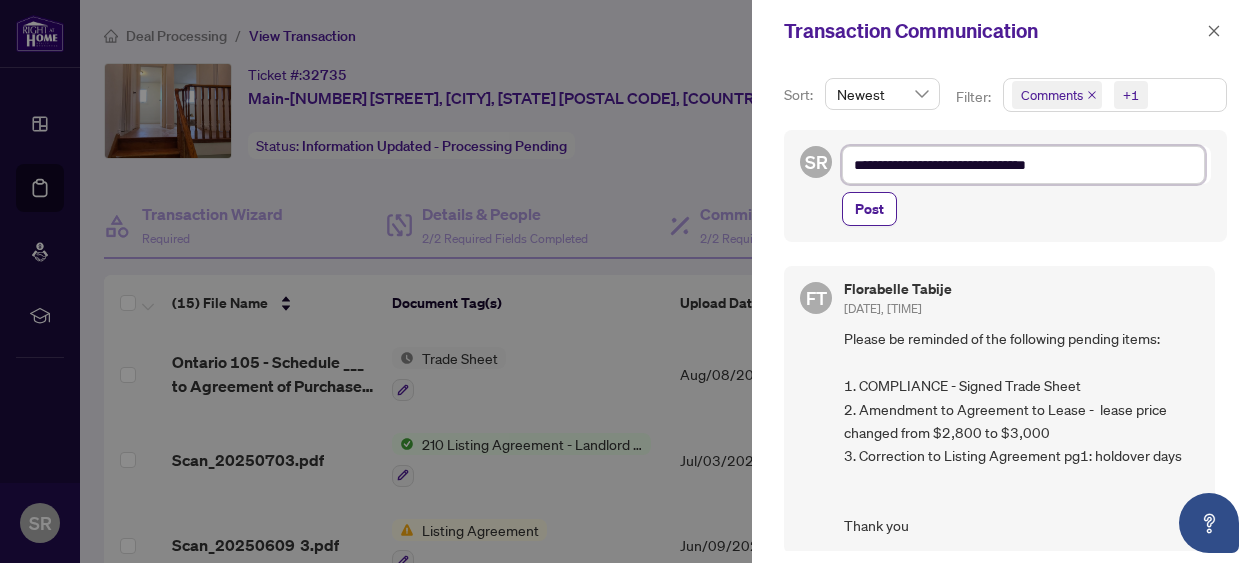 type on "**********" 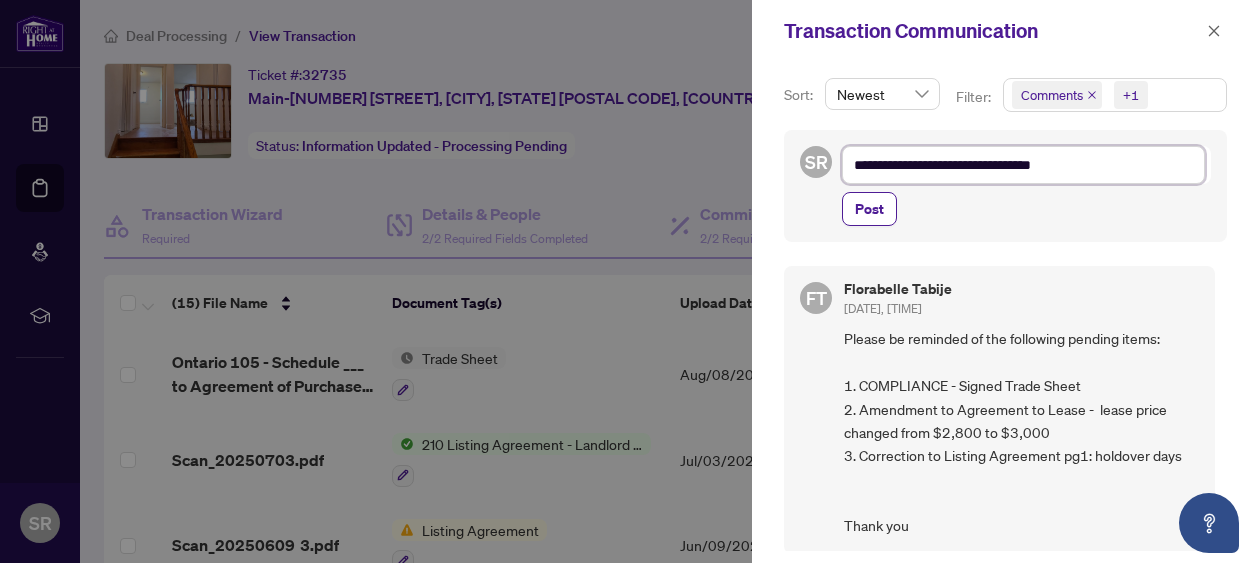 type on "**********" 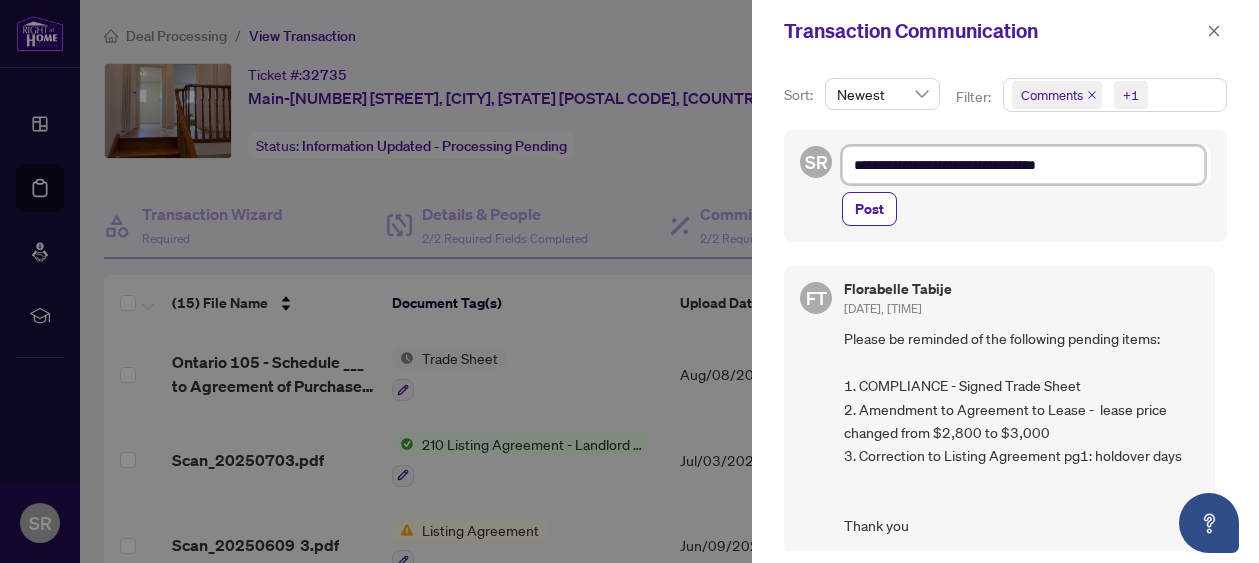 type on "**********" 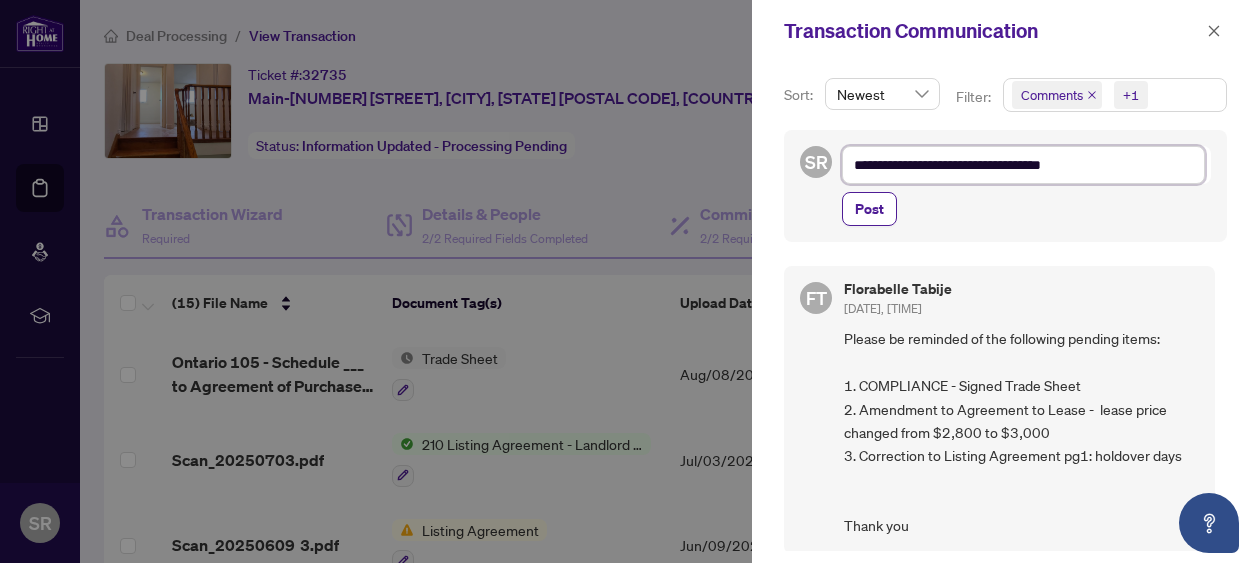 type on "**********" 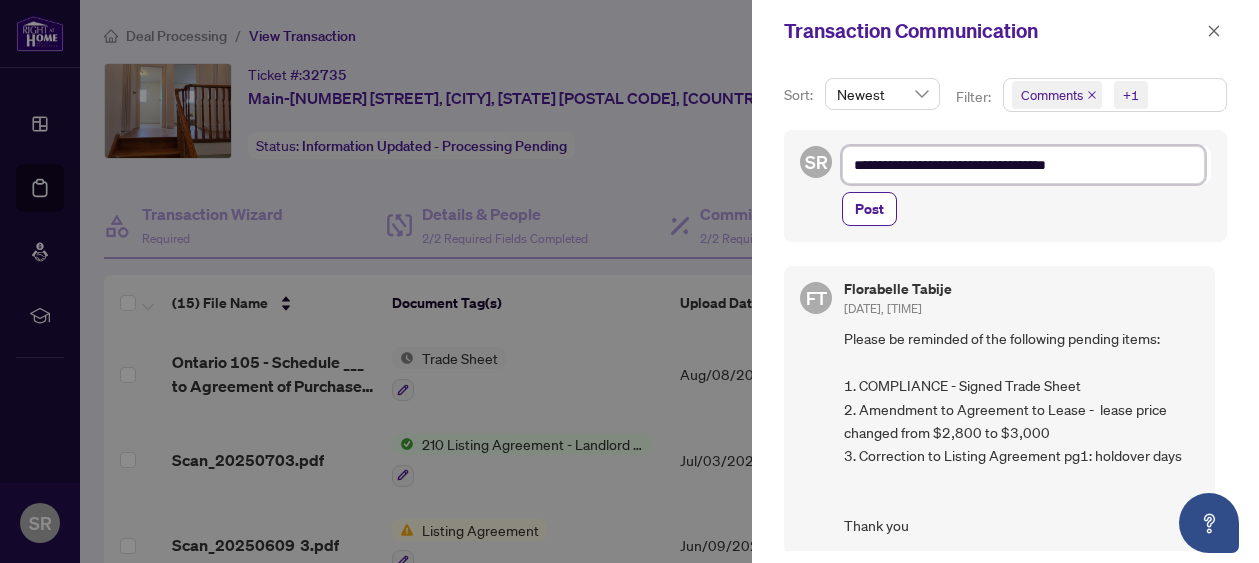 type on "**********" 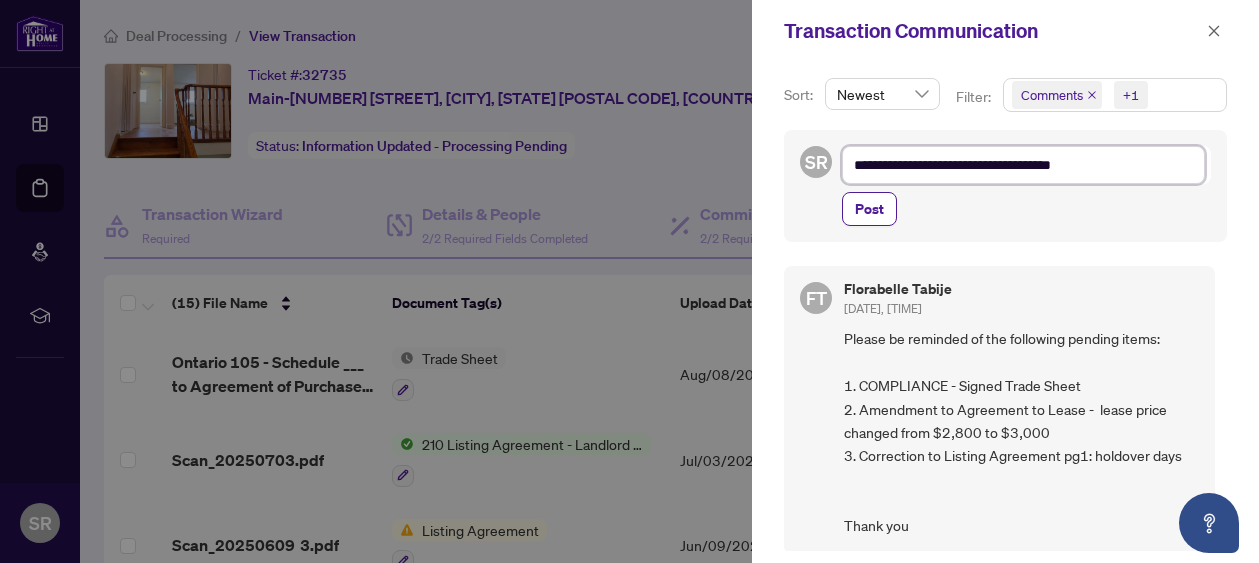type on "**********" 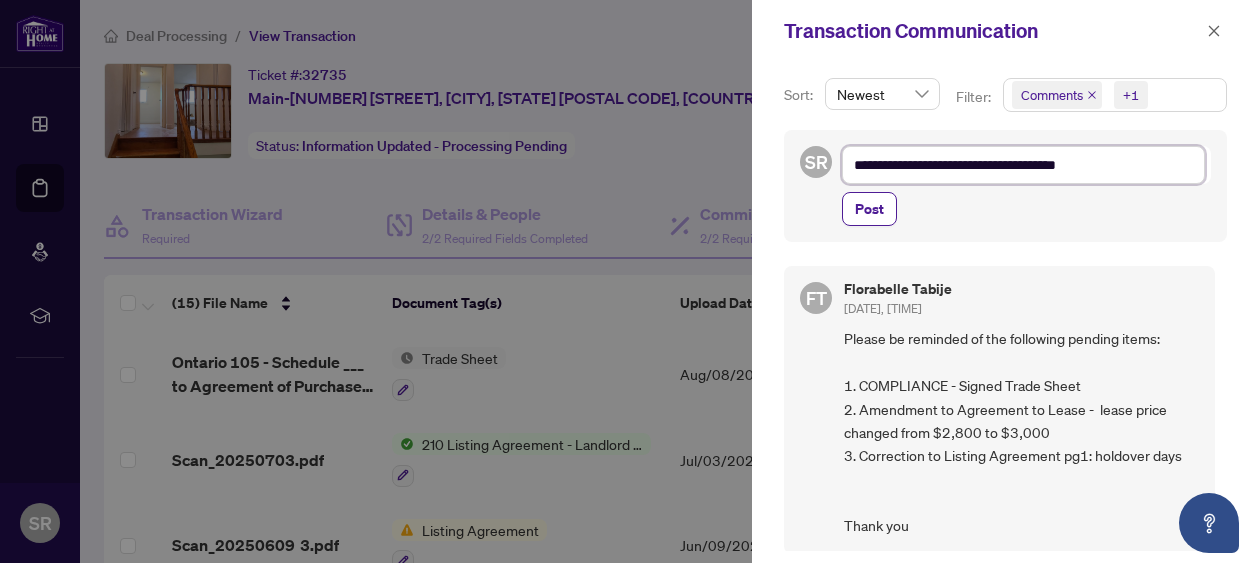 type on "**********" 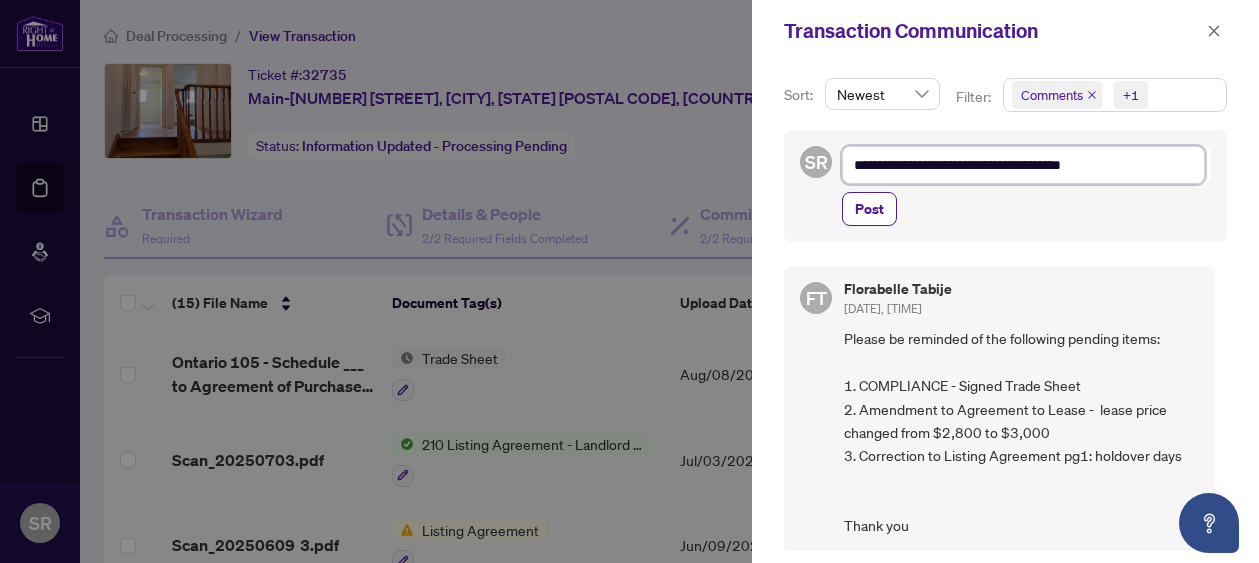 type on "**********" 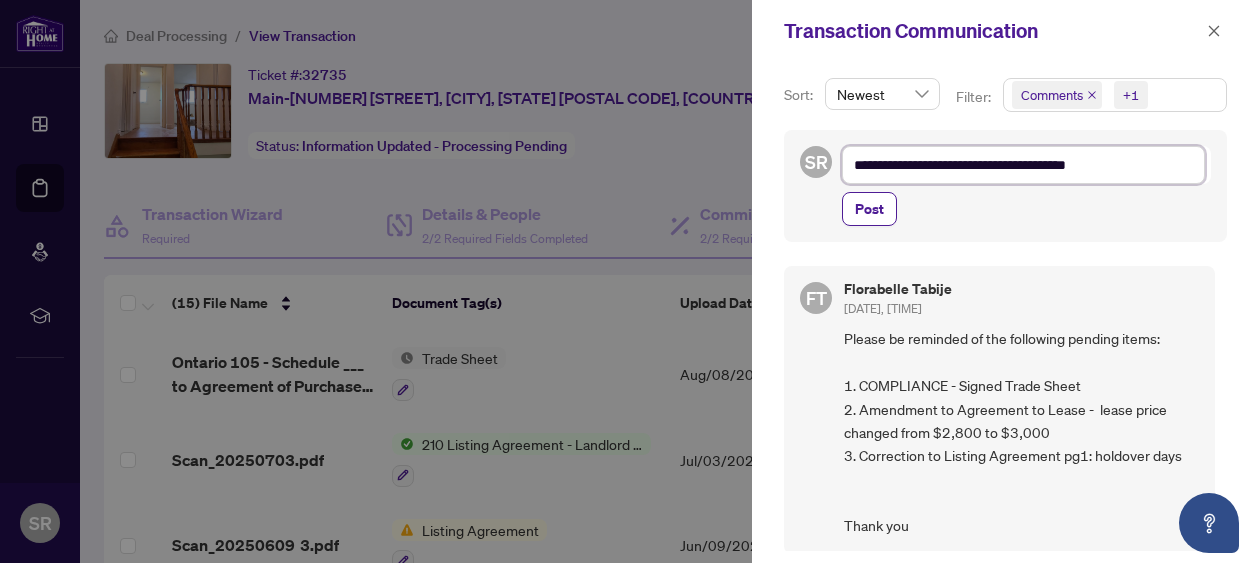 type on "**********" 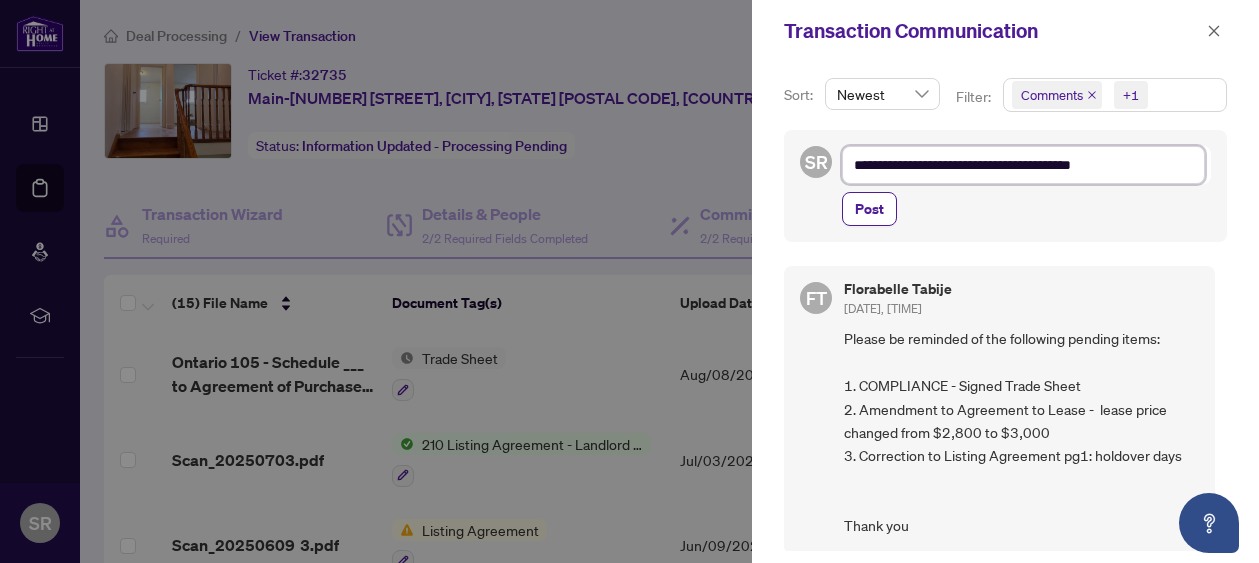 type on "**********" 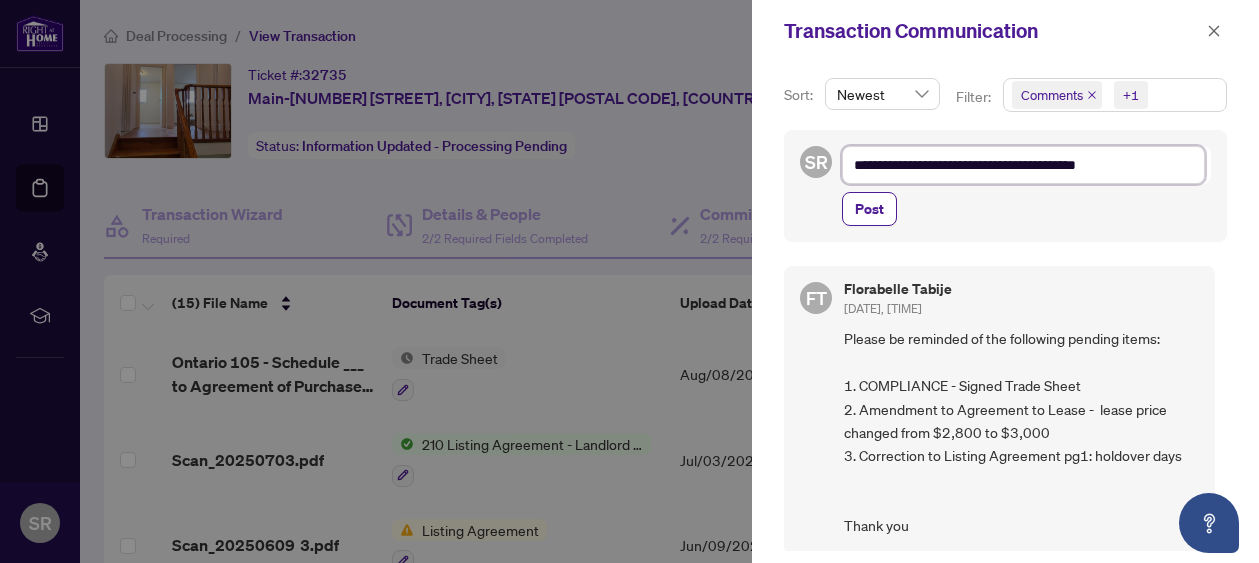 type on "**********" 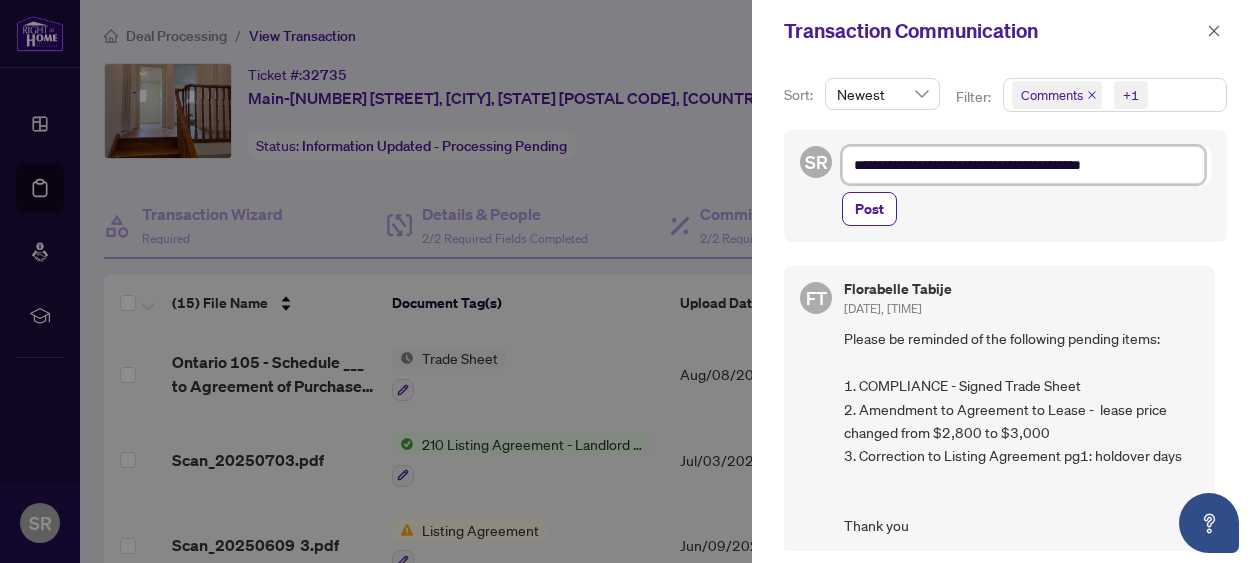 type on "**********" 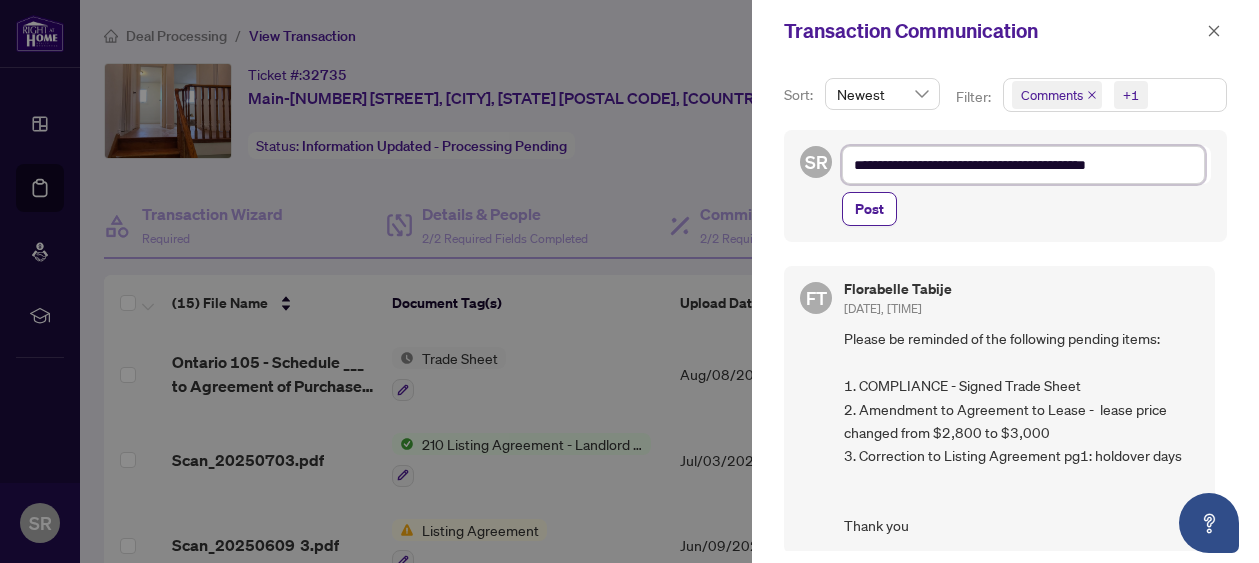 type on "**********" 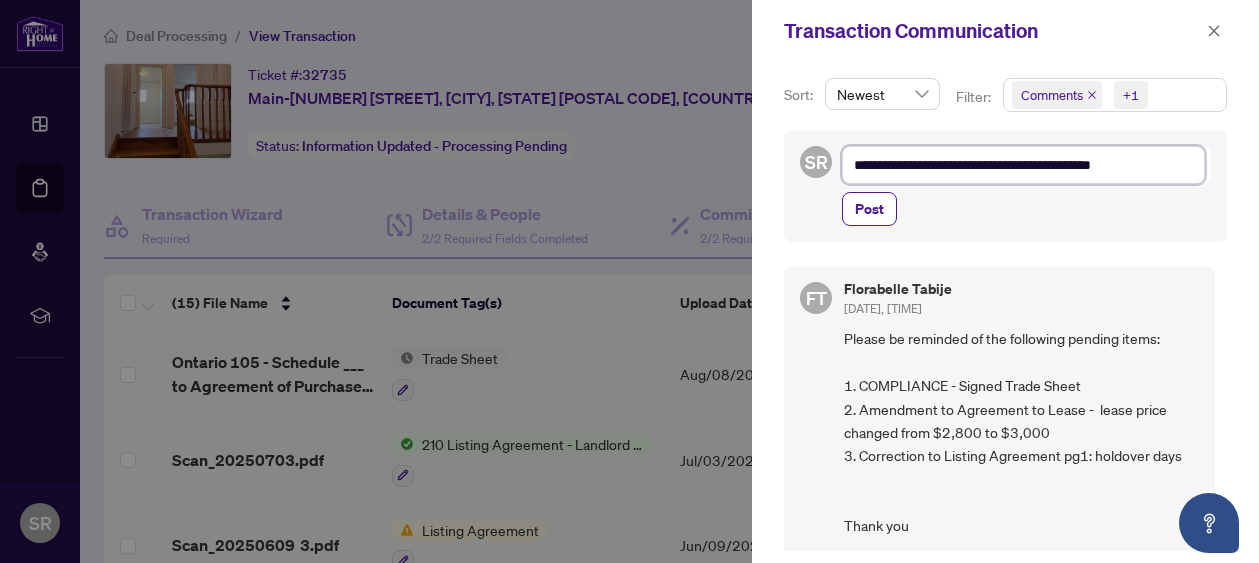 type on "**********" 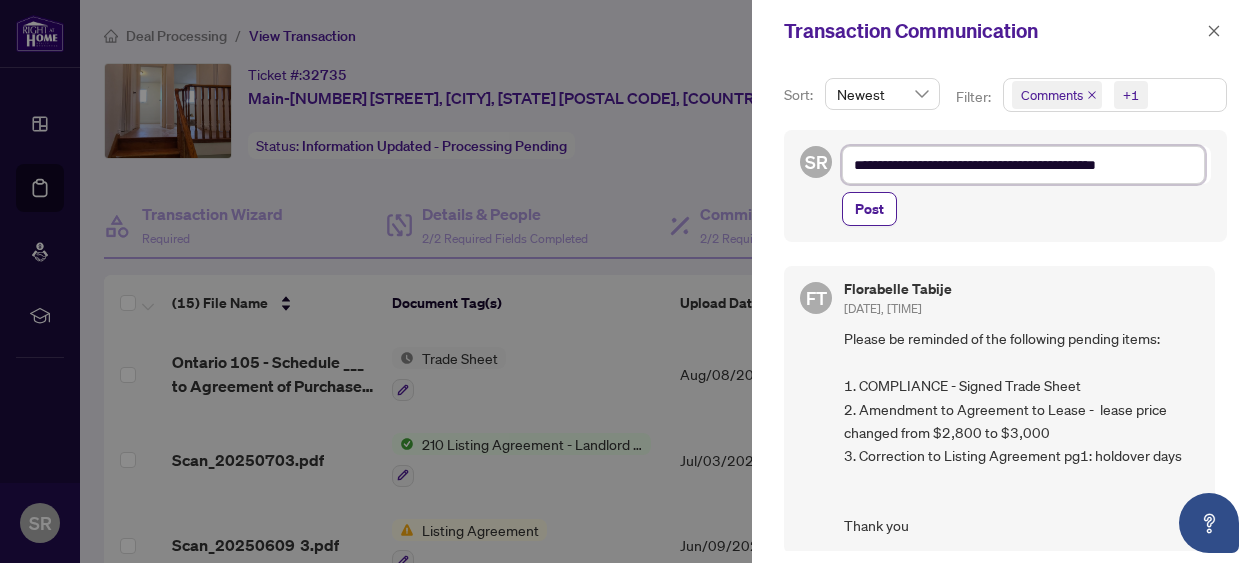 type on "**********" 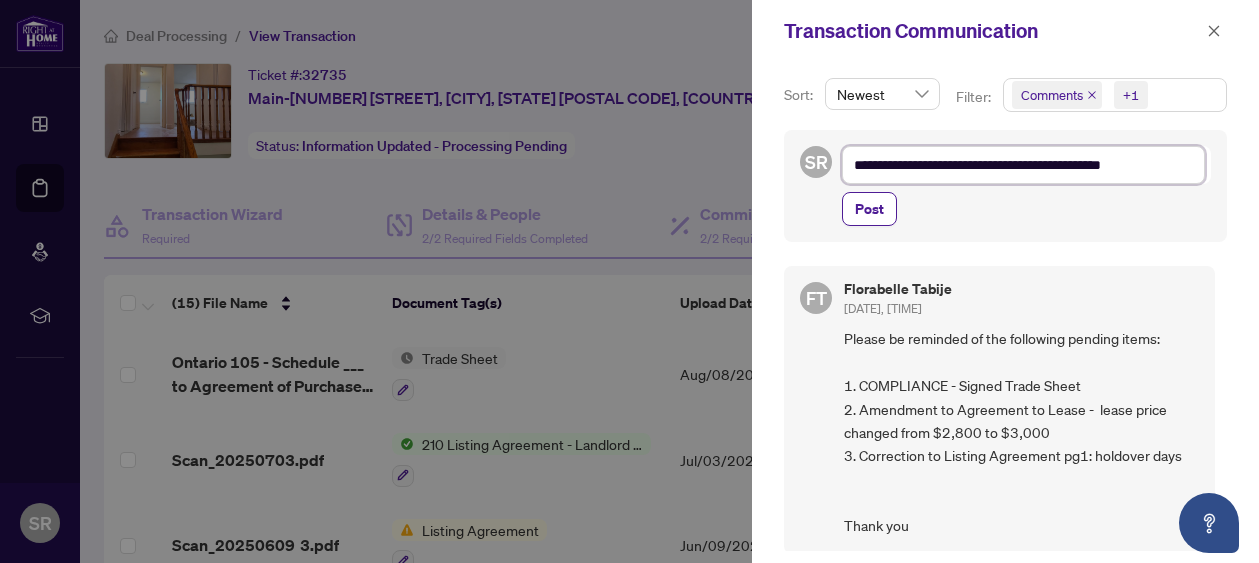 type on "**********" 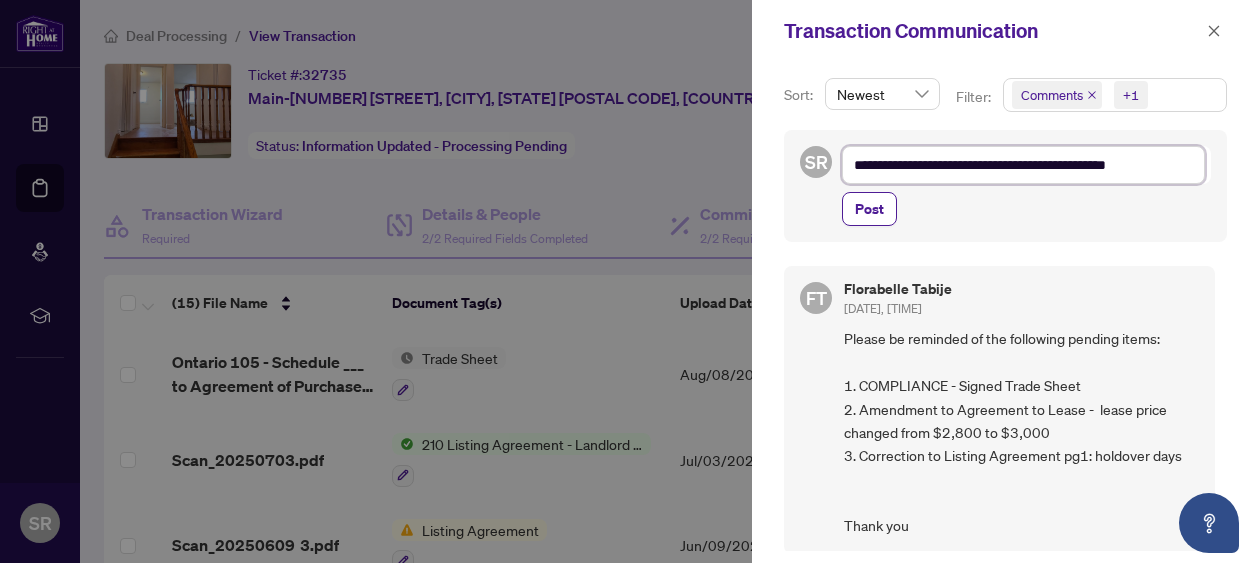type on "**********" 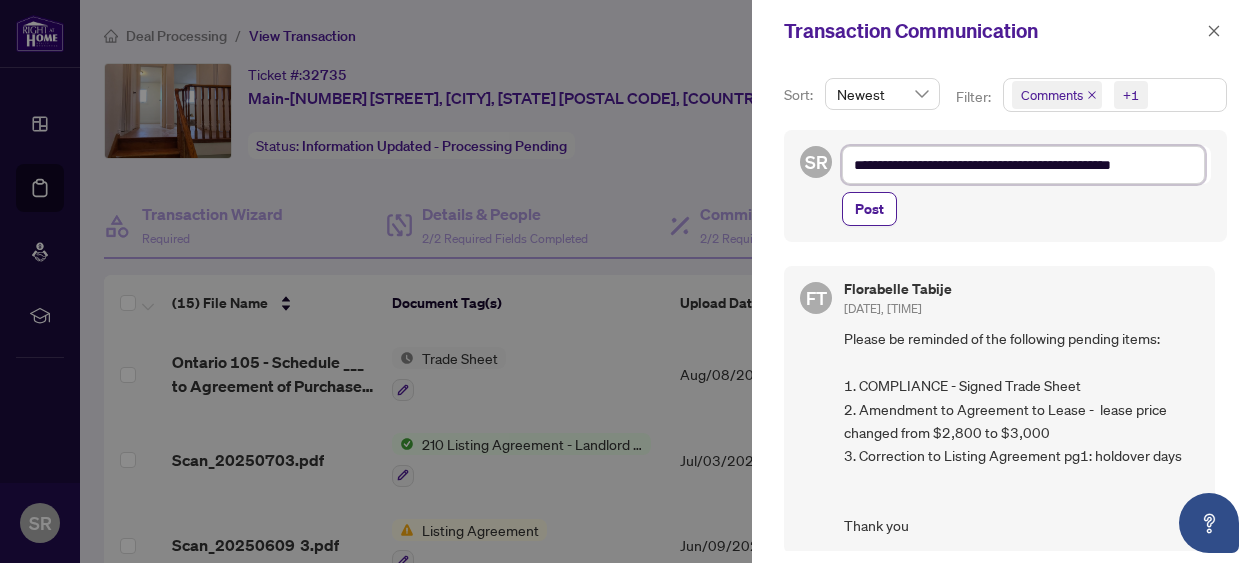 type on "**********" 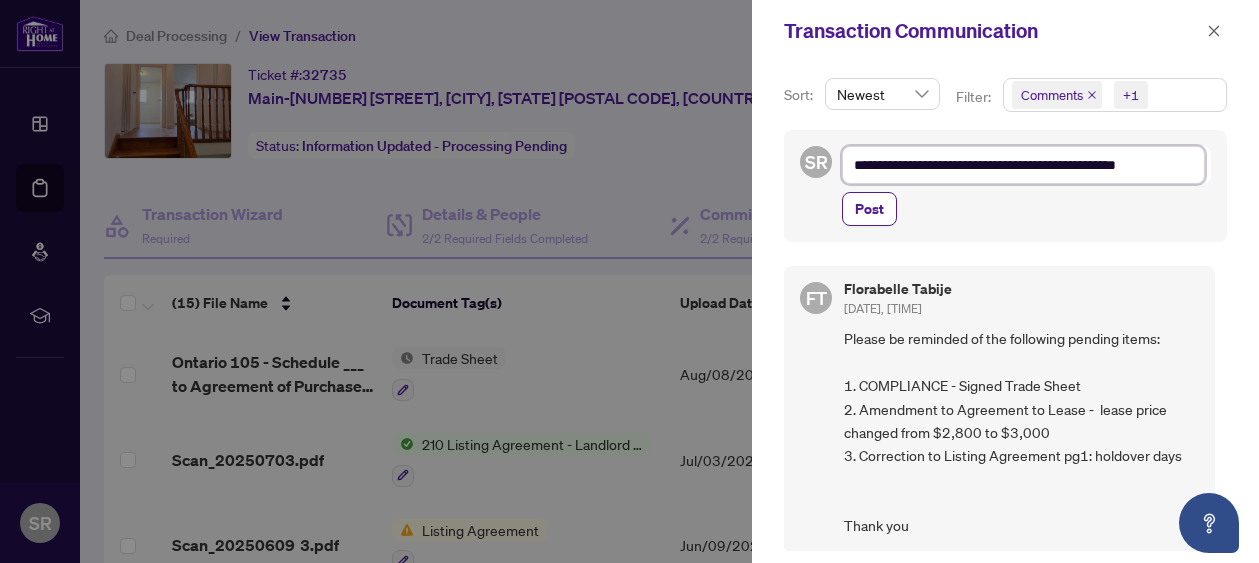 type on "**********" 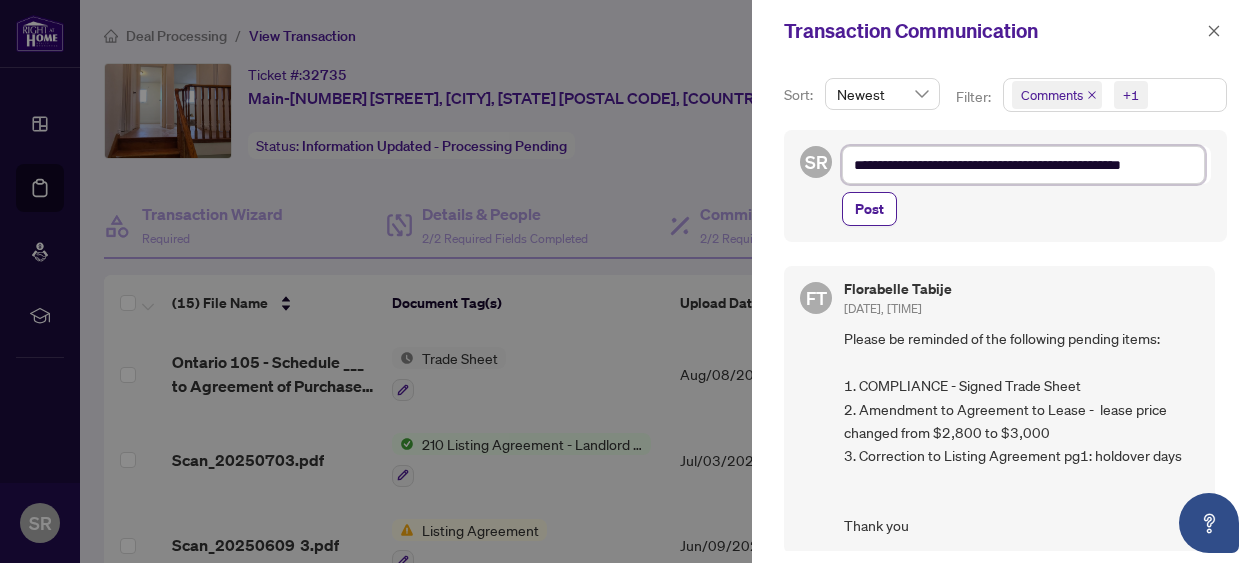 type on "**********" 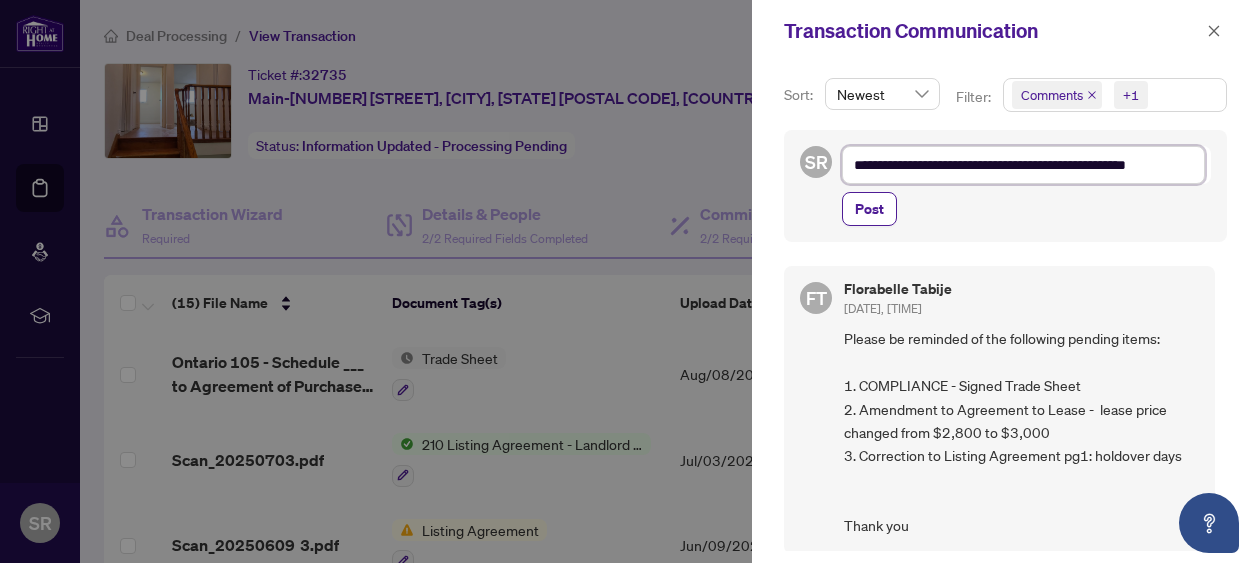 type on "**********" 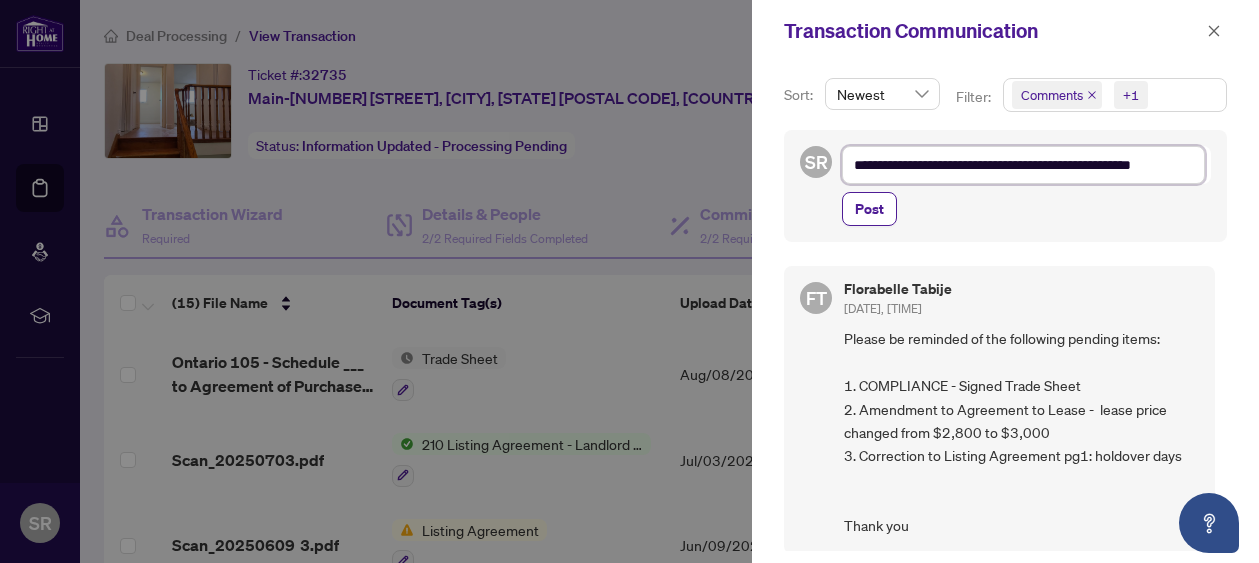 type on "**********" 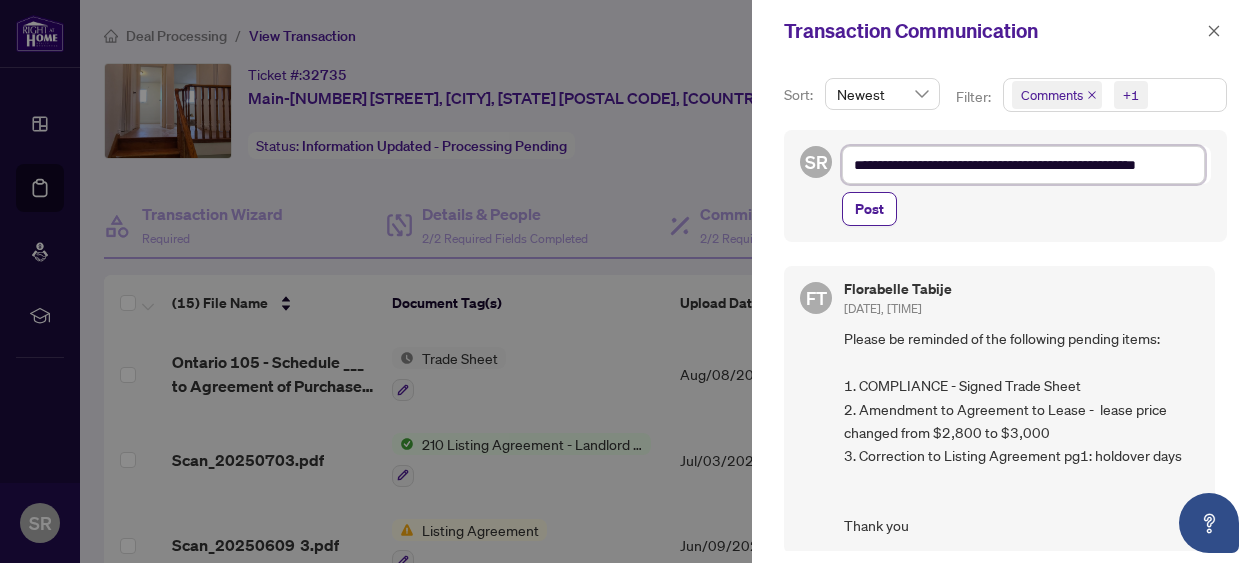 scroll, scrollTop: 7, scrollLeft: 0, axis: vertical 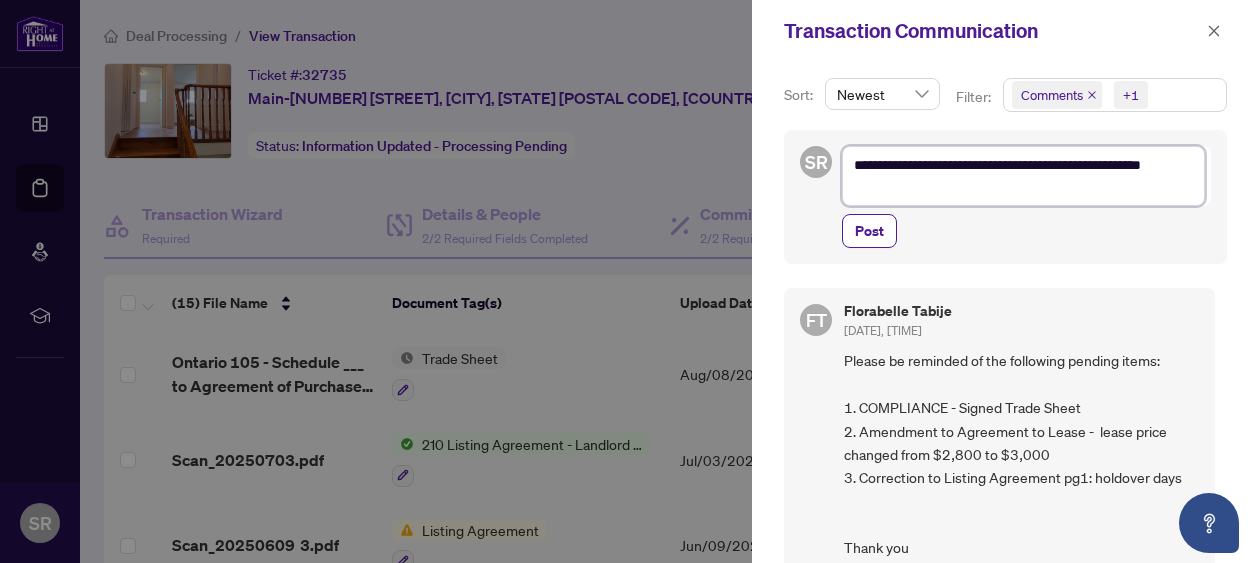 type on "**********" 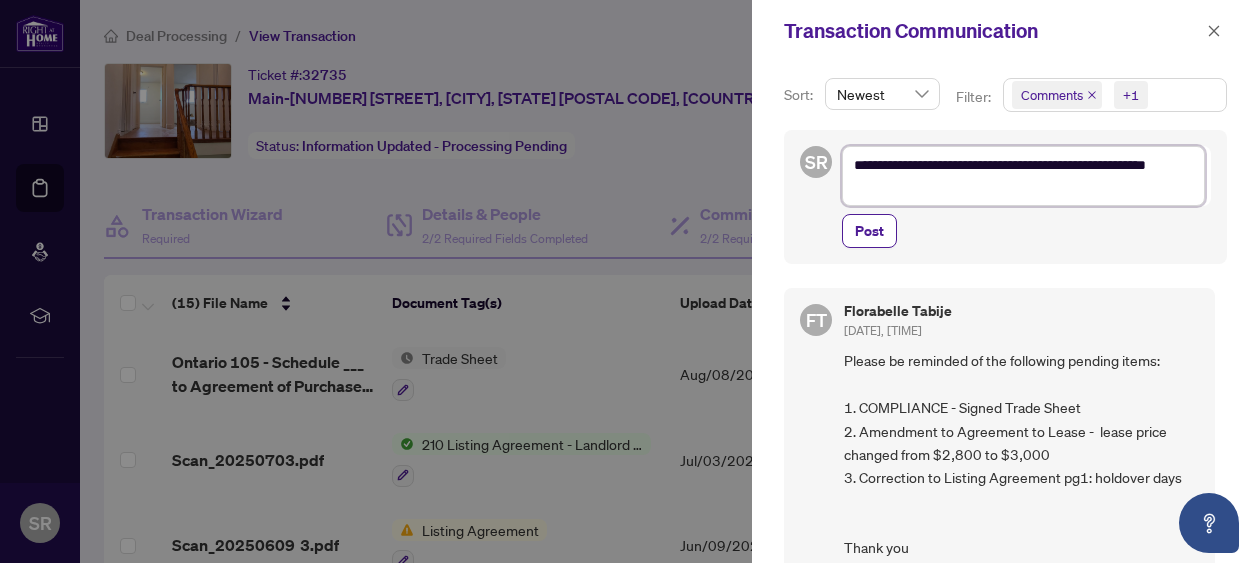 type on "**********" 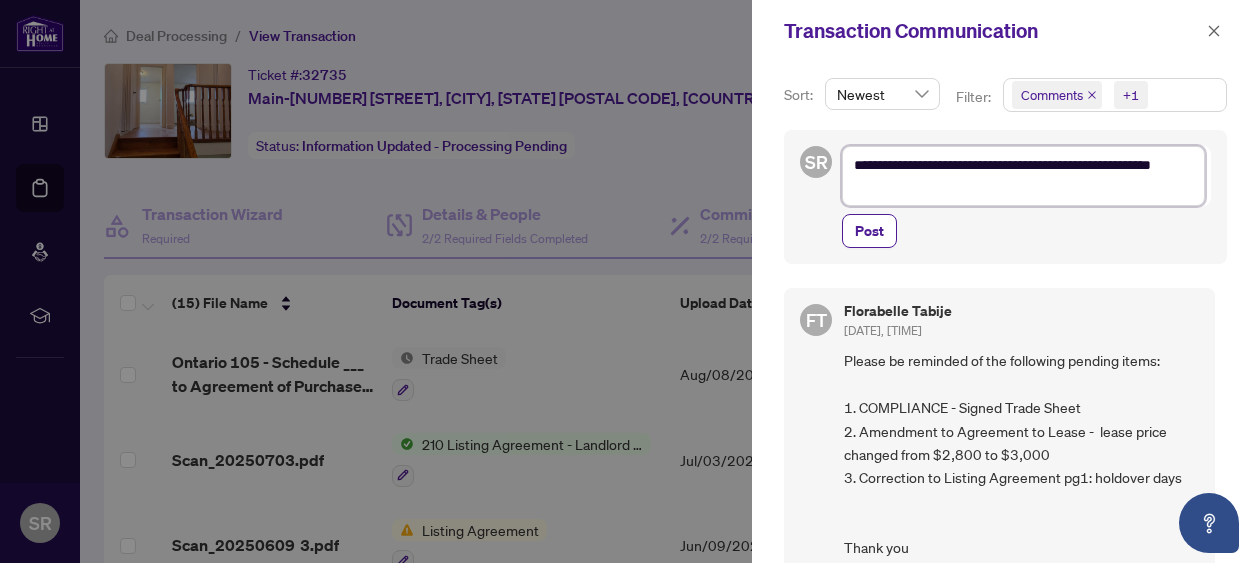 type on "**********" 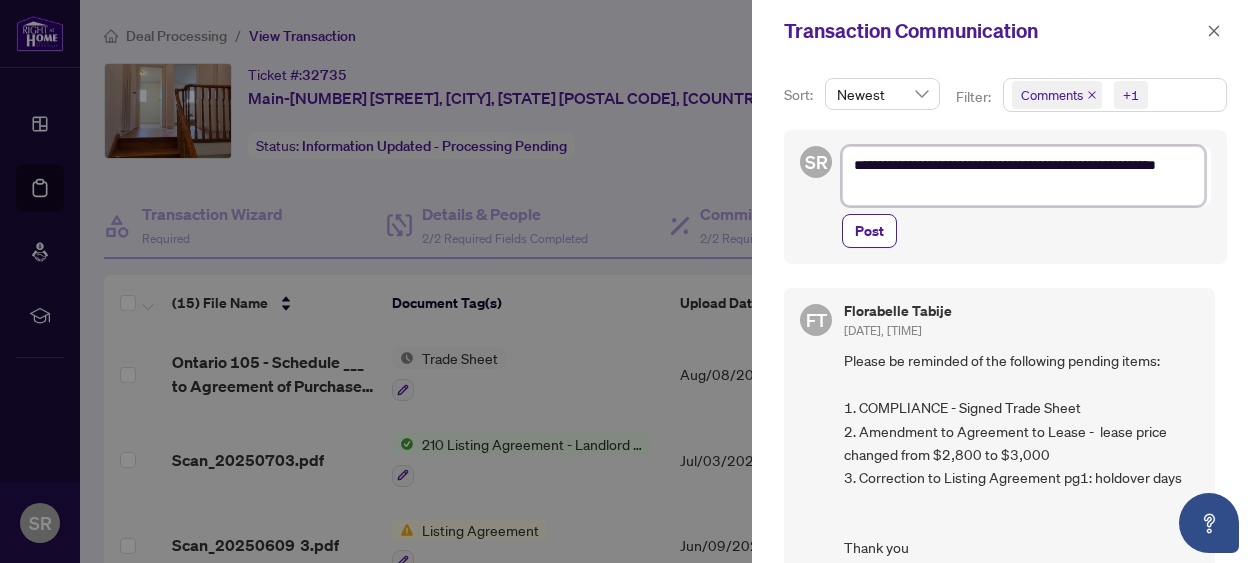 type on "**********" 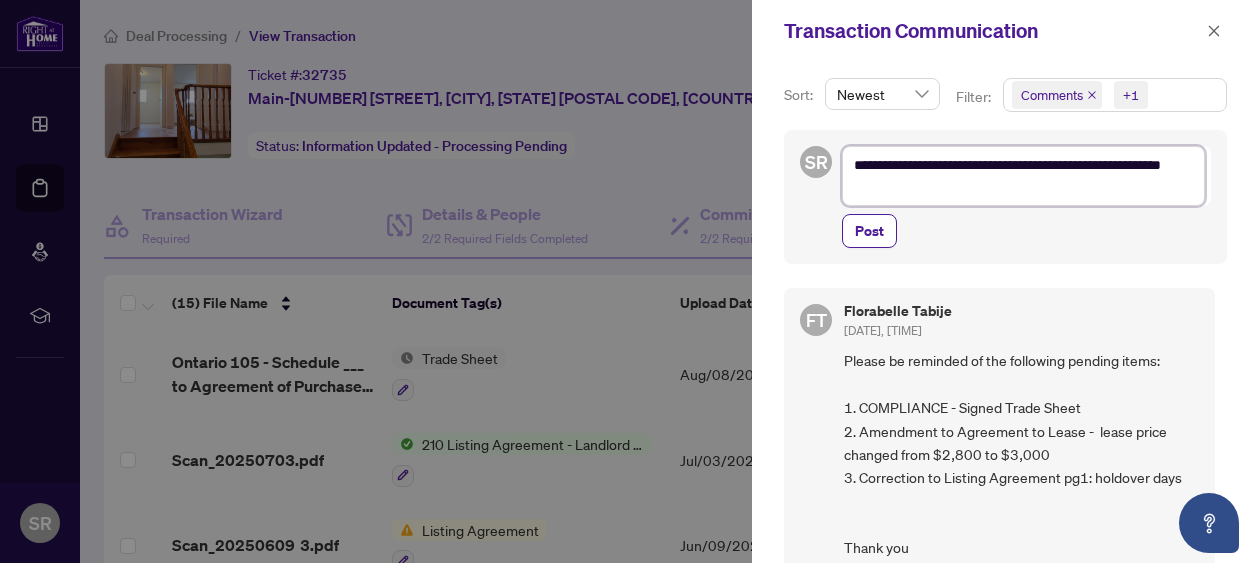 type on "**********" 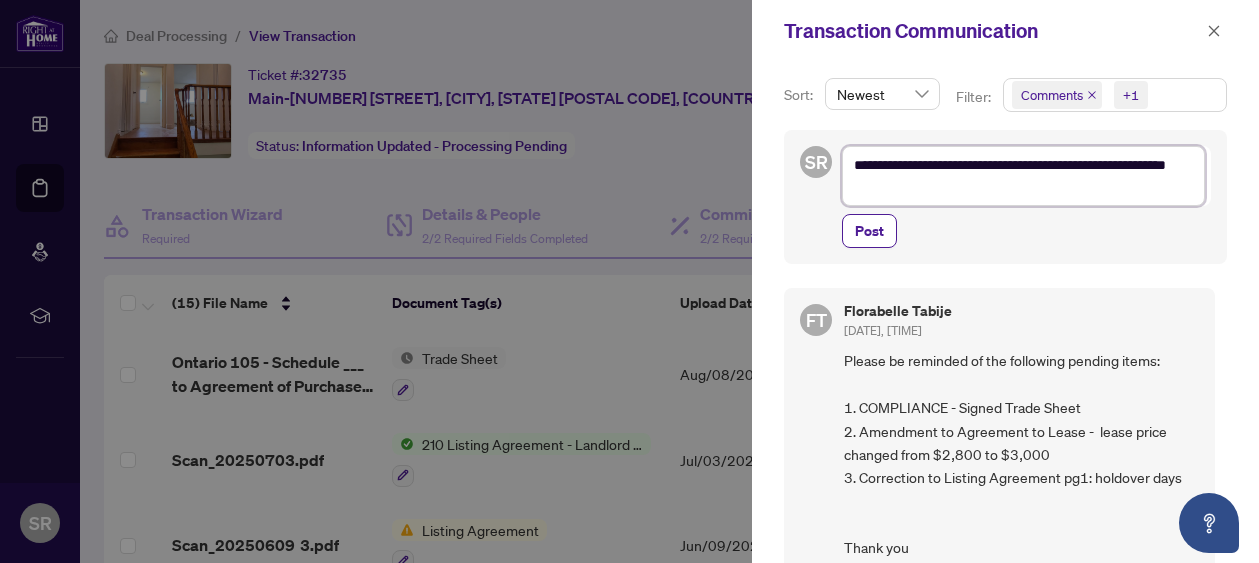 type on "**********" 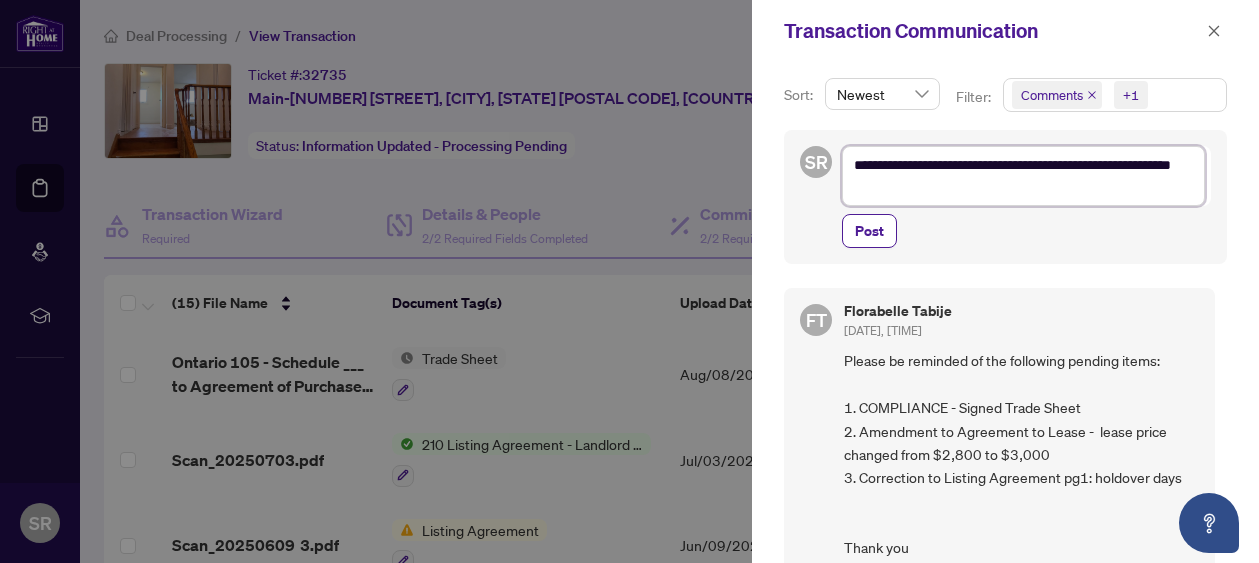 type on "**********" 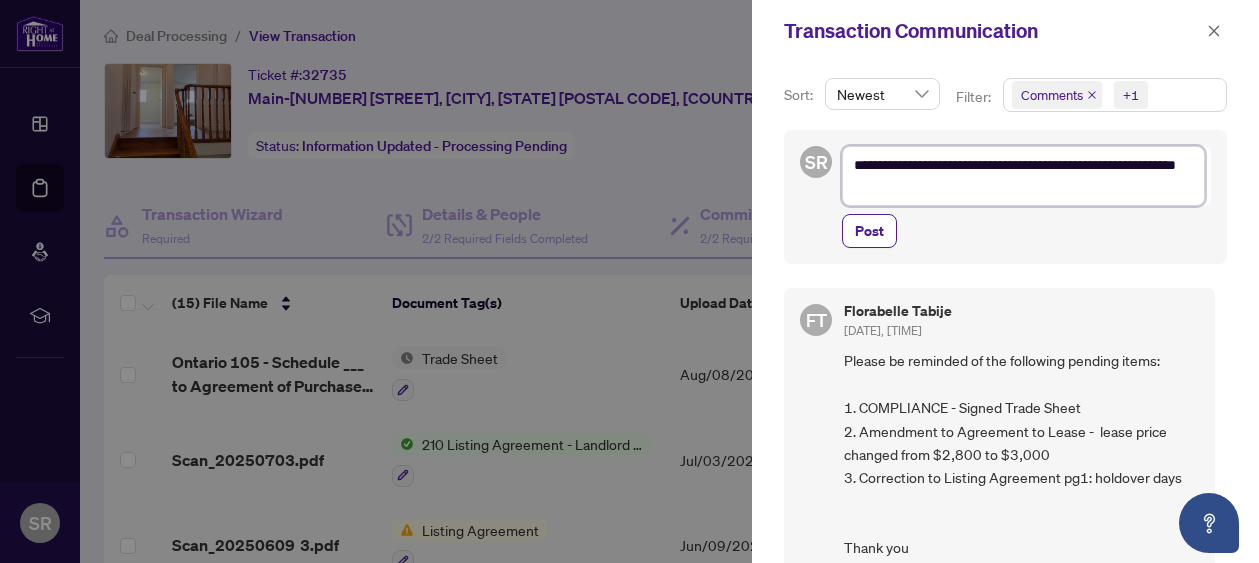 type on "**********" 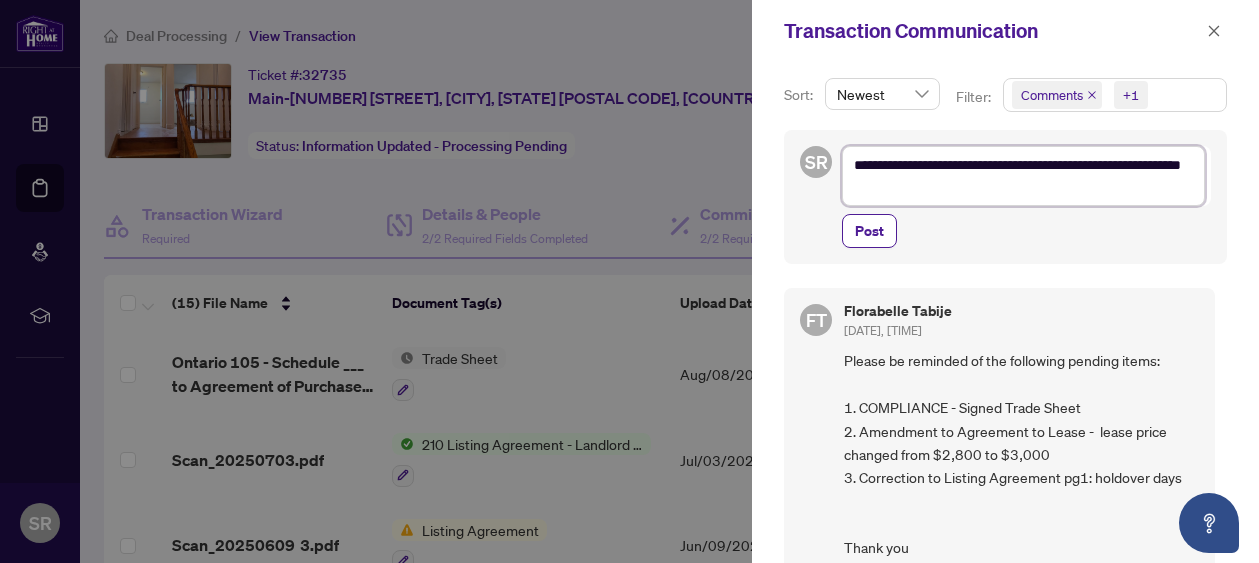 type on "**********" 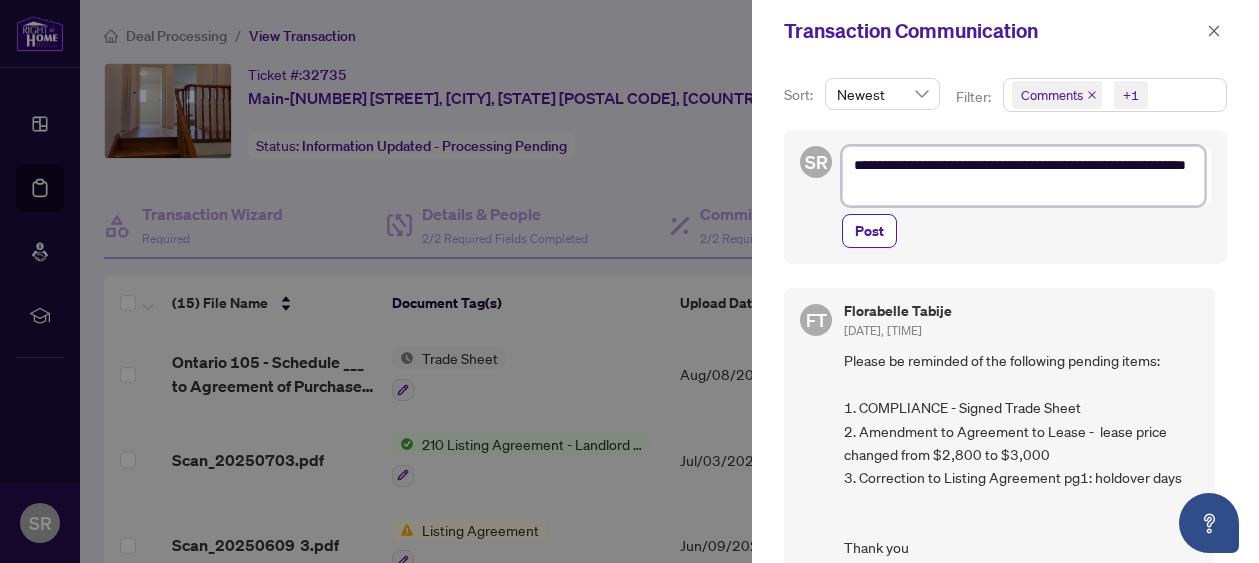 type on "**********" 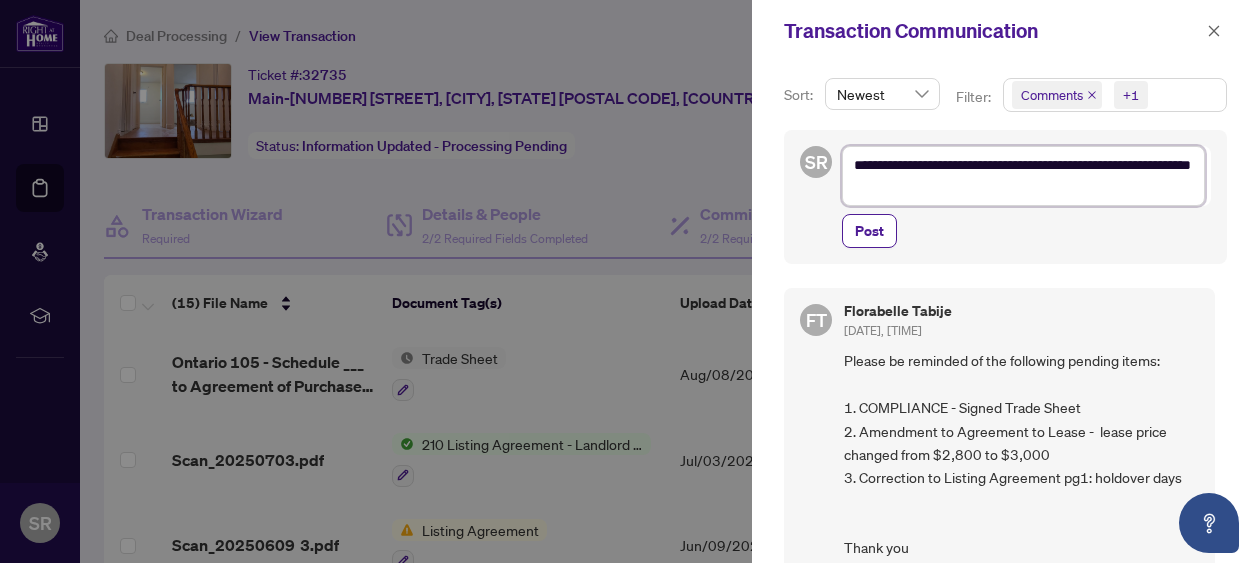 type on "**********" 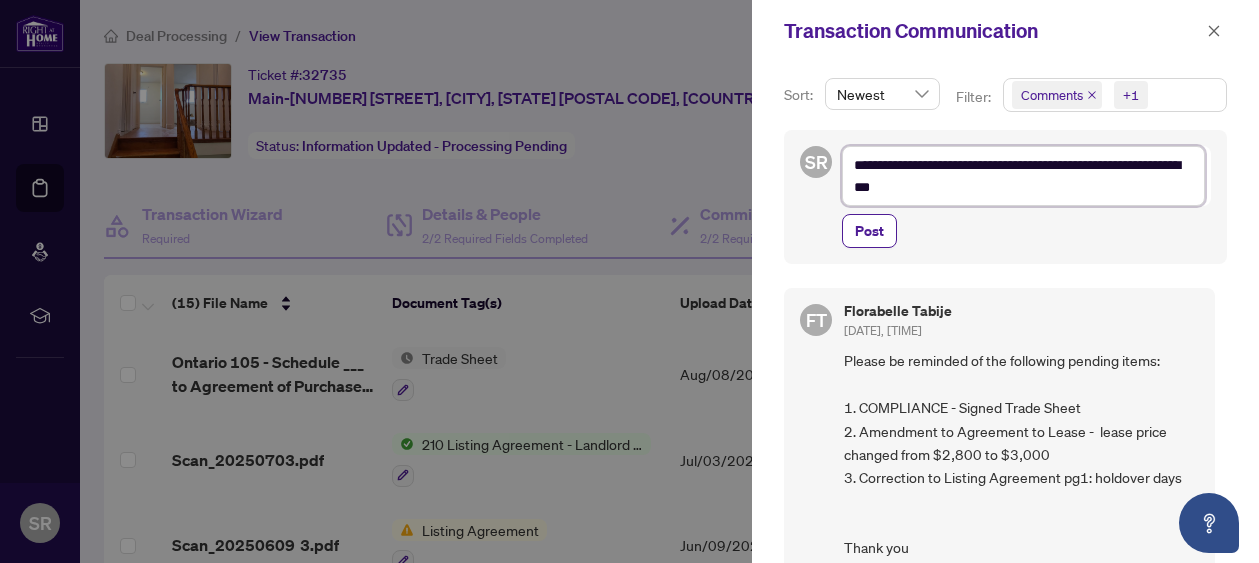 type on "**********" 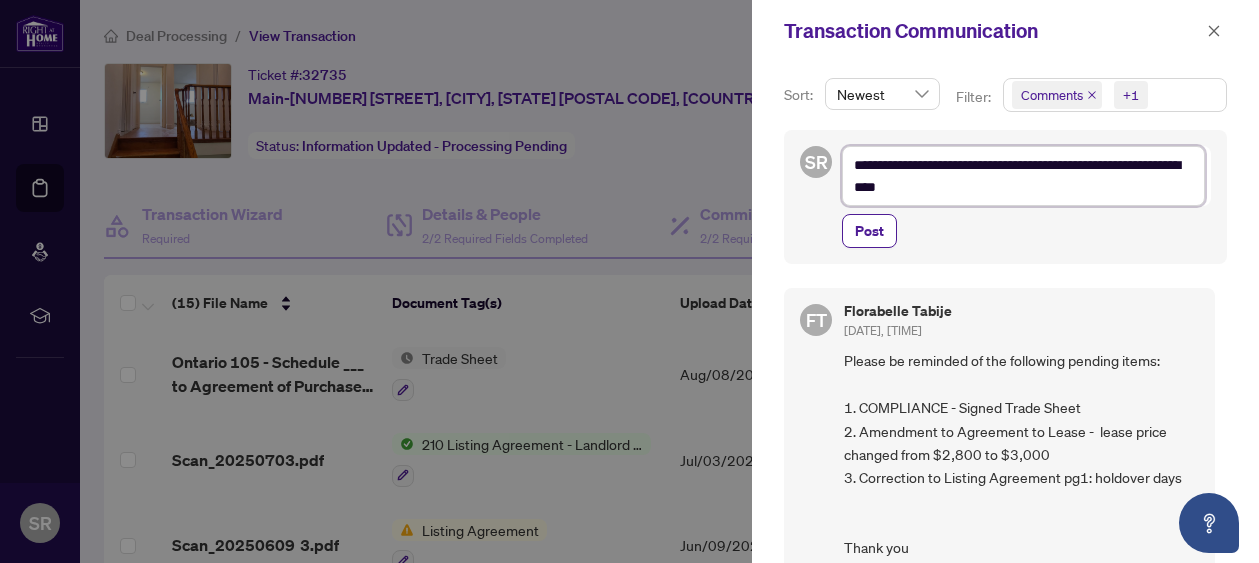 type on "**********" 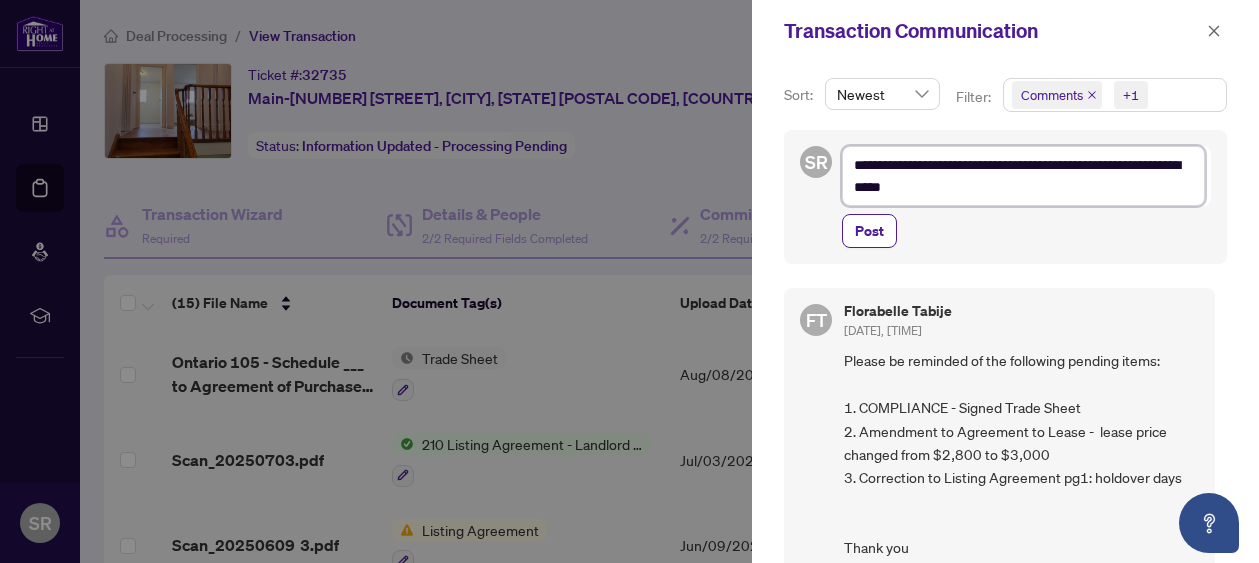 type on "**********" 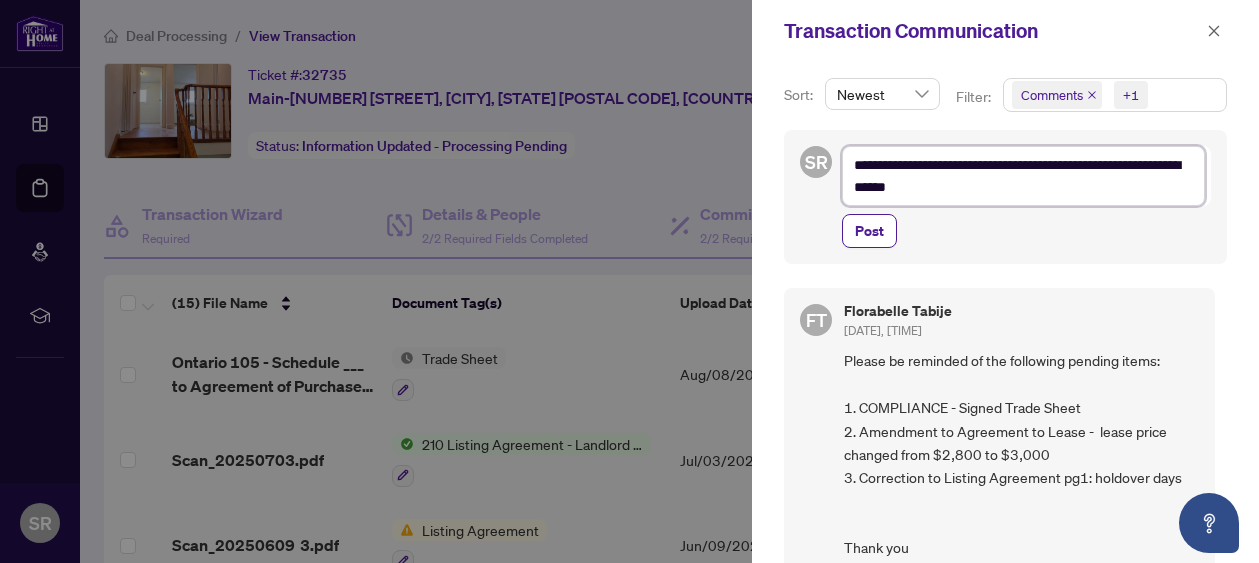 type on "**********" 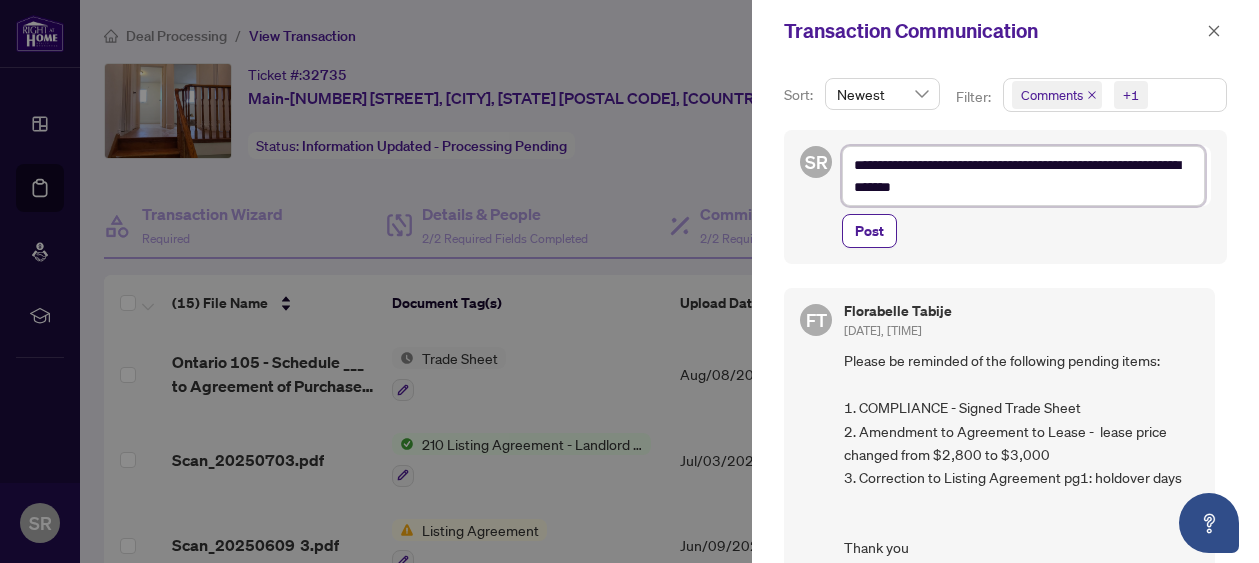 type on "**********" 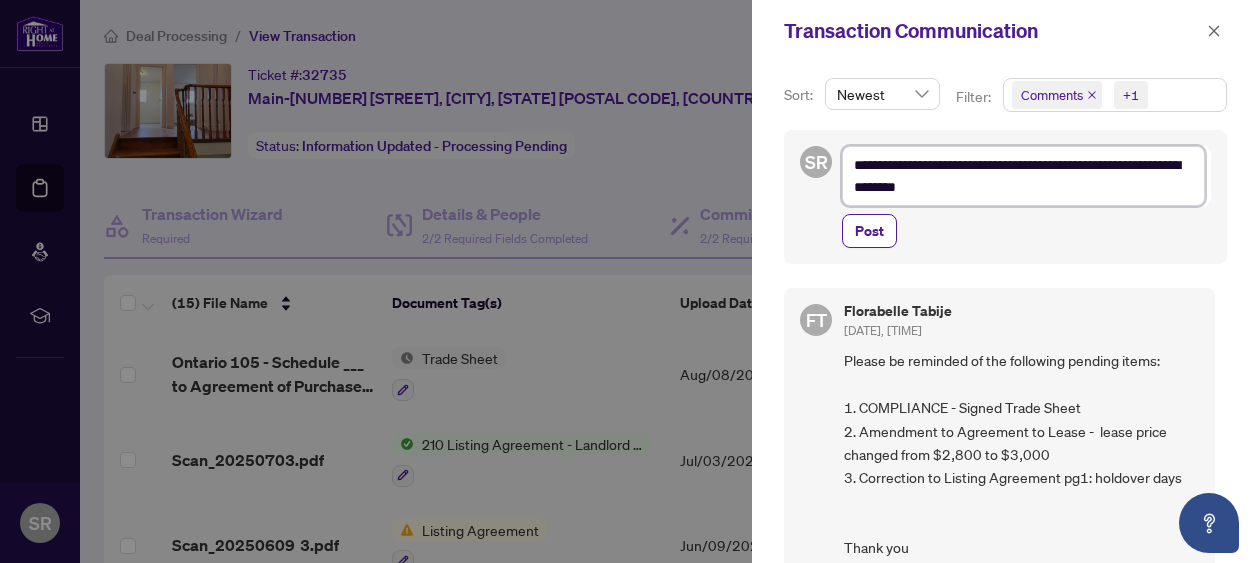 type on "**********" 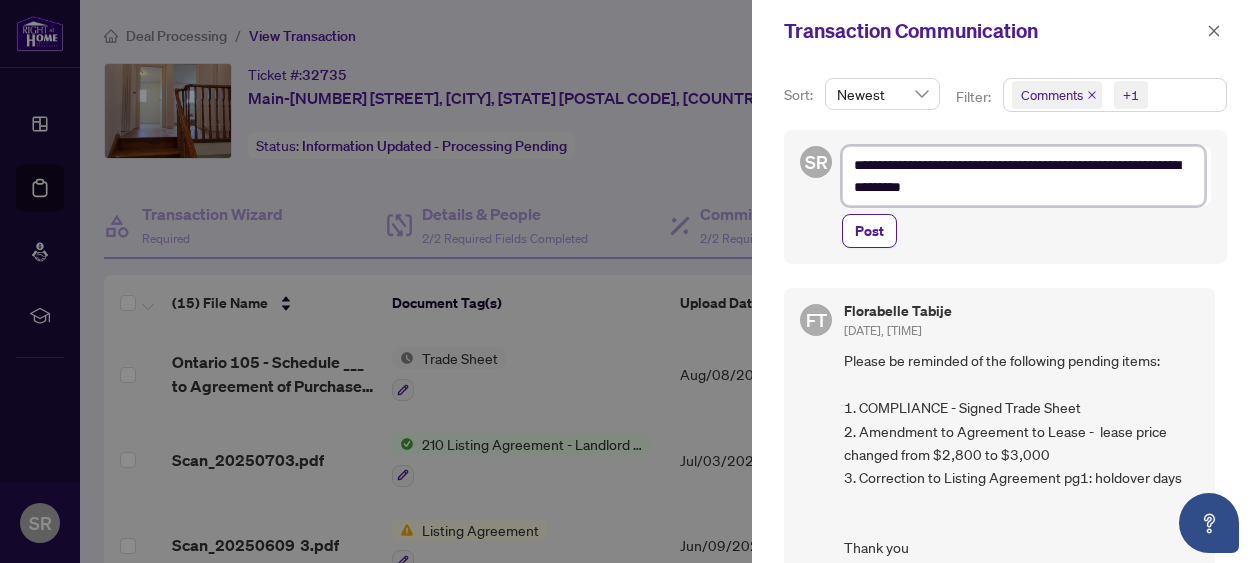 type on "**********" 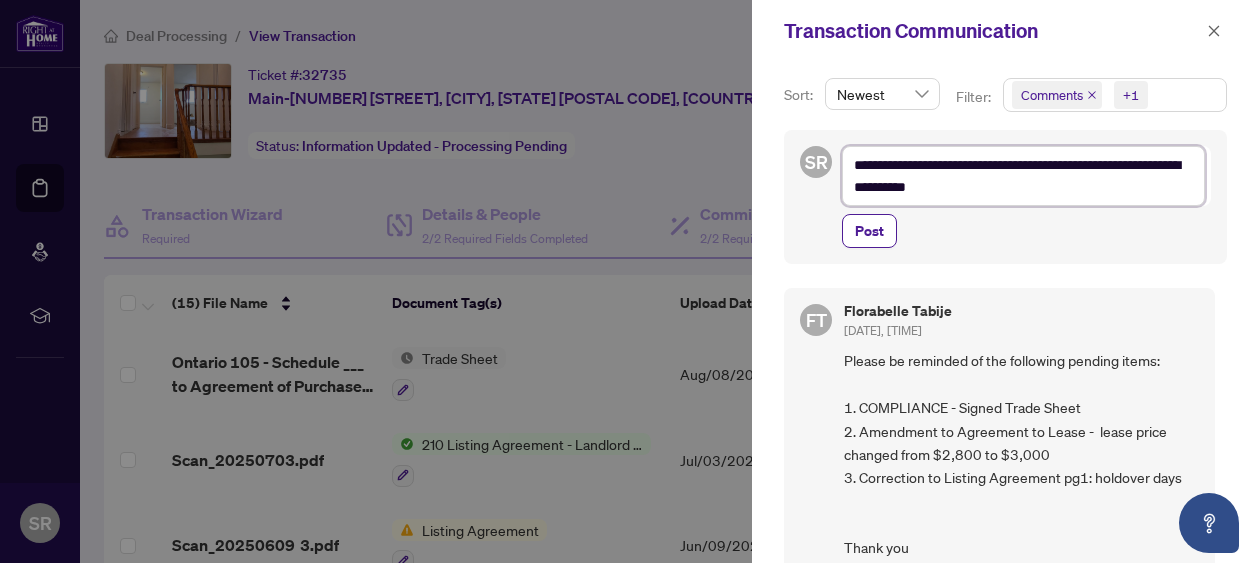 type on "**********" 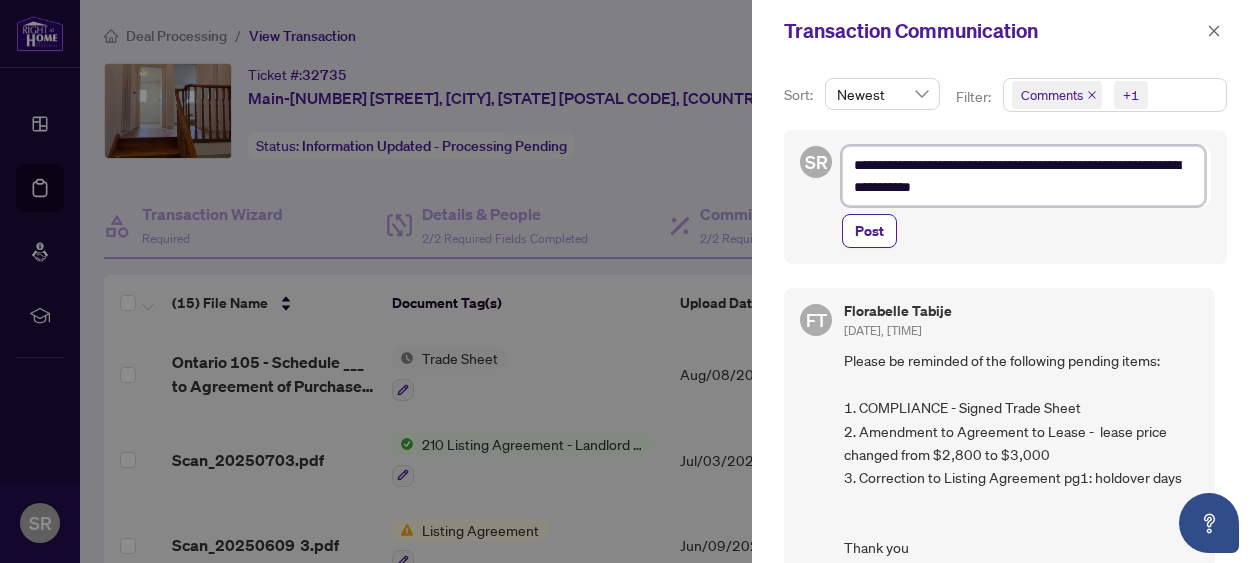 type on "**********" 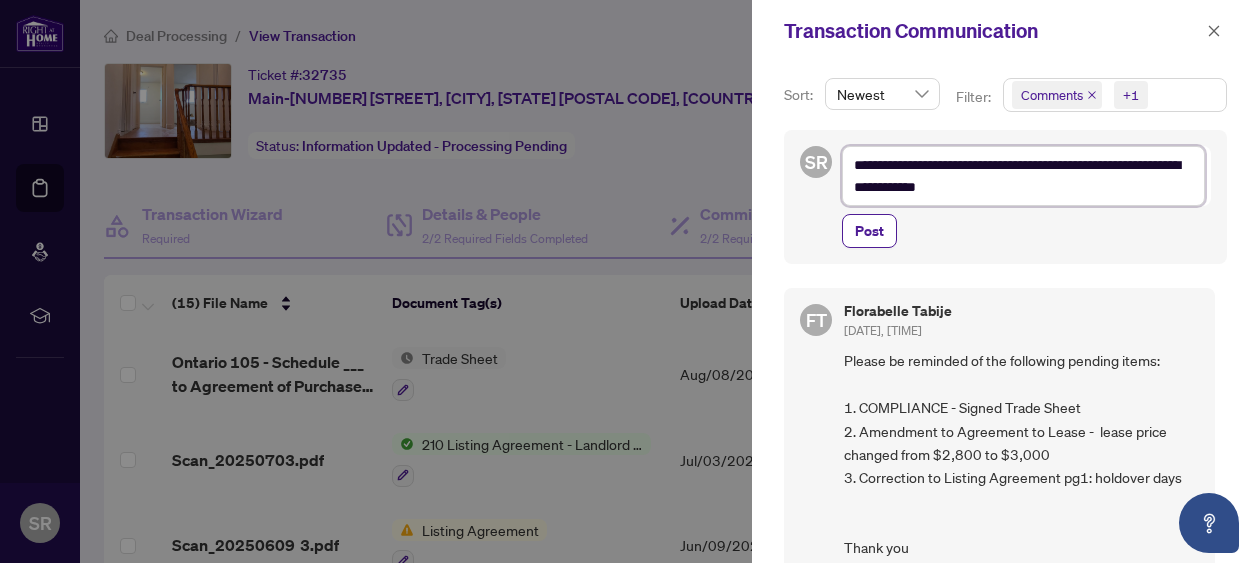 type on "**********" 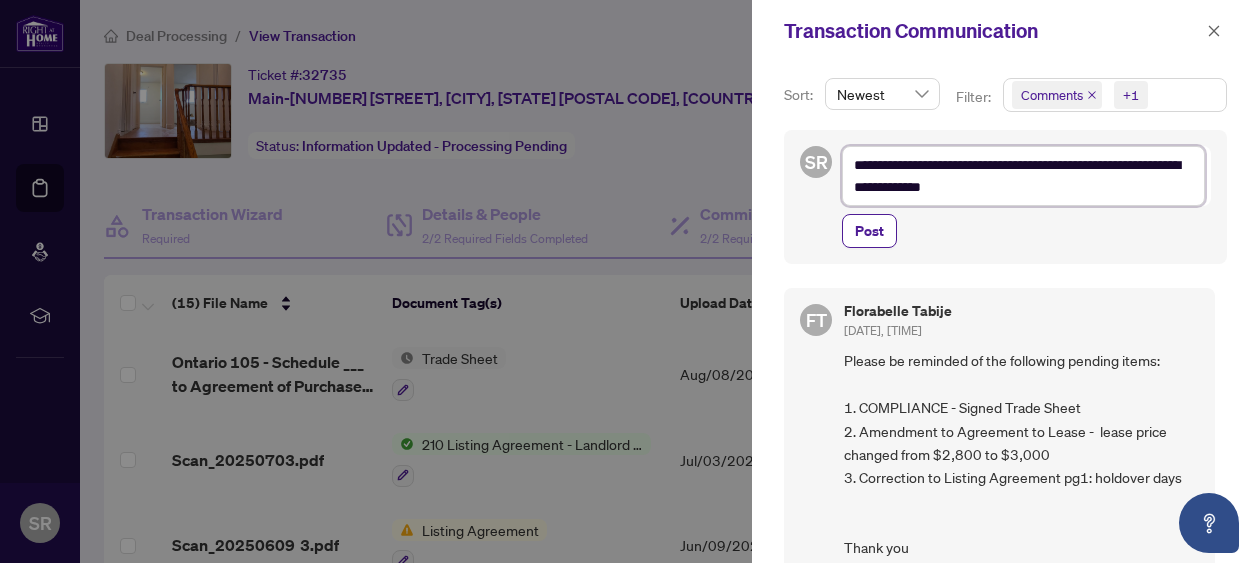 type on "**********" 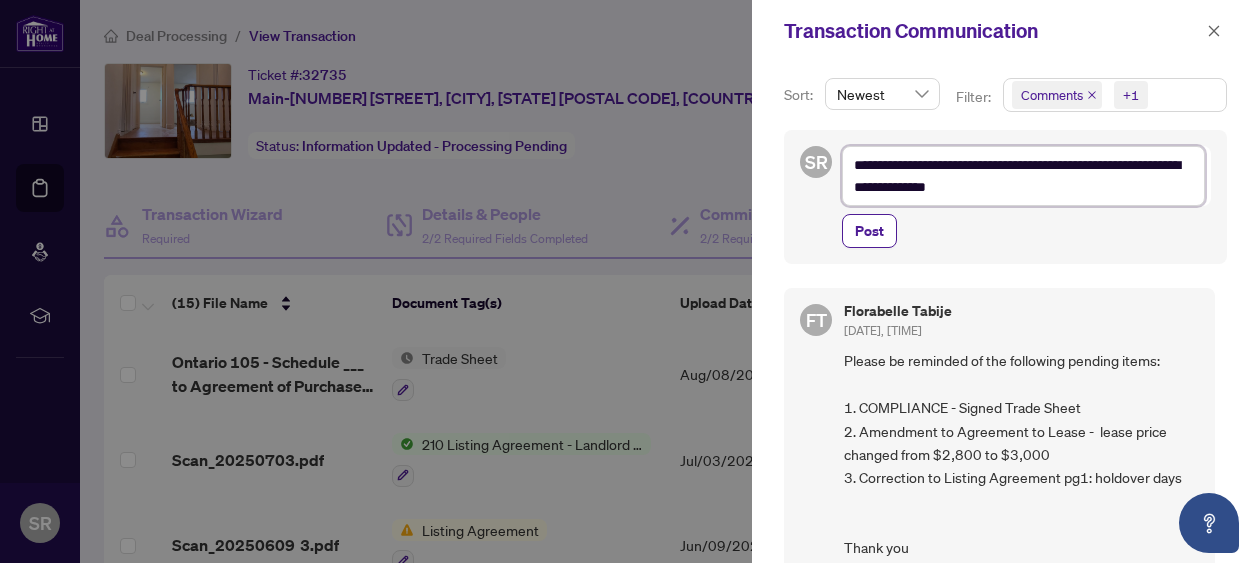 type on "**********" 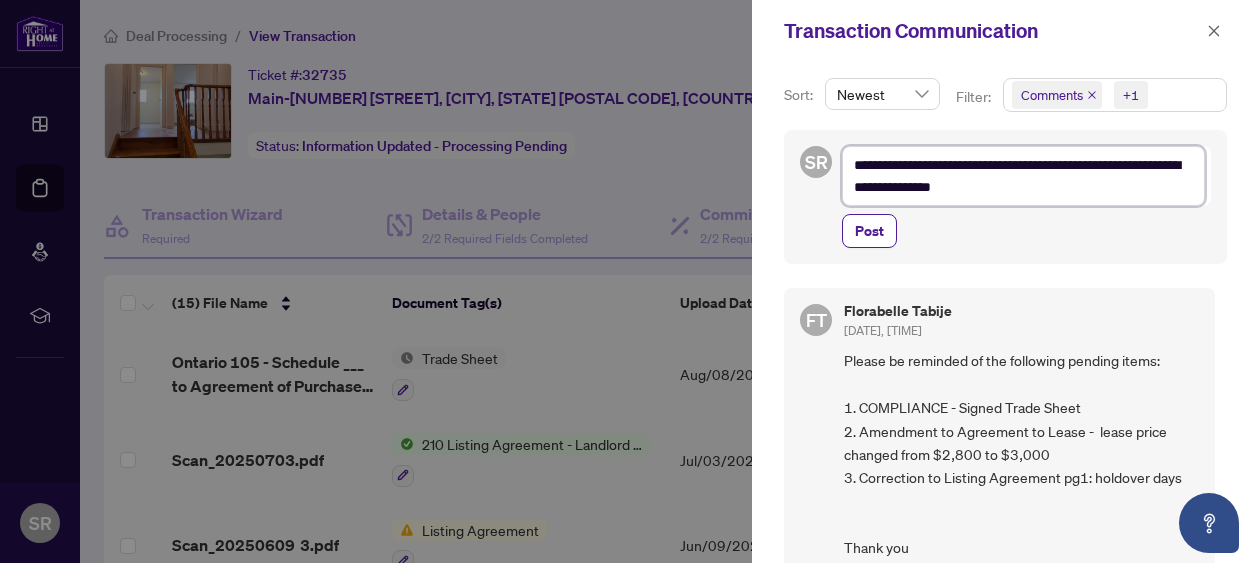 type on "**********" 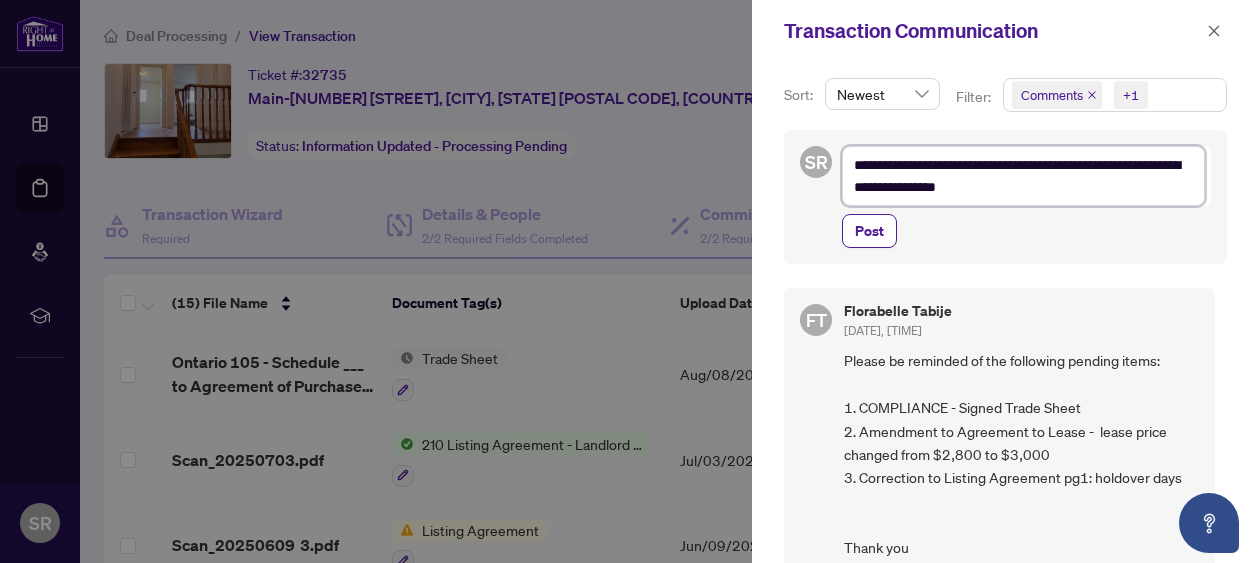 type on "**********" 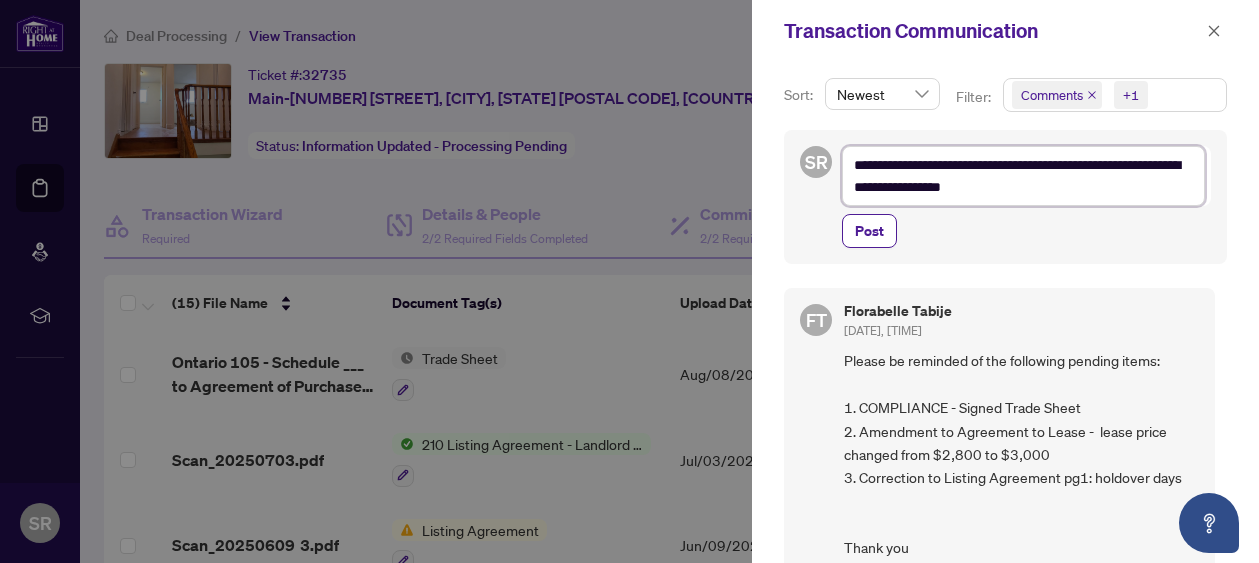 type on "**********" 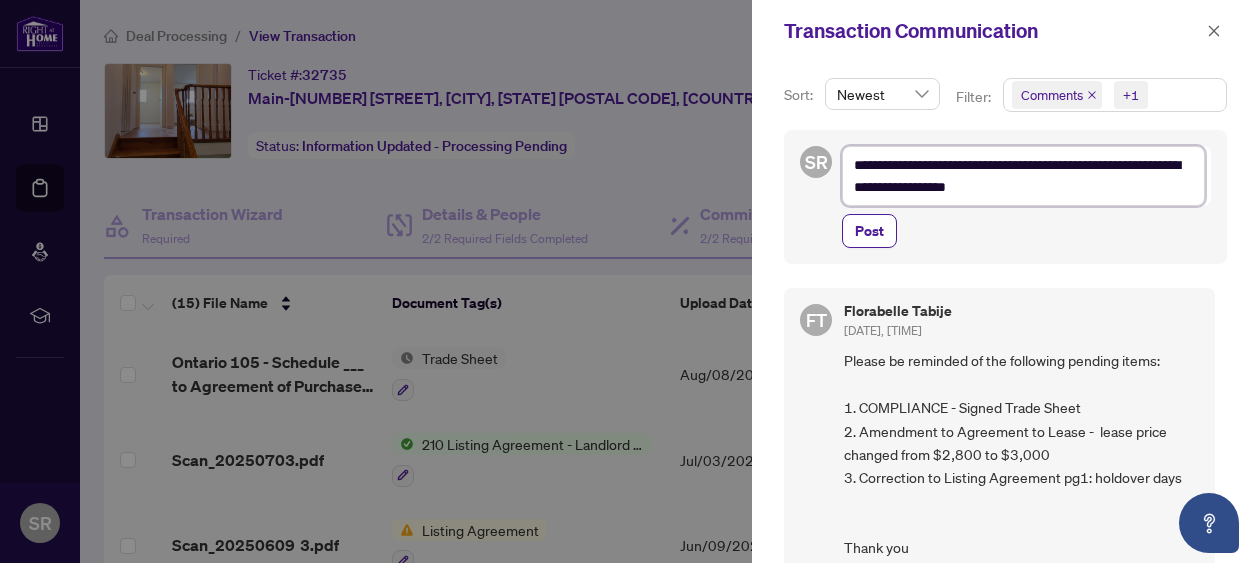 type on "**********" 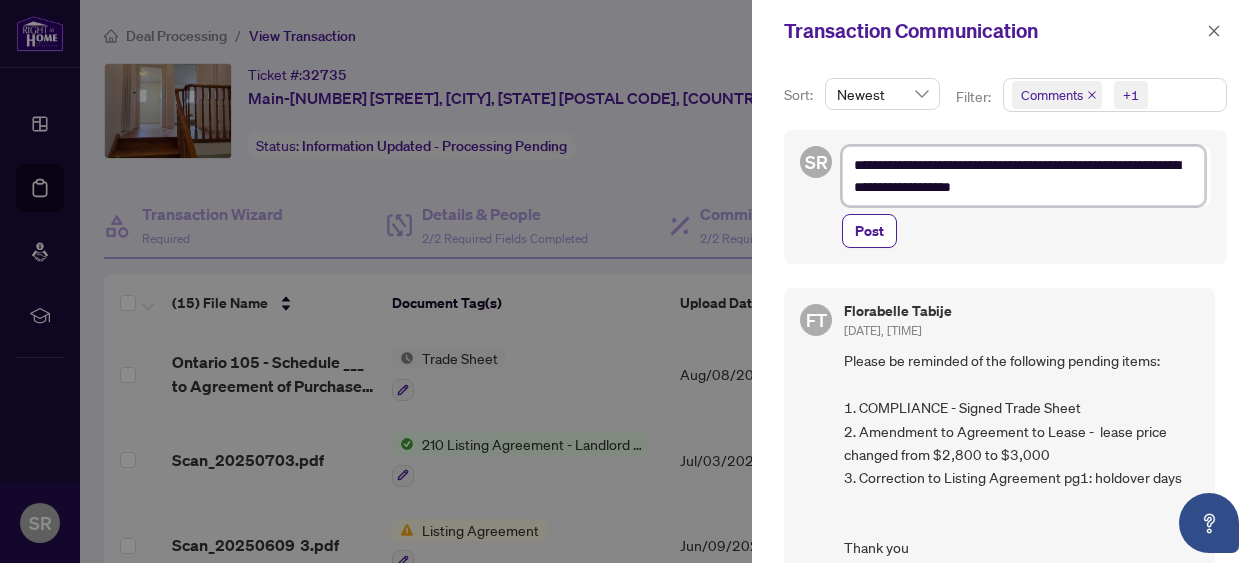 type on "**********" 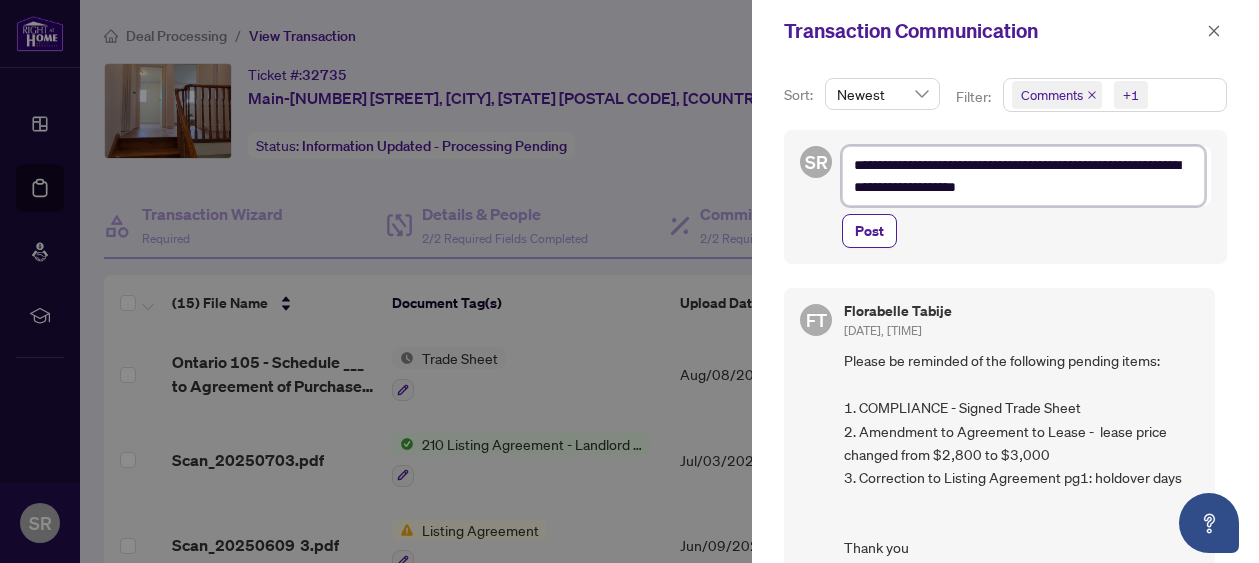 type on "**********" 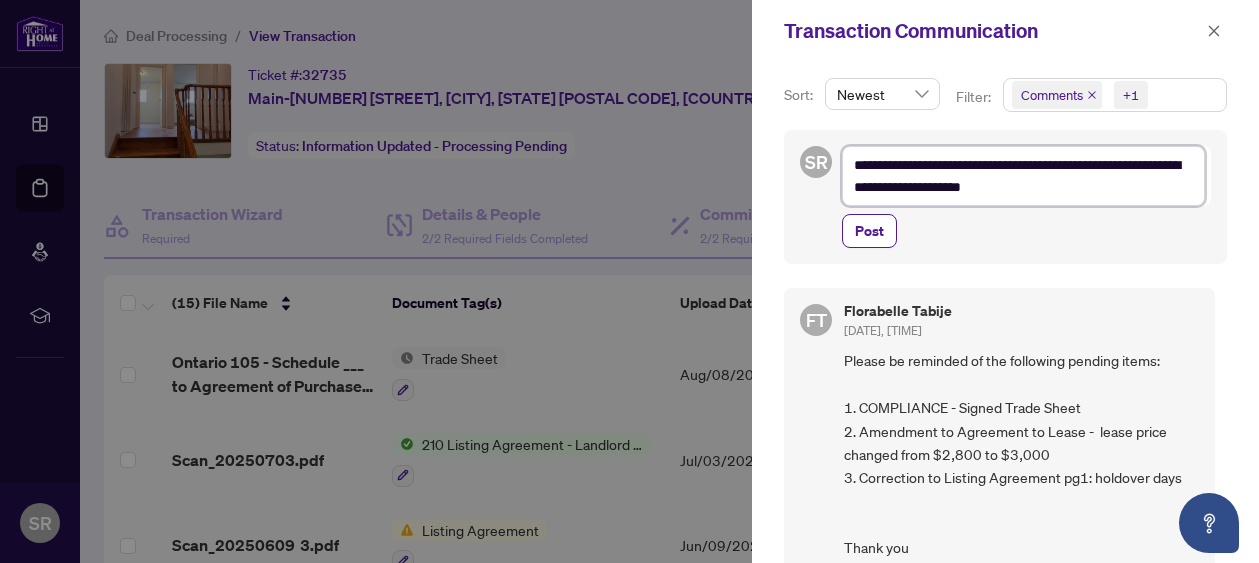 type on "**********" 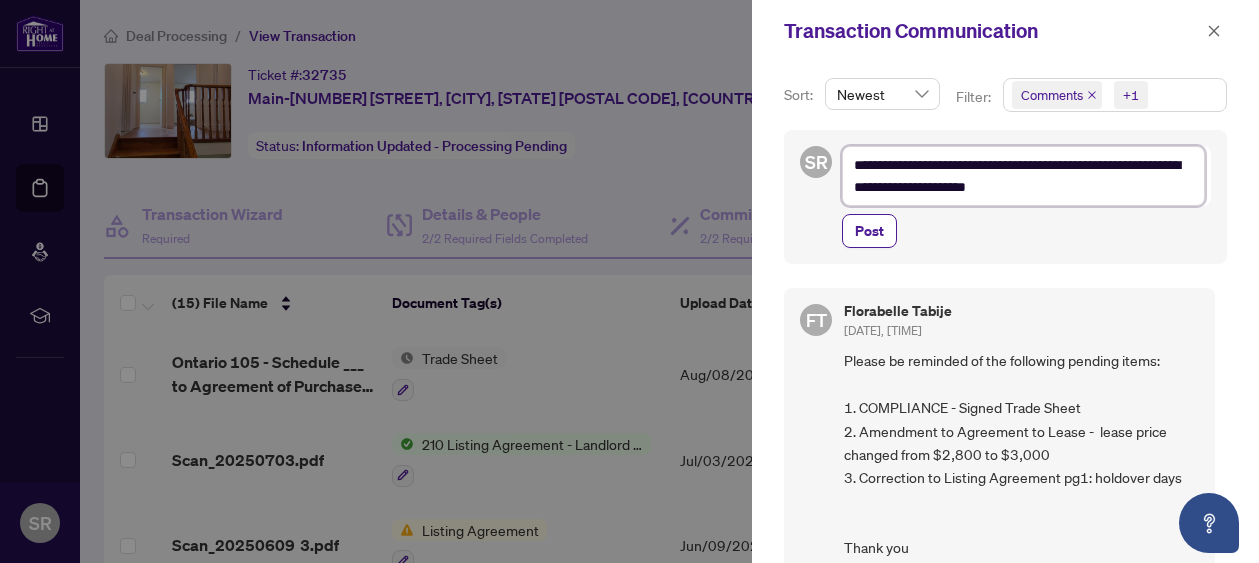 type on "**********" 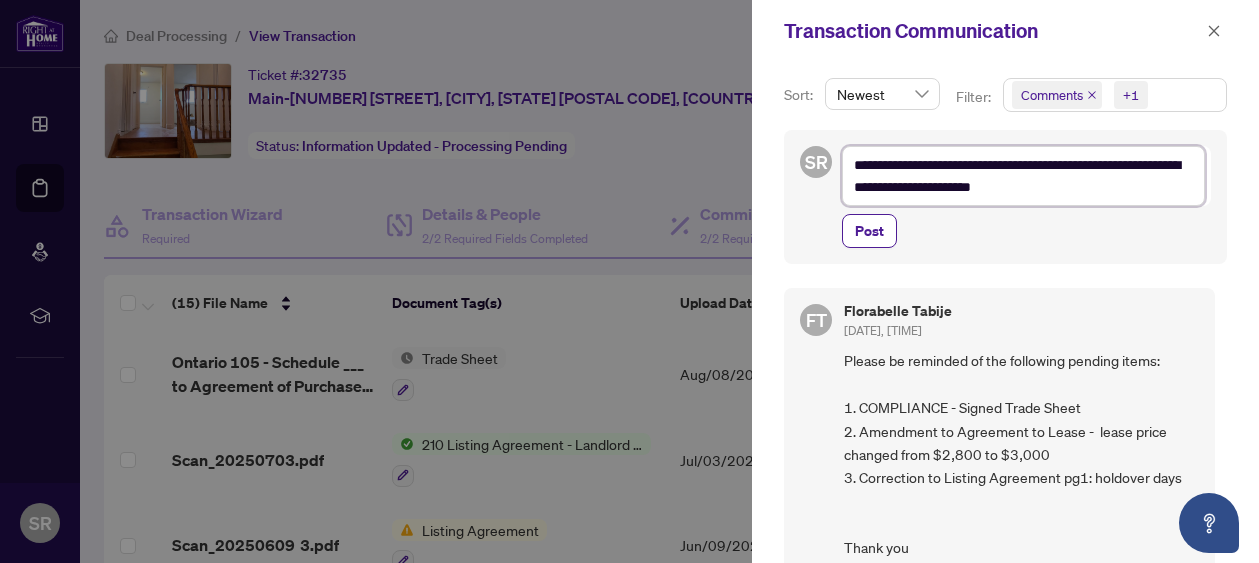 type on "**********" 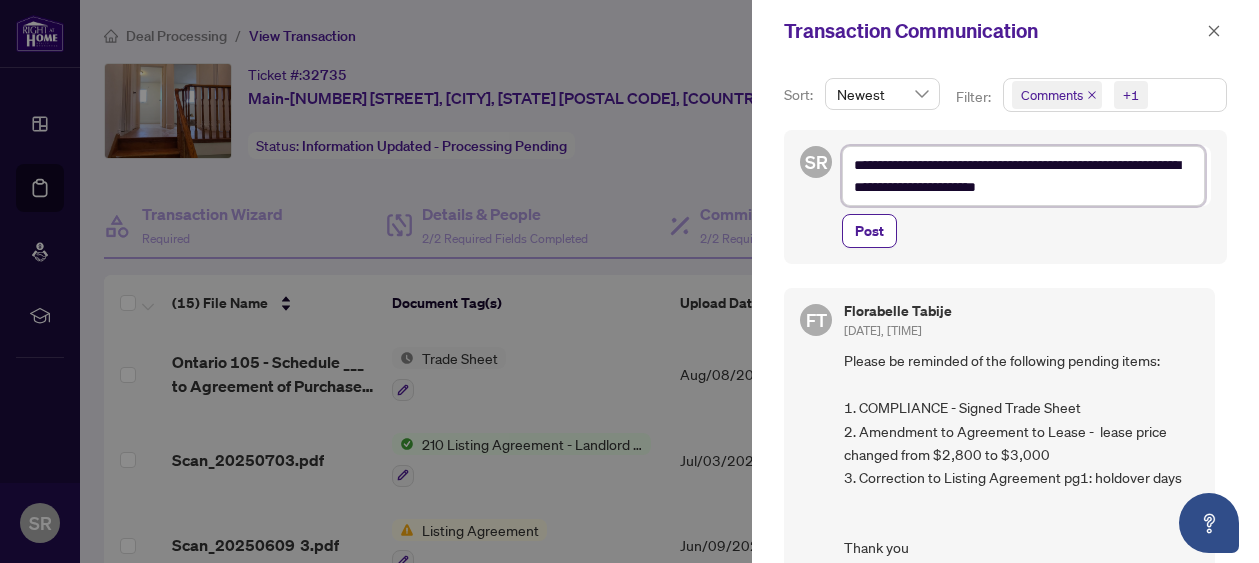 type on "**********" 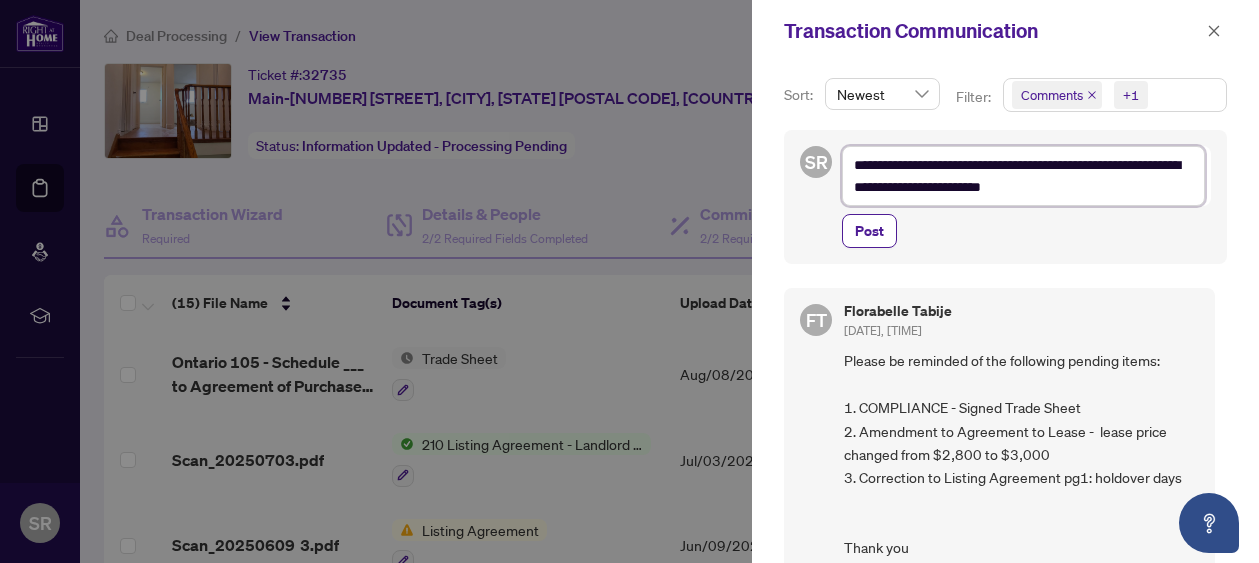 type on "**********" 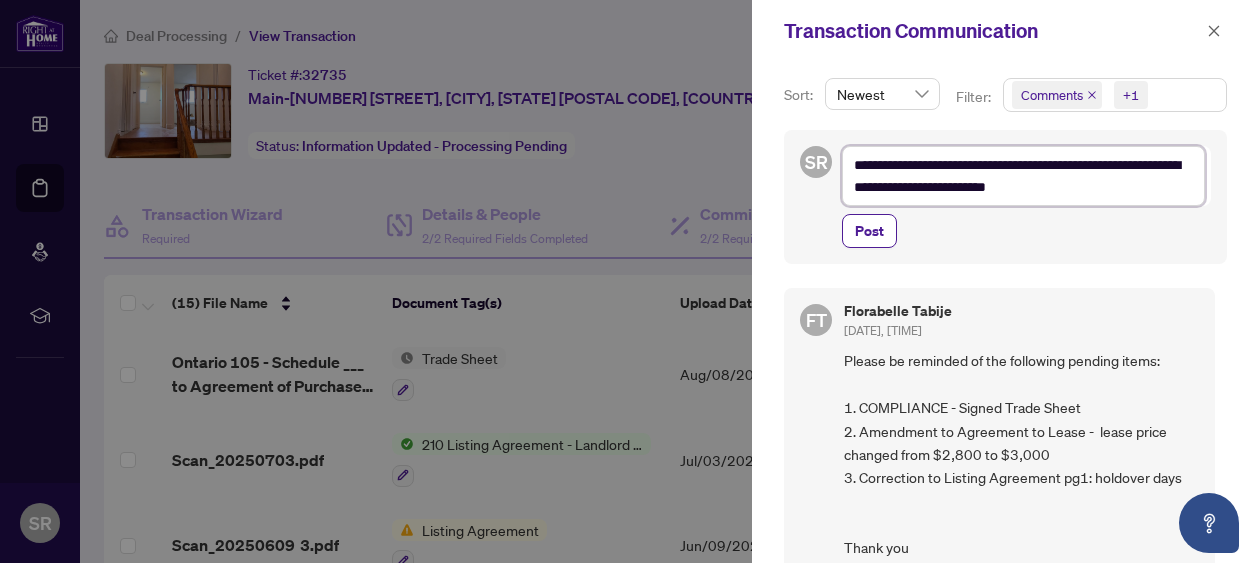 type on "**********" 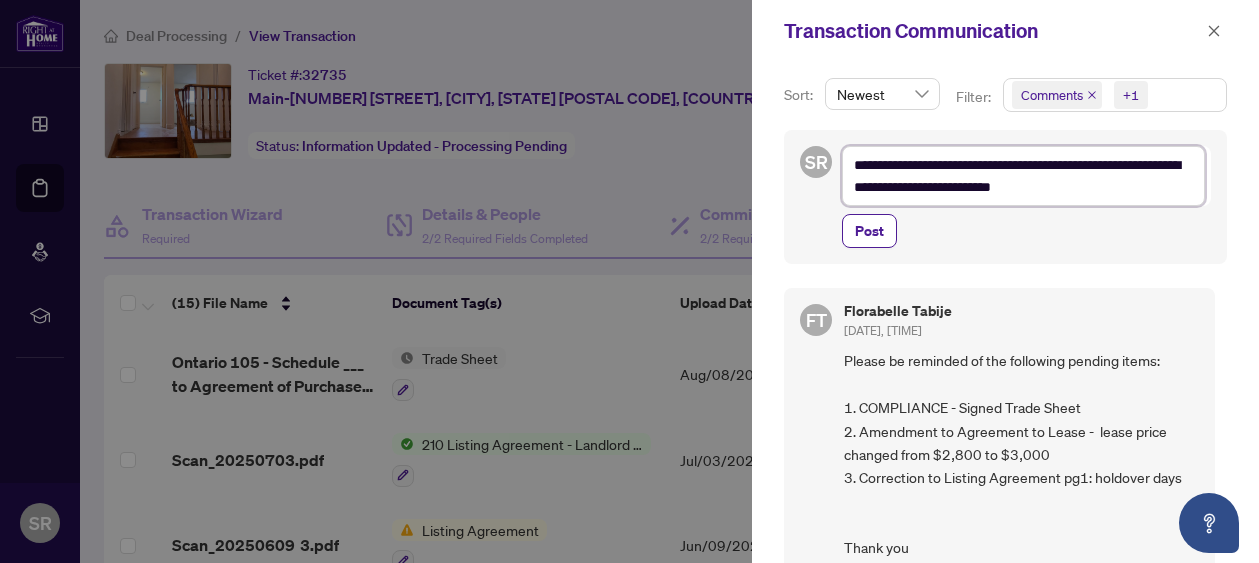 type on "**********" 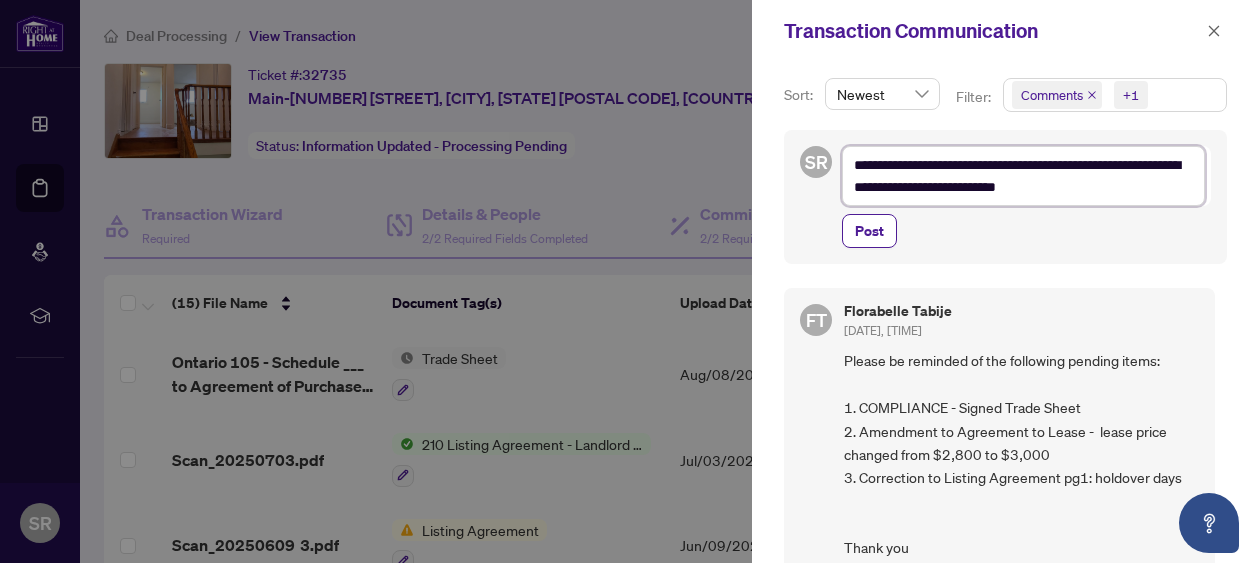 type on "**********" 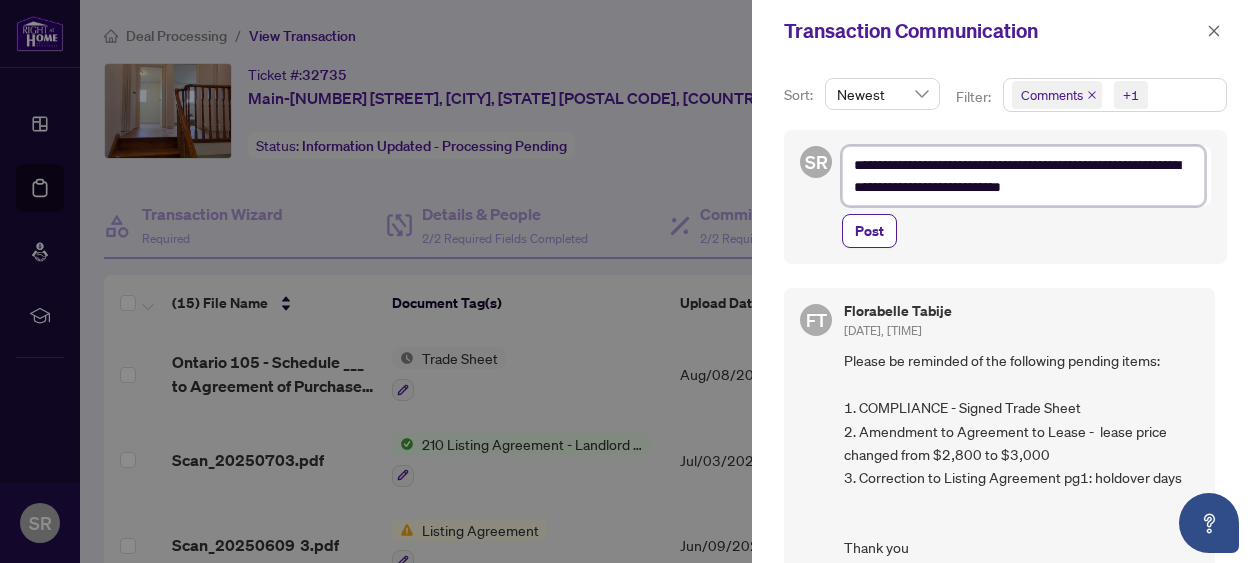 type on "**********" 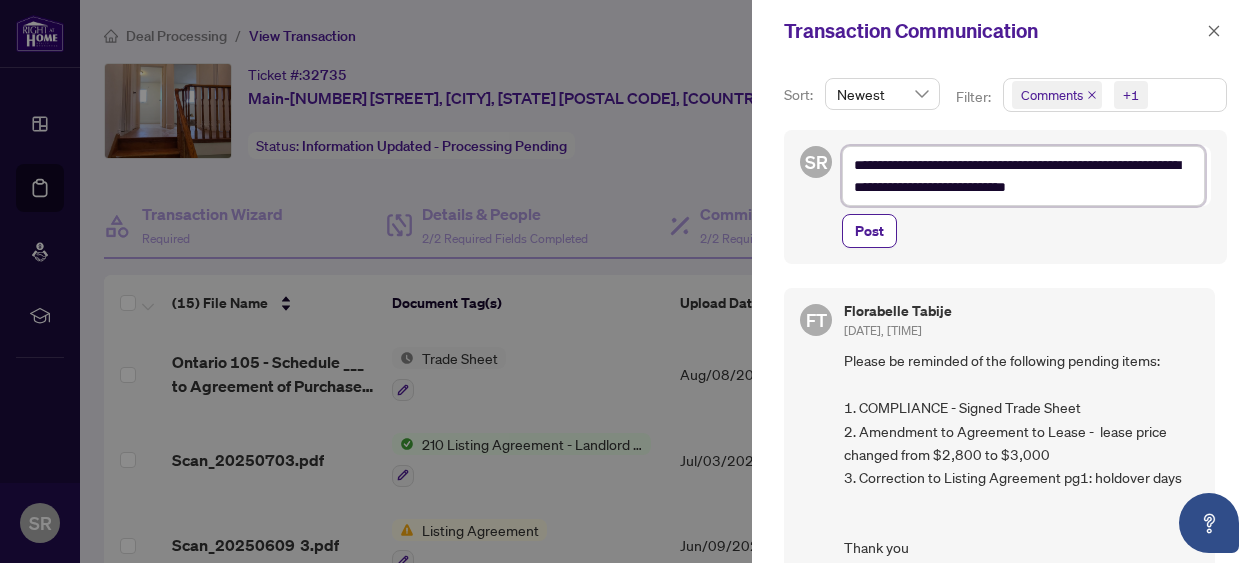 type on "**********" 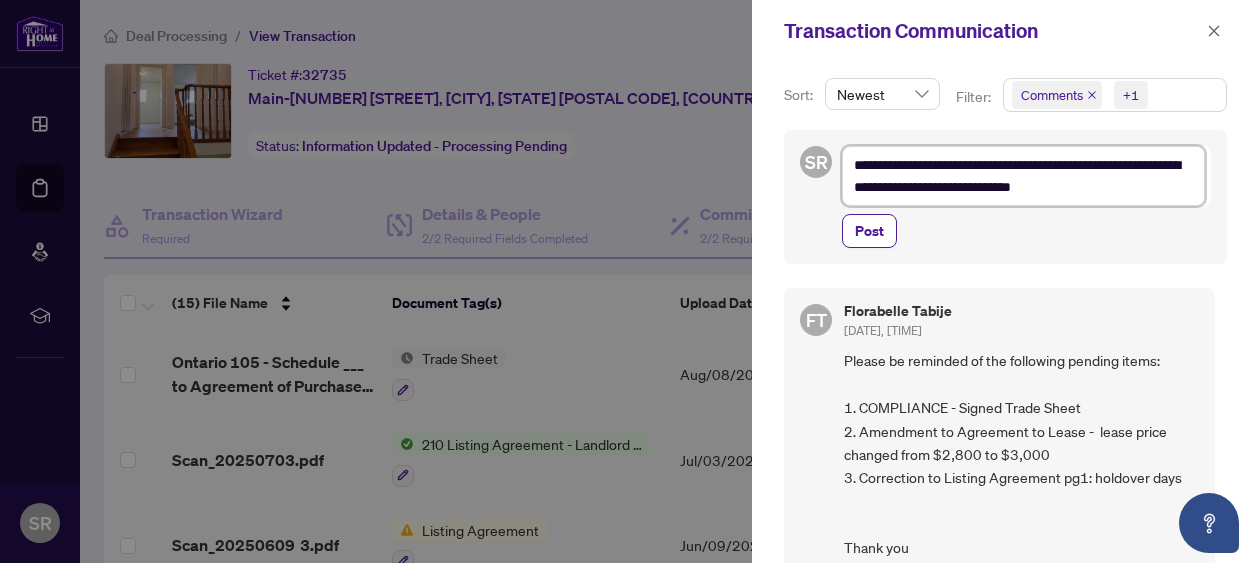 type on "**********" 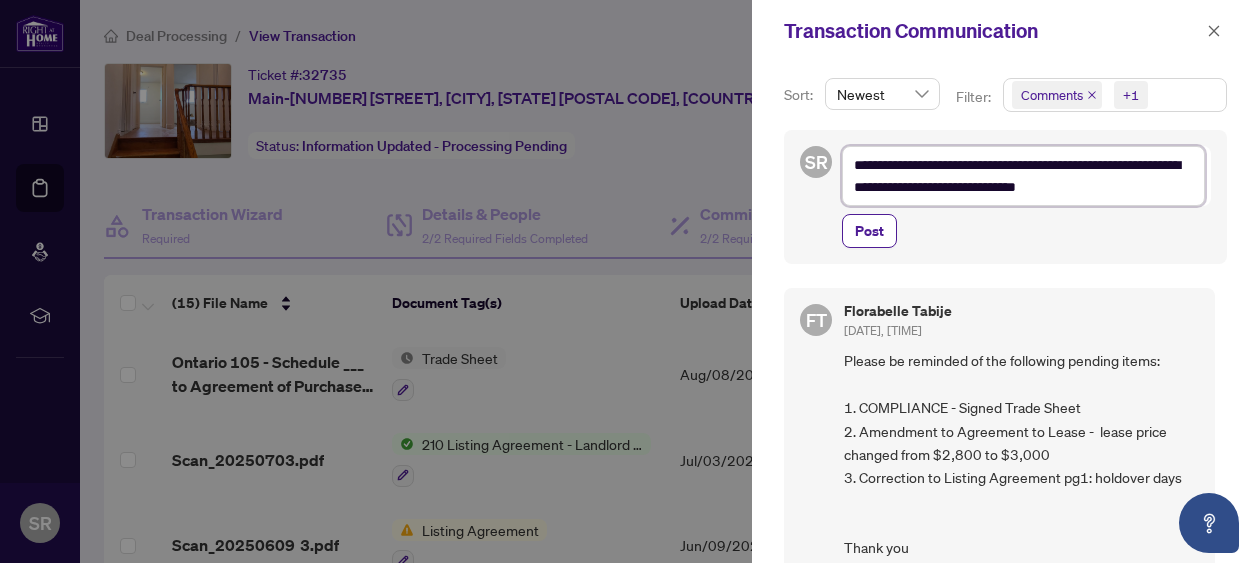 type on "**********" 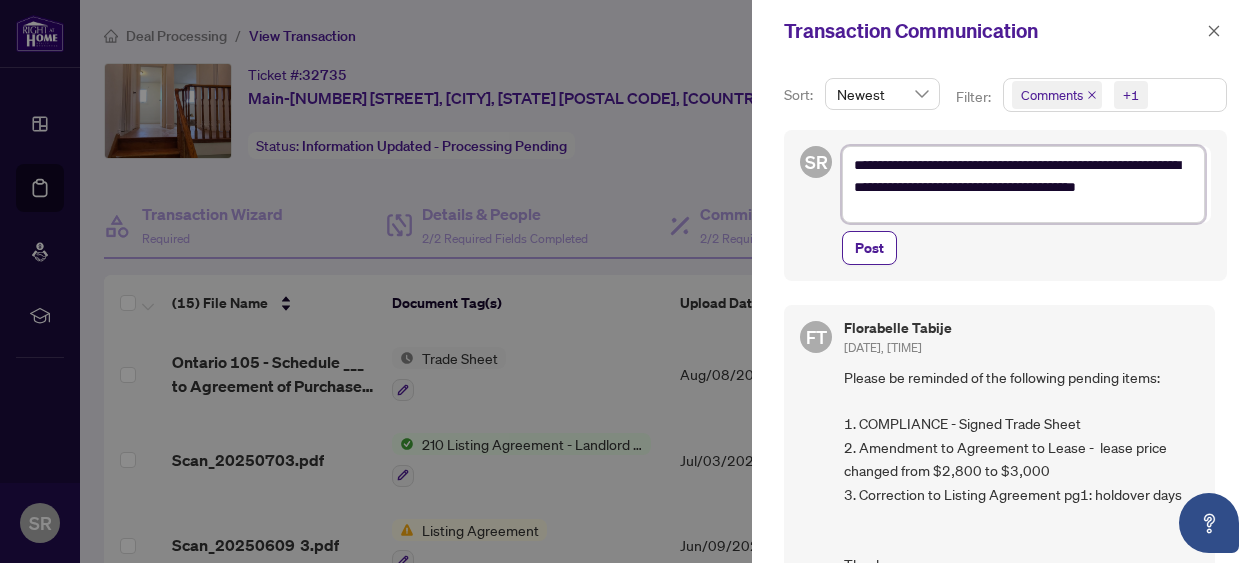 scroll, scrollTop: 0, scrollLeft: 0, axis: both 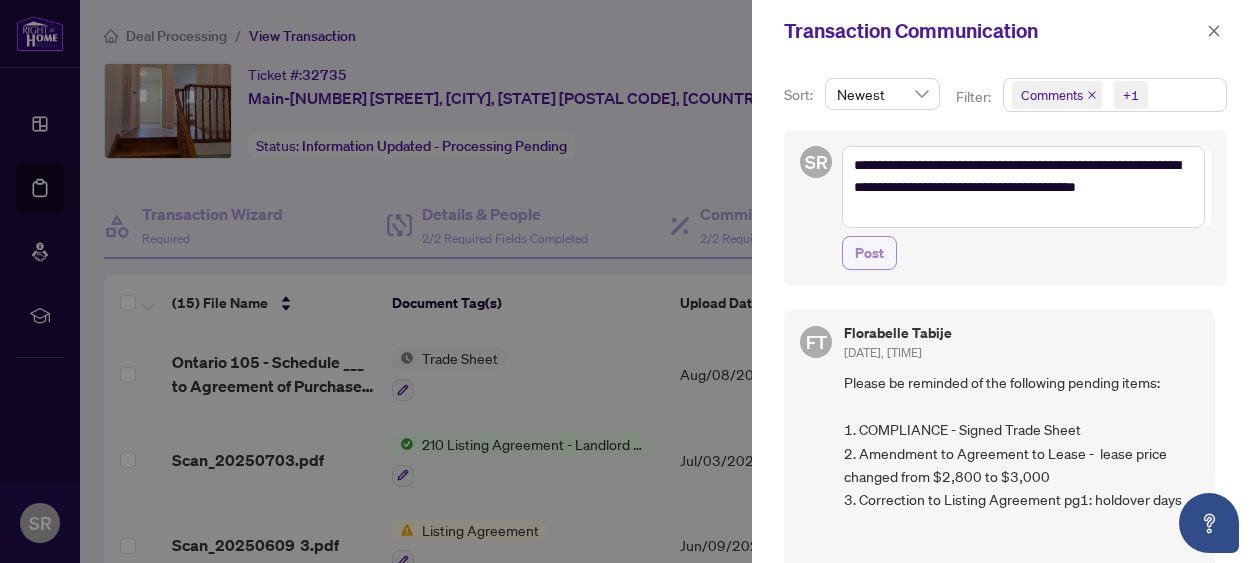 click on "Post" at bounding box center (869, 253) 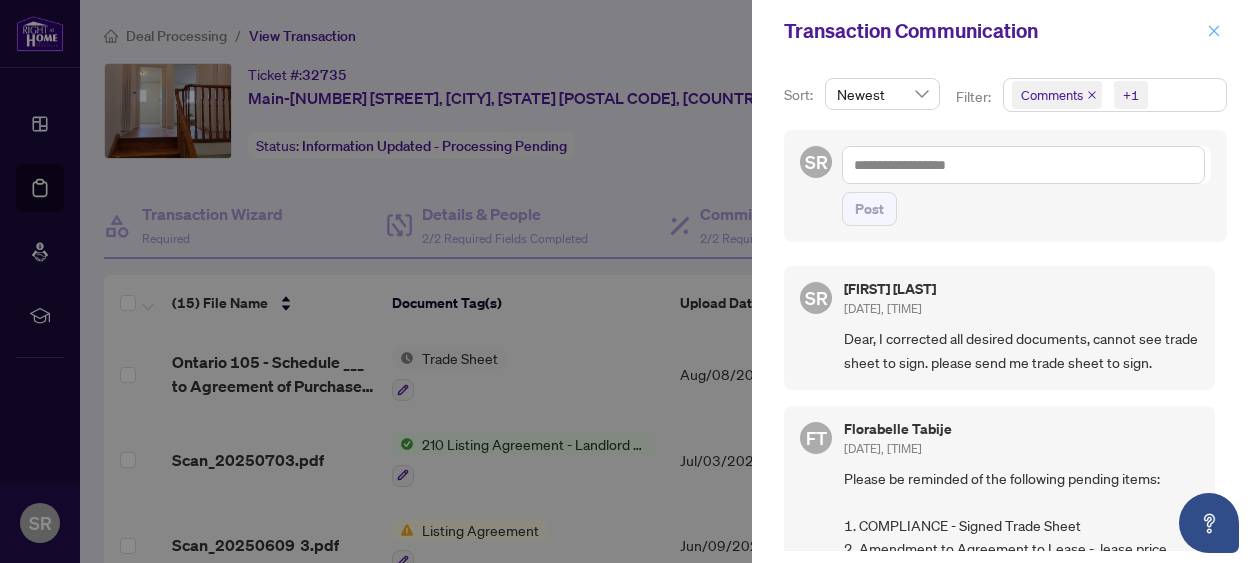 click 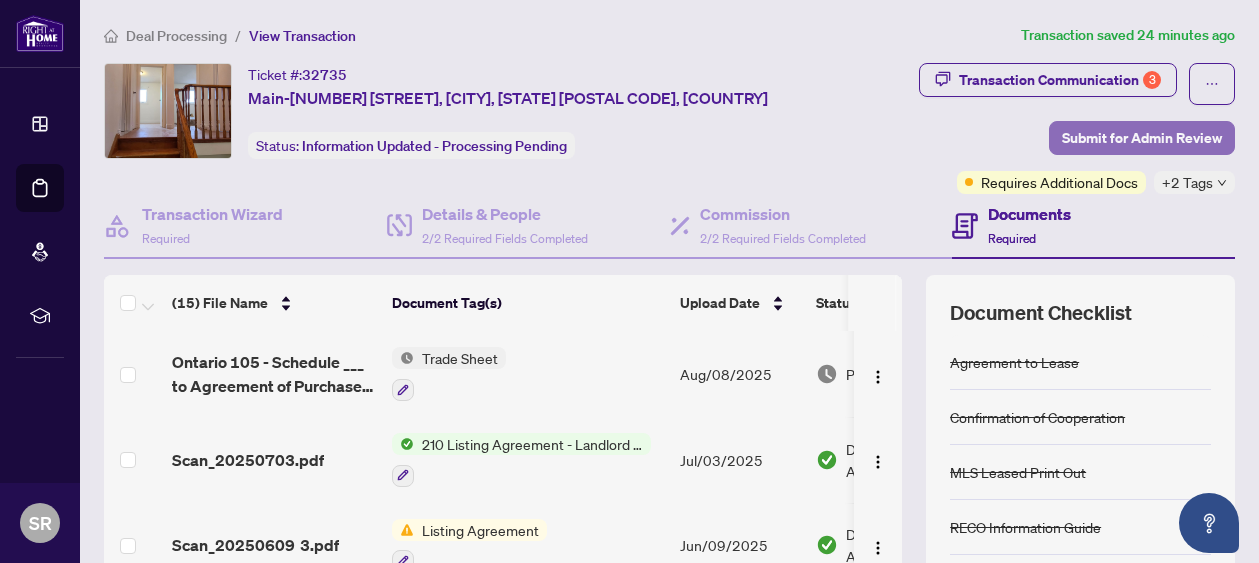 click on "Submit for Admin Review" at bounding box center [1142, 138] 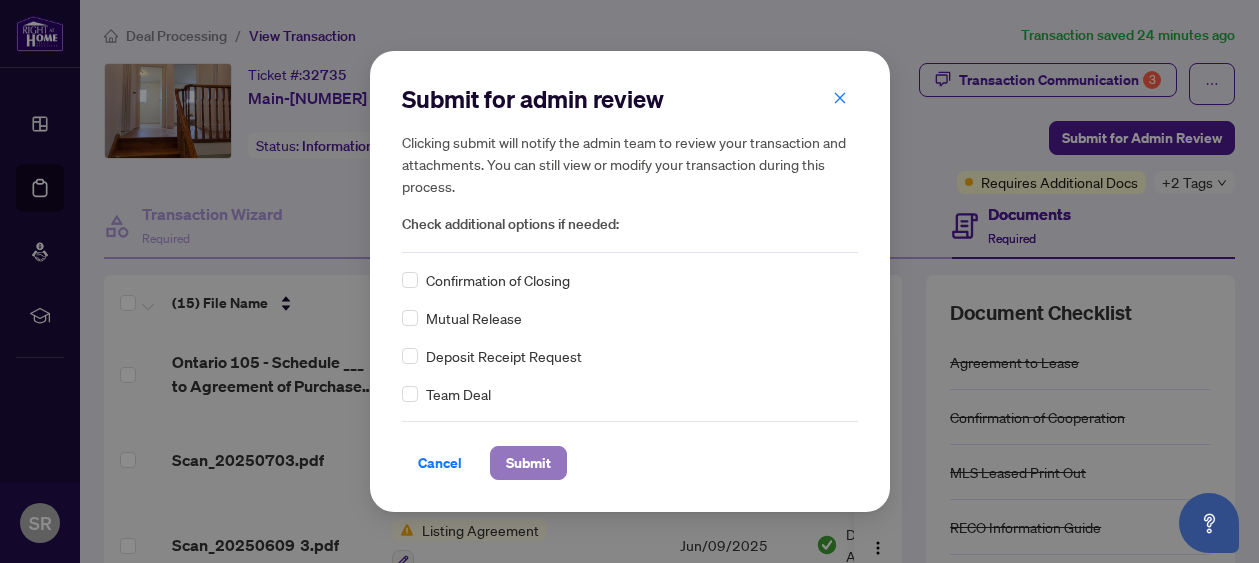 click on "Submit" at bounding box center (528, 463) 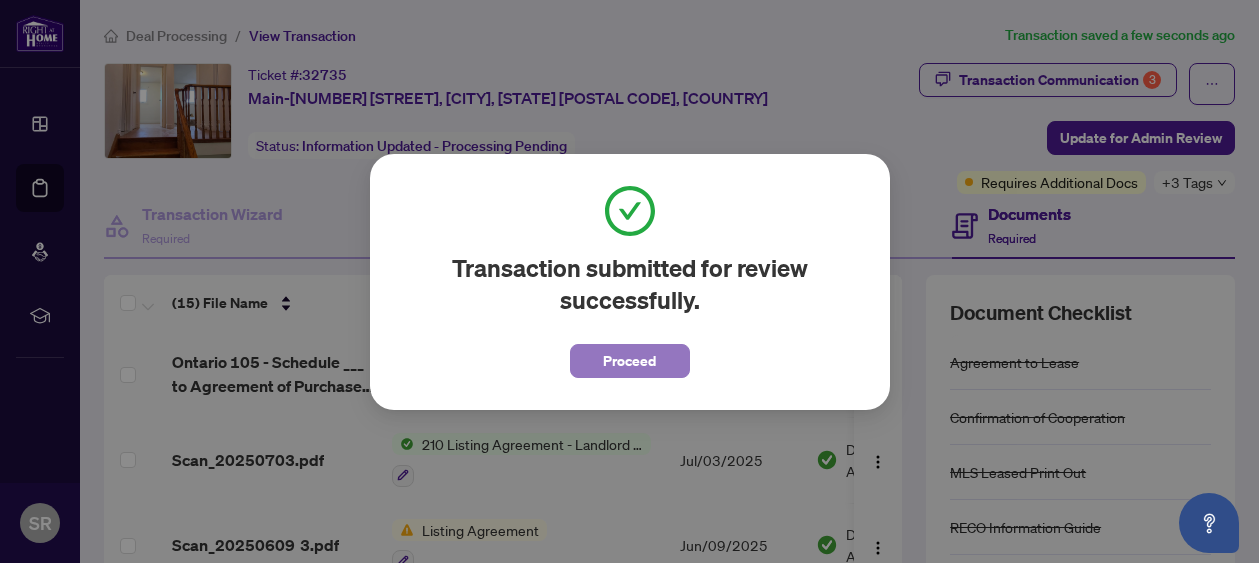 click on "Proceed" at bounding box center (629, 361) 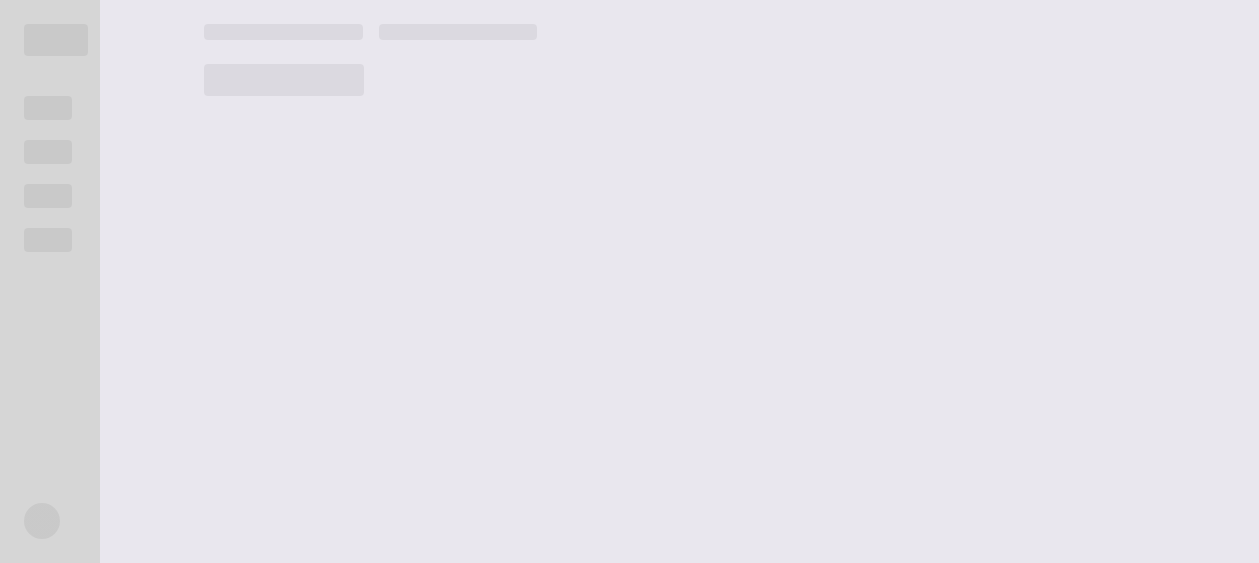 scroll, scrollTop: 0, scrollLeft: 0, axis: both 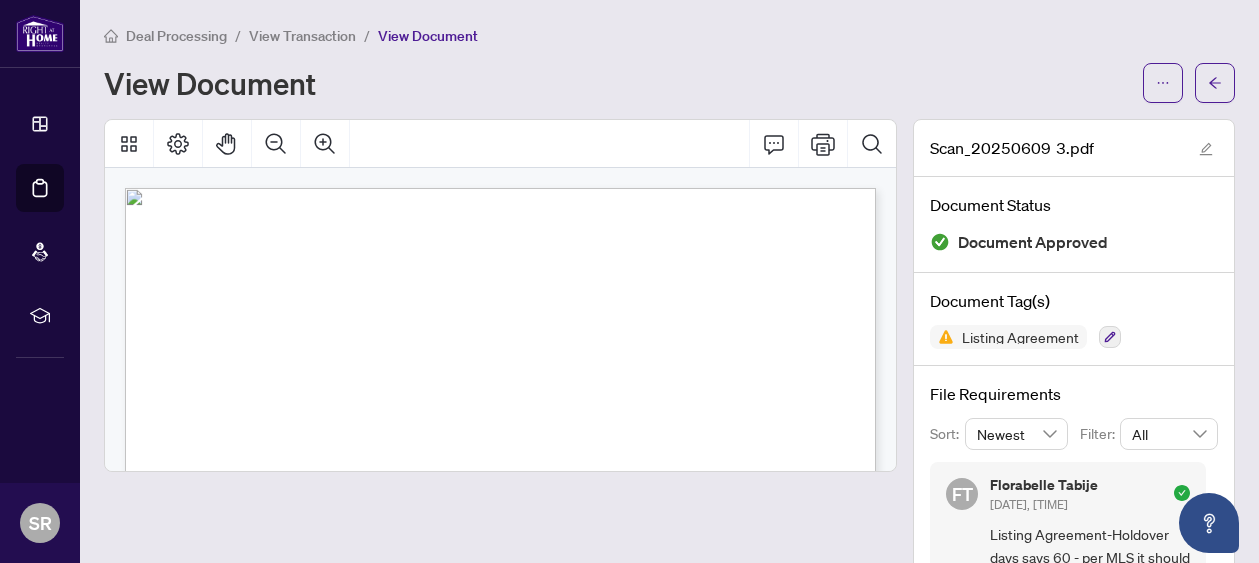 click on "View Document" at bounding box center [617, 83] 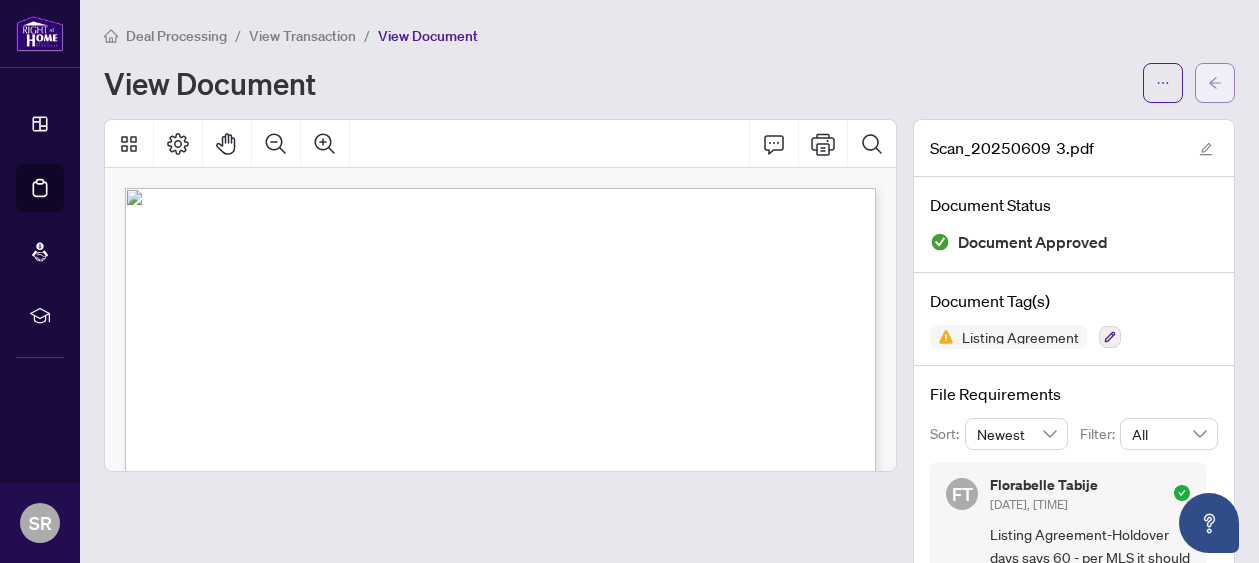 click at bounding box center (1215, 83) 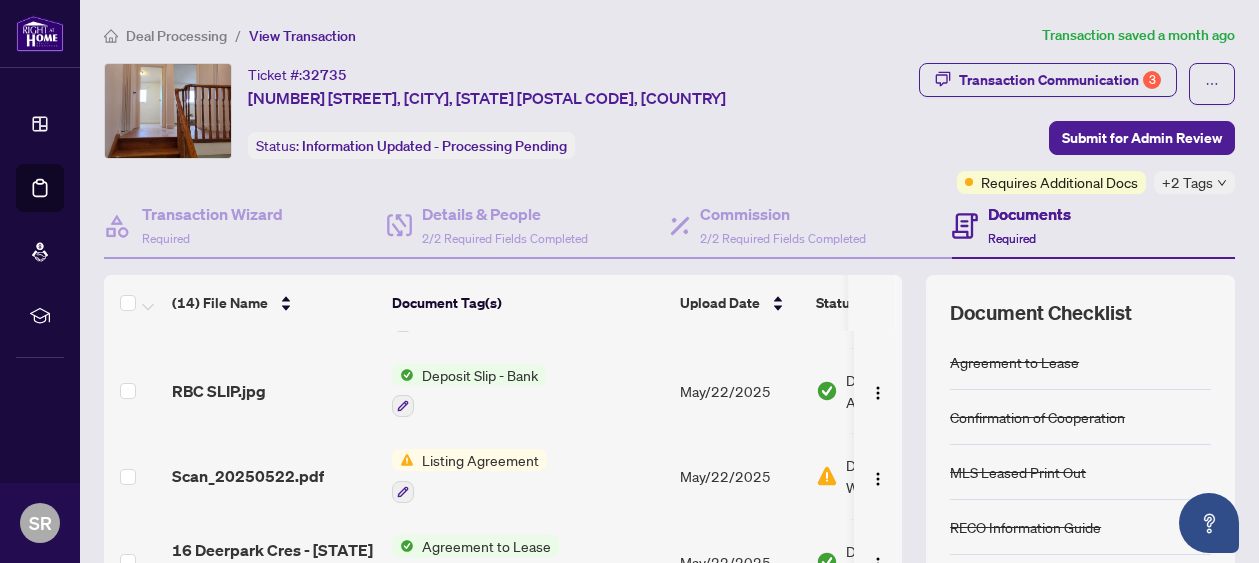 scroll, scrollTop: 883, scrollLeft: 0, axis: vertical 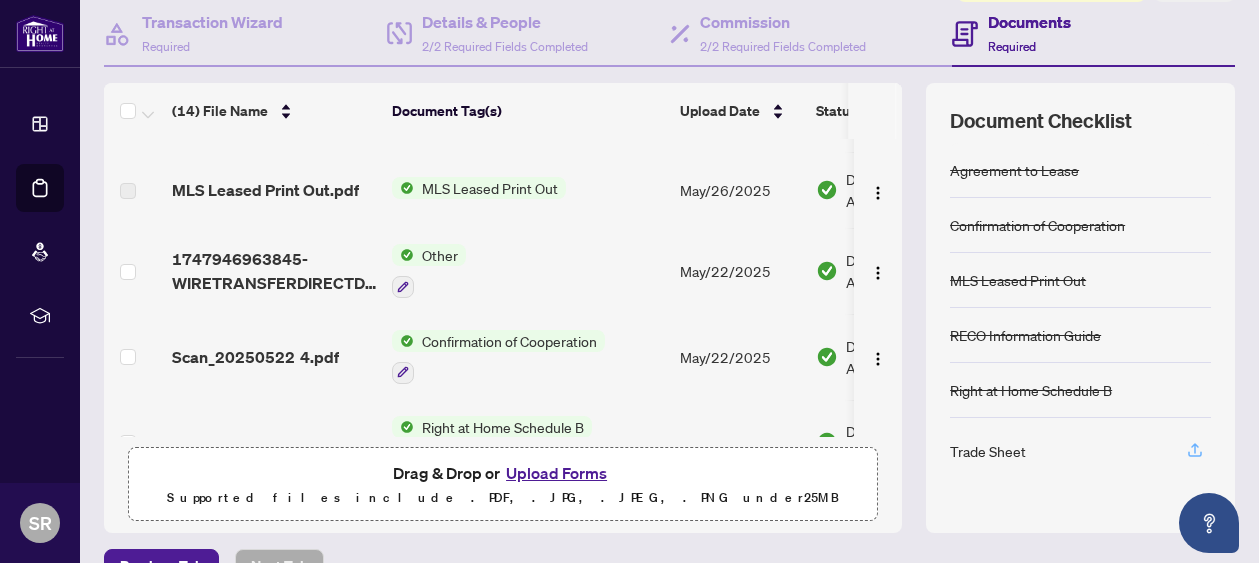 click 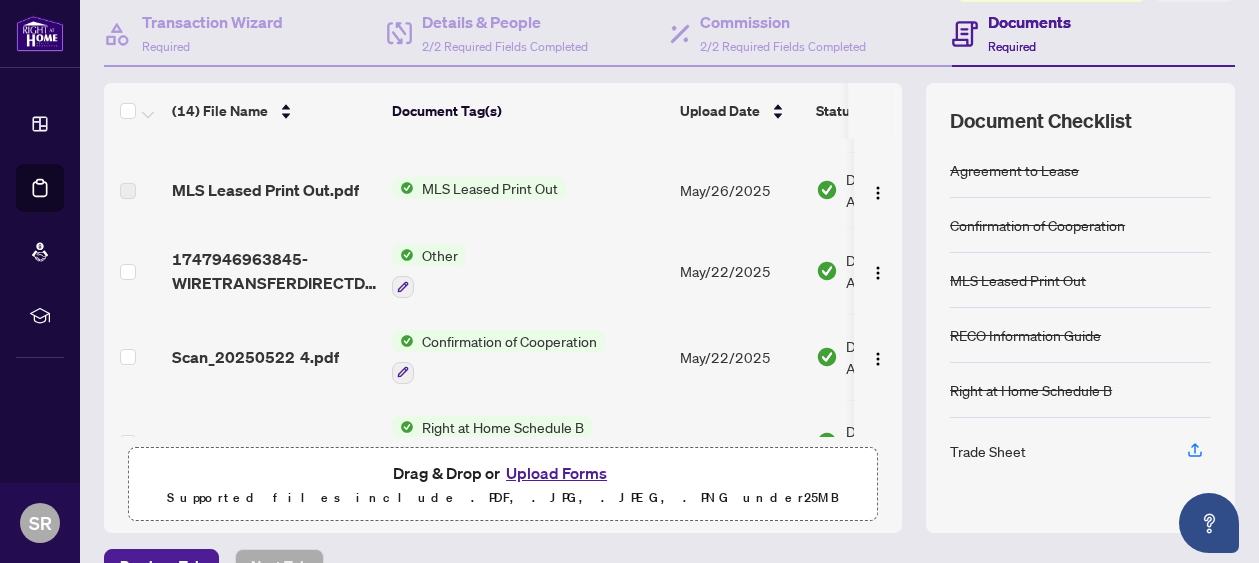 scroll, scrollTop: 305, scrollLeft: 0, axis: vertical 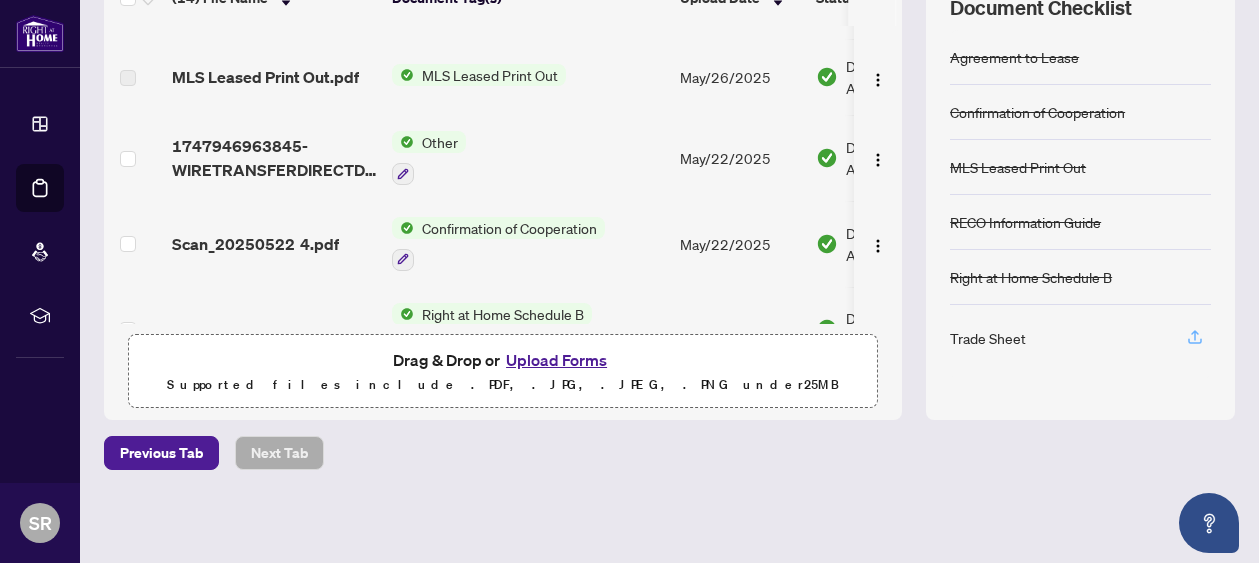 click 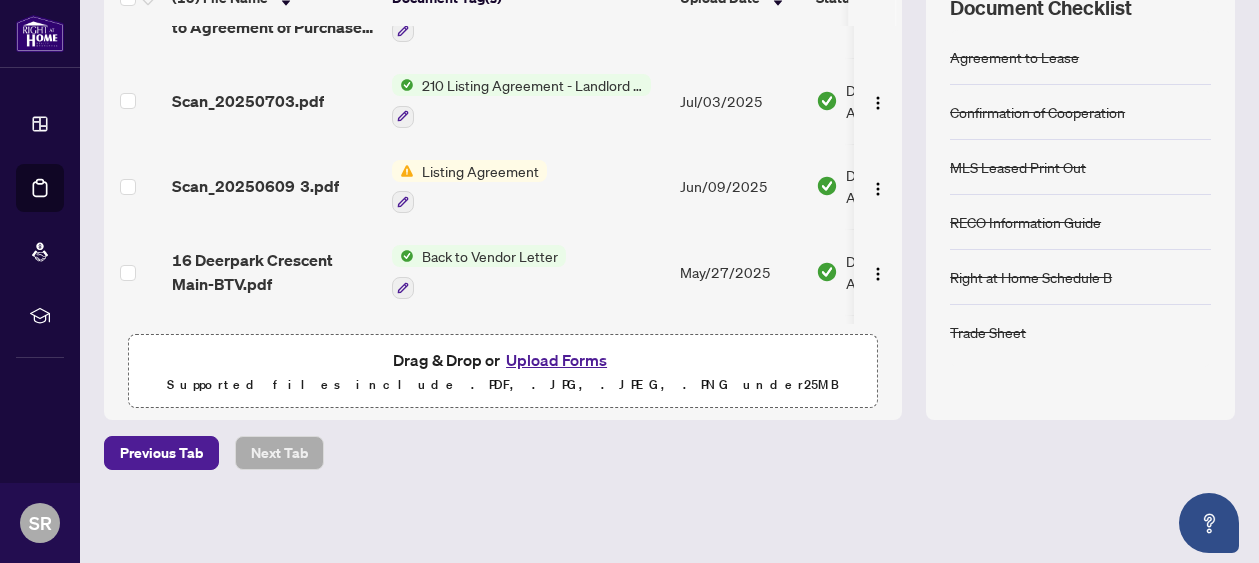 scroll, scrollTop: 0, scrollLeft: 0, axis: both 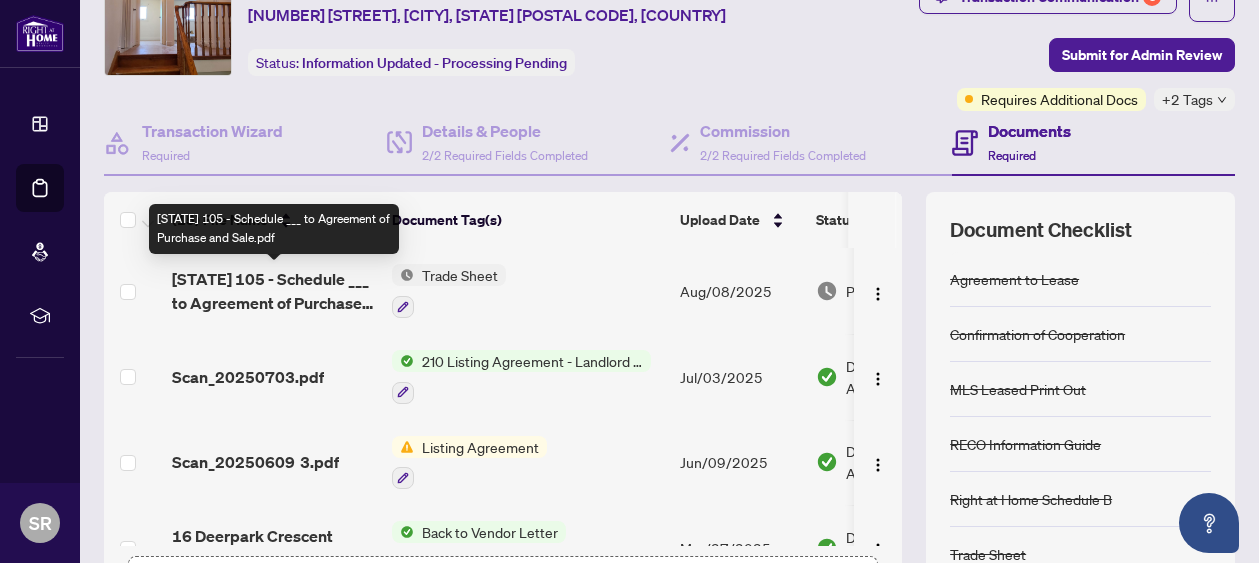 click on "Ontario 105 - Schedule ___ to Agreement of Purchase and Sale.pdf" at bounding box center (274, 291) 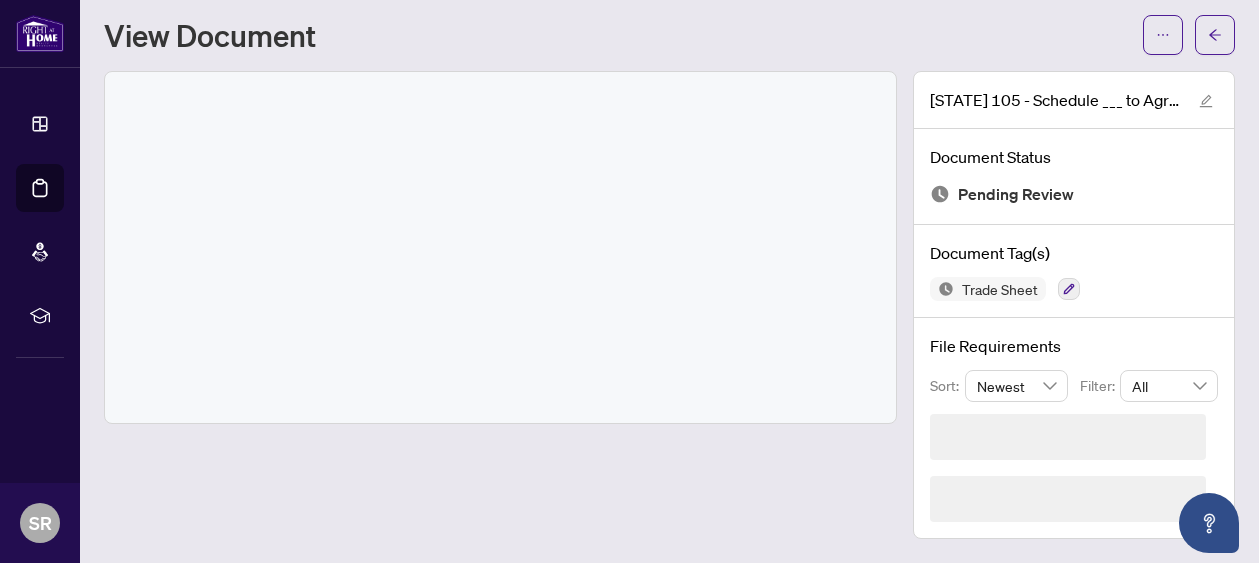 scroll, scrollTop: 0, scrollLeft: 0, axis: both 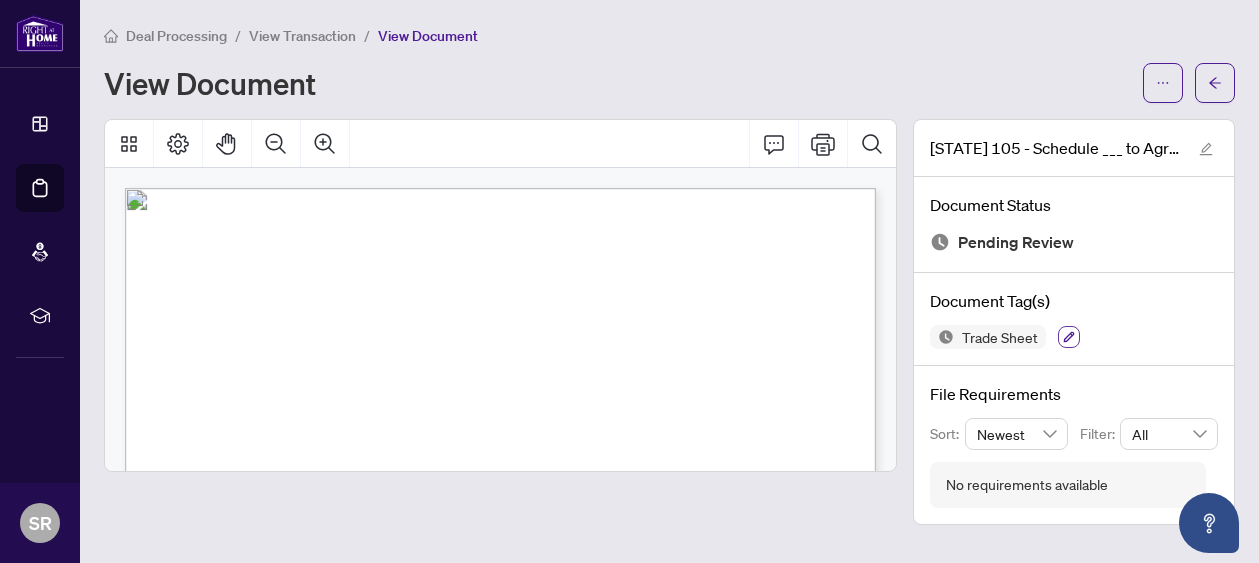 click 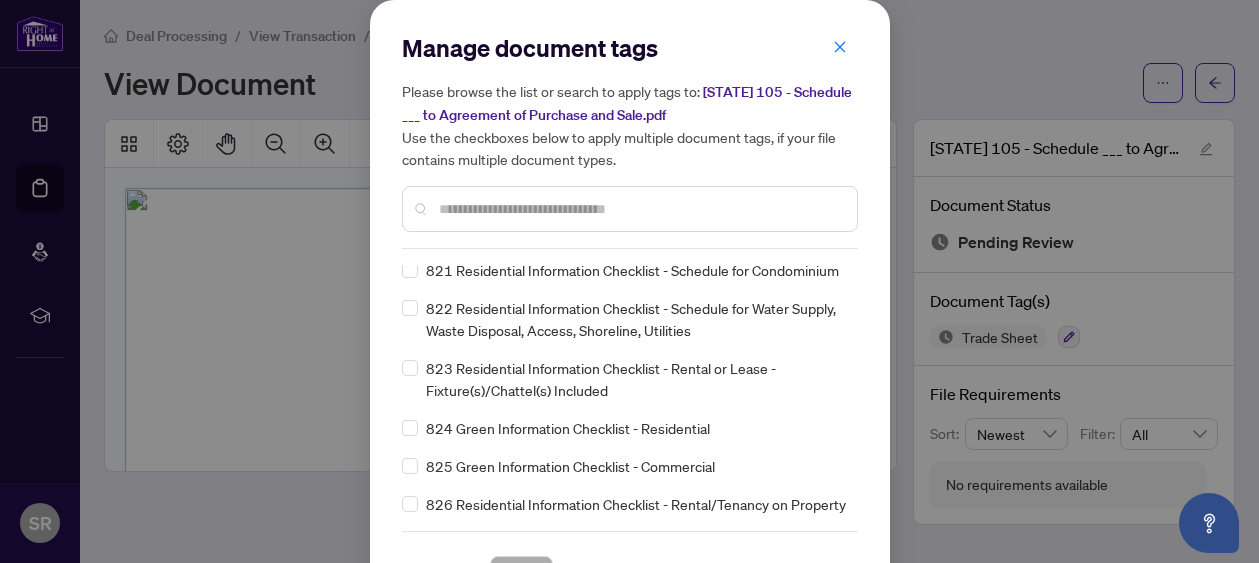 scroll, scrollTop: 14258, scrollLeft: 0, axis: vertical 